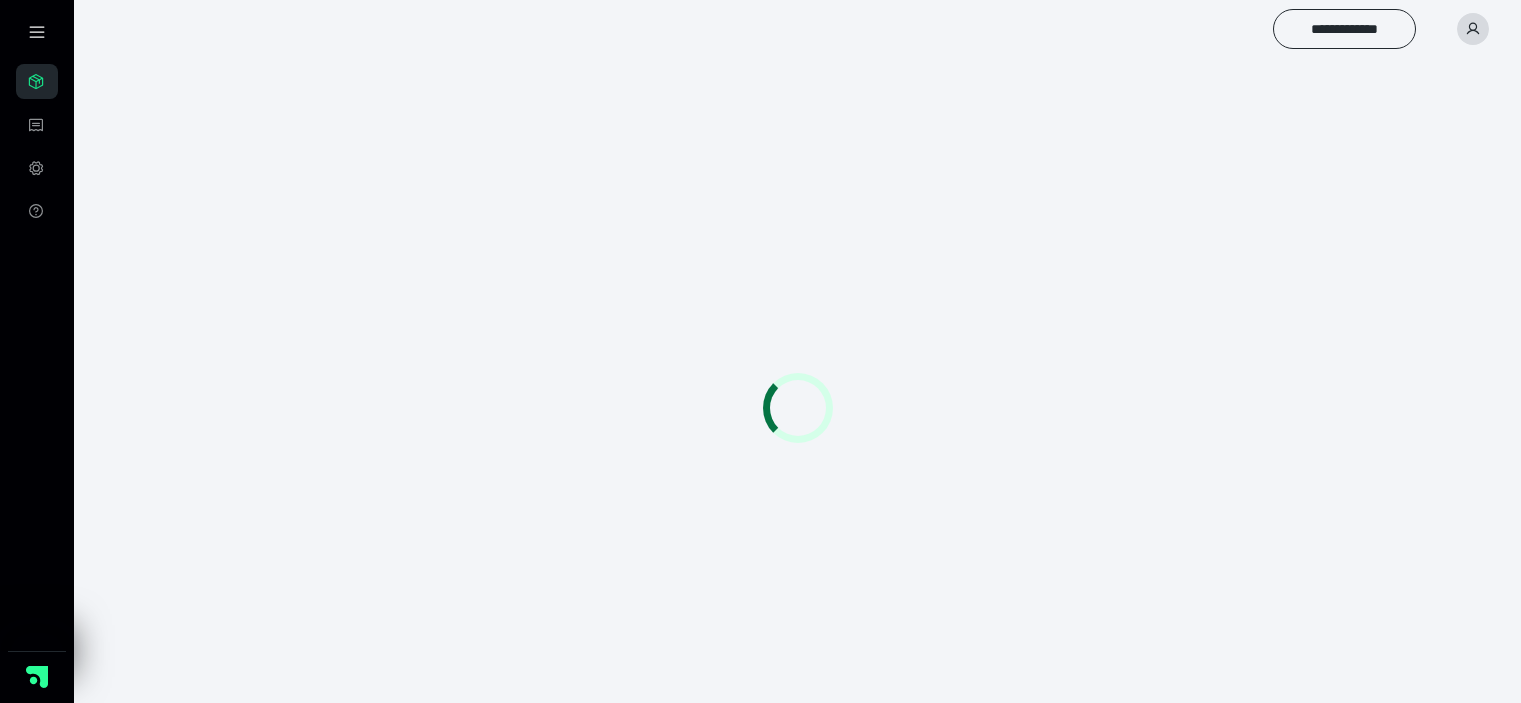 scroll, scrollTop: 0, scrollLeft: 0, axis: both 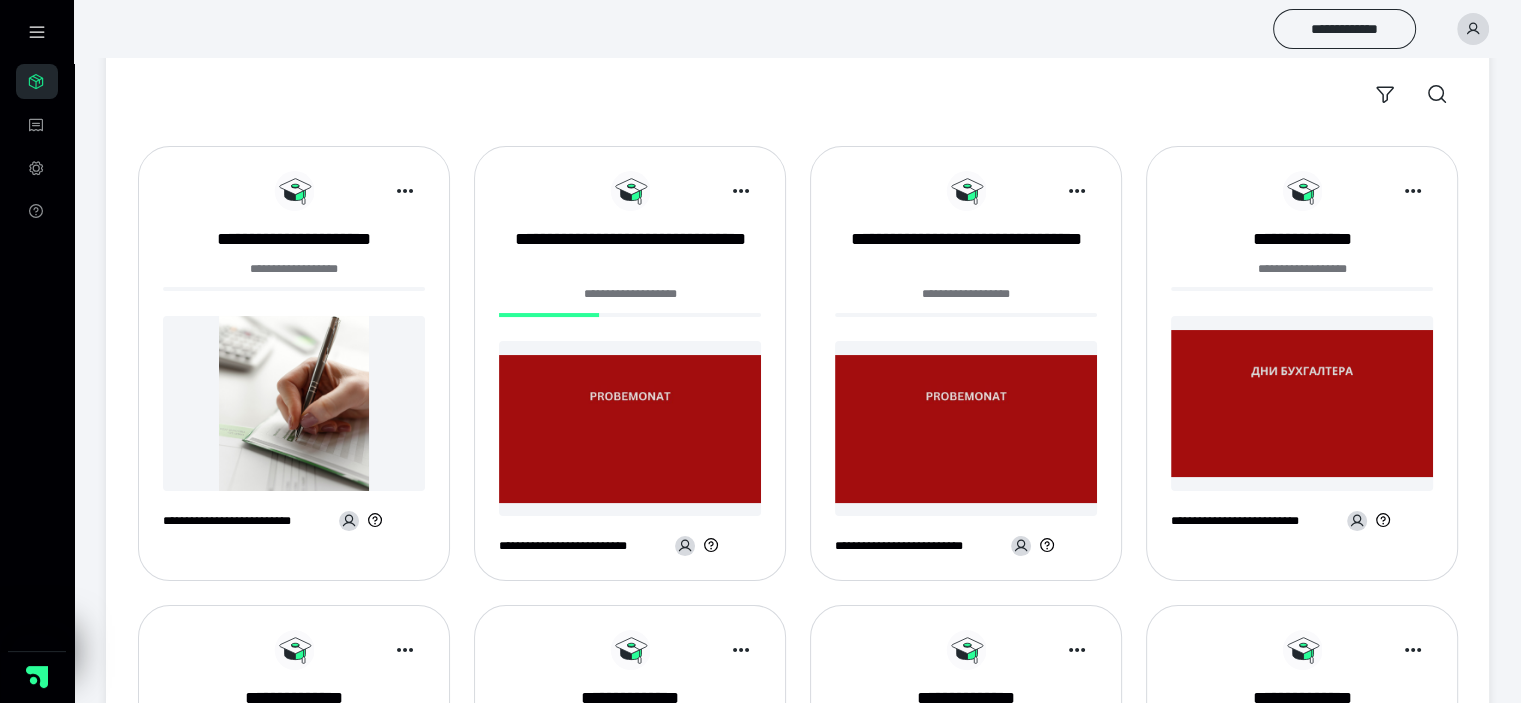 click at bounding box center (294, 403) 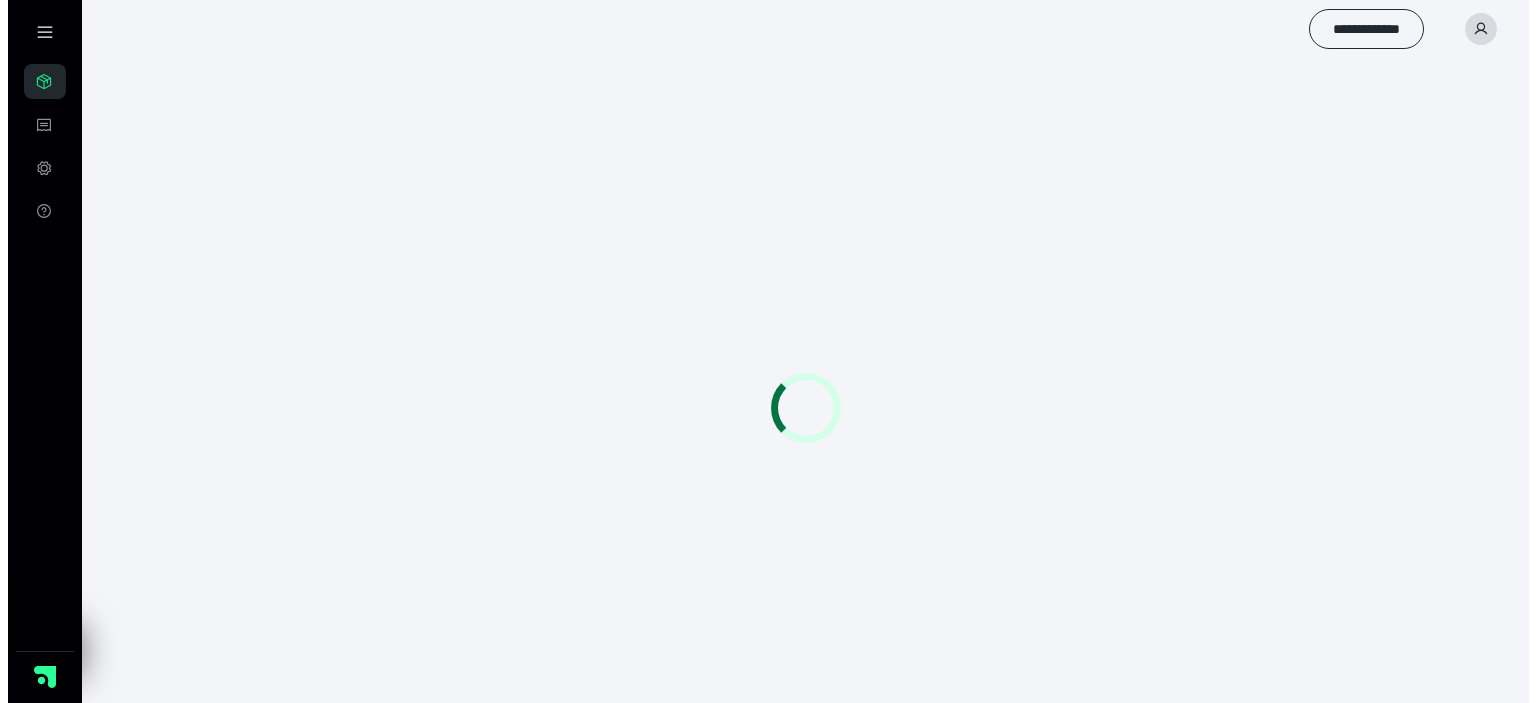 scroll, scrollTop: 0, scrollLeft: 0, axis: both 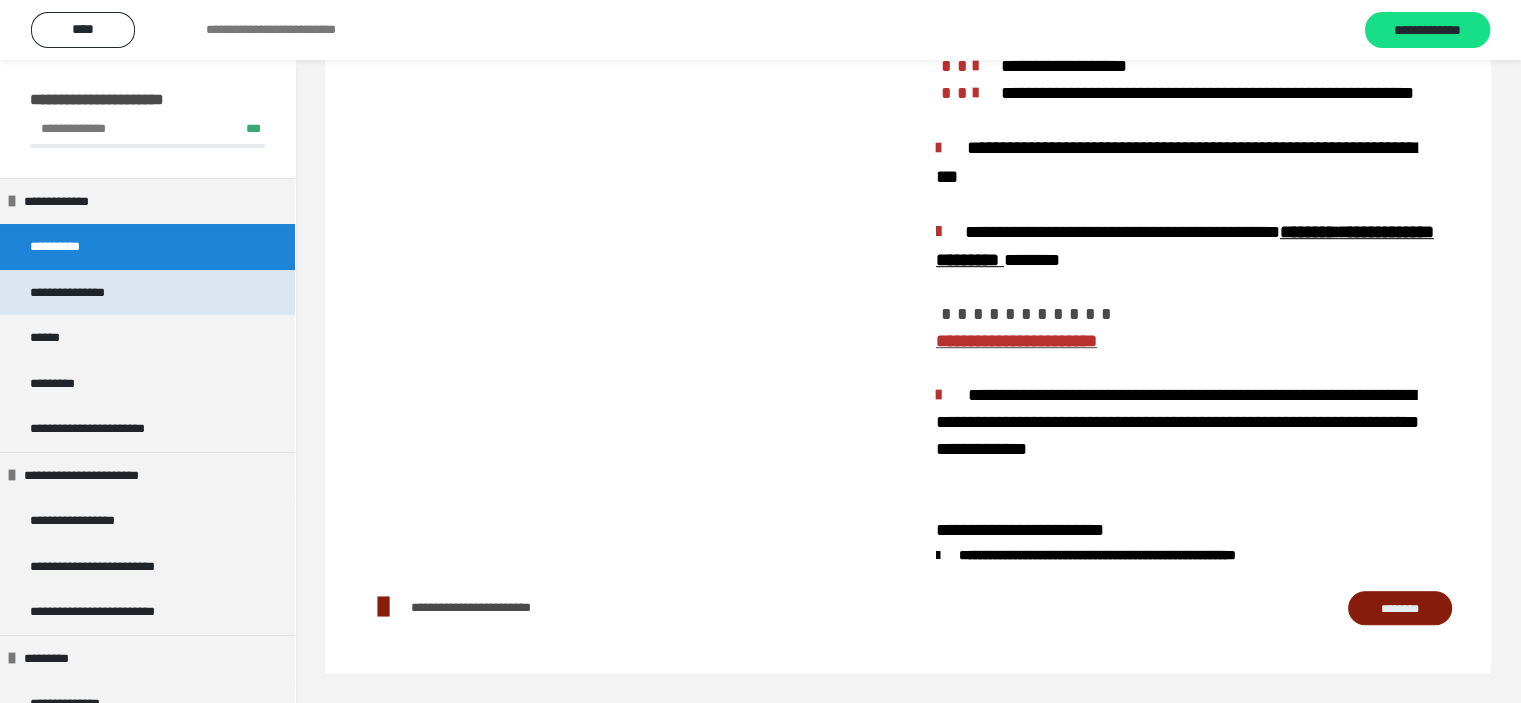 click on "**********" at bounding box center [88, 293] 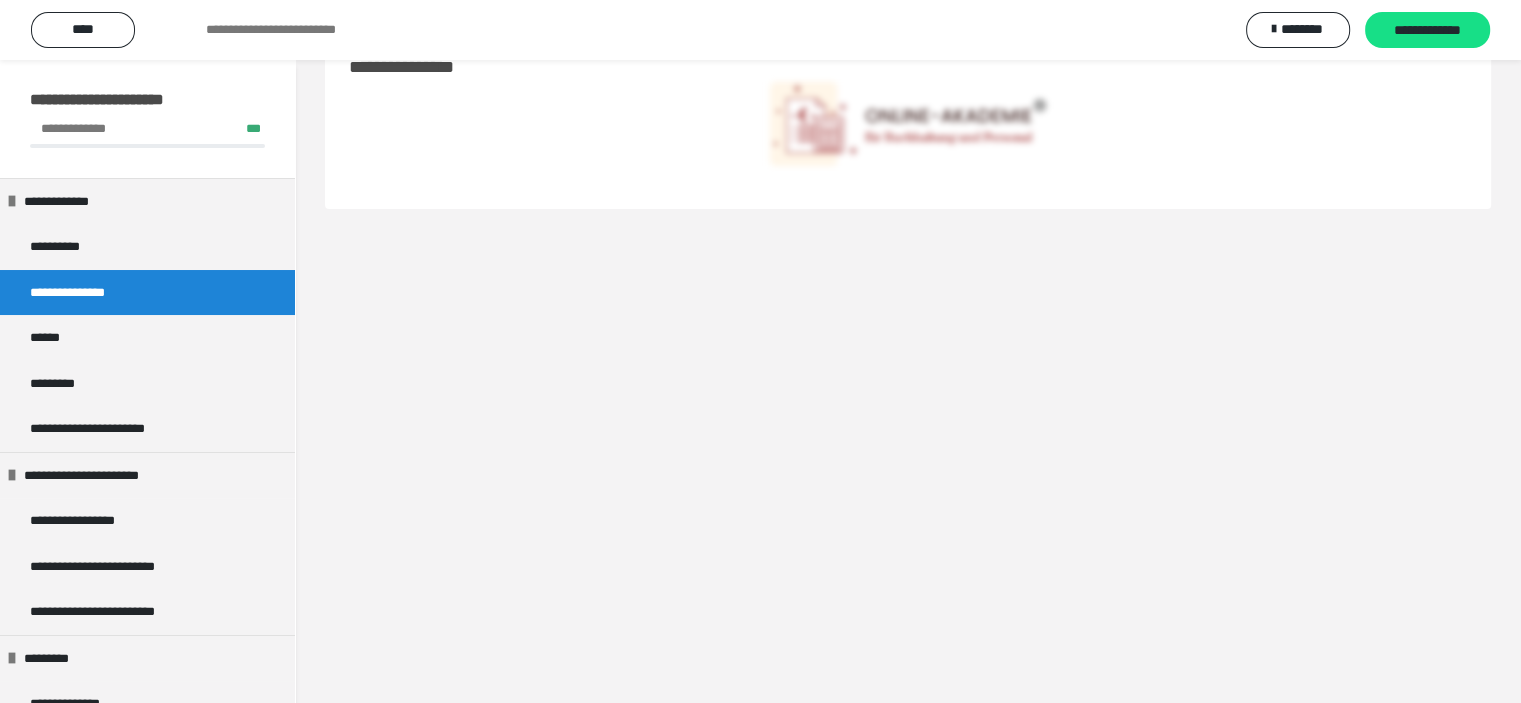 scroll, scrollTop: 60, scrollLeft: 0, axis: vertical 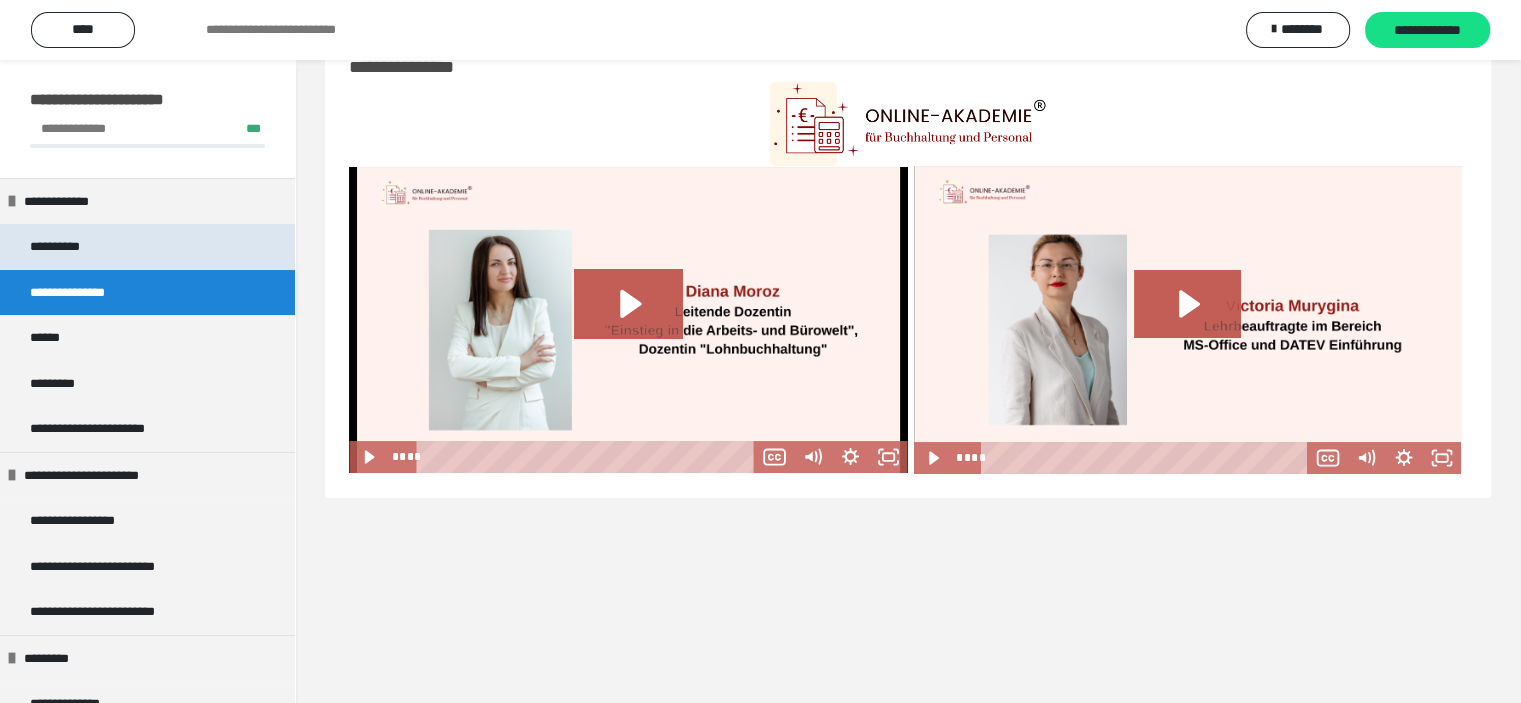 click on "**********" at bounding box center [72, 247] 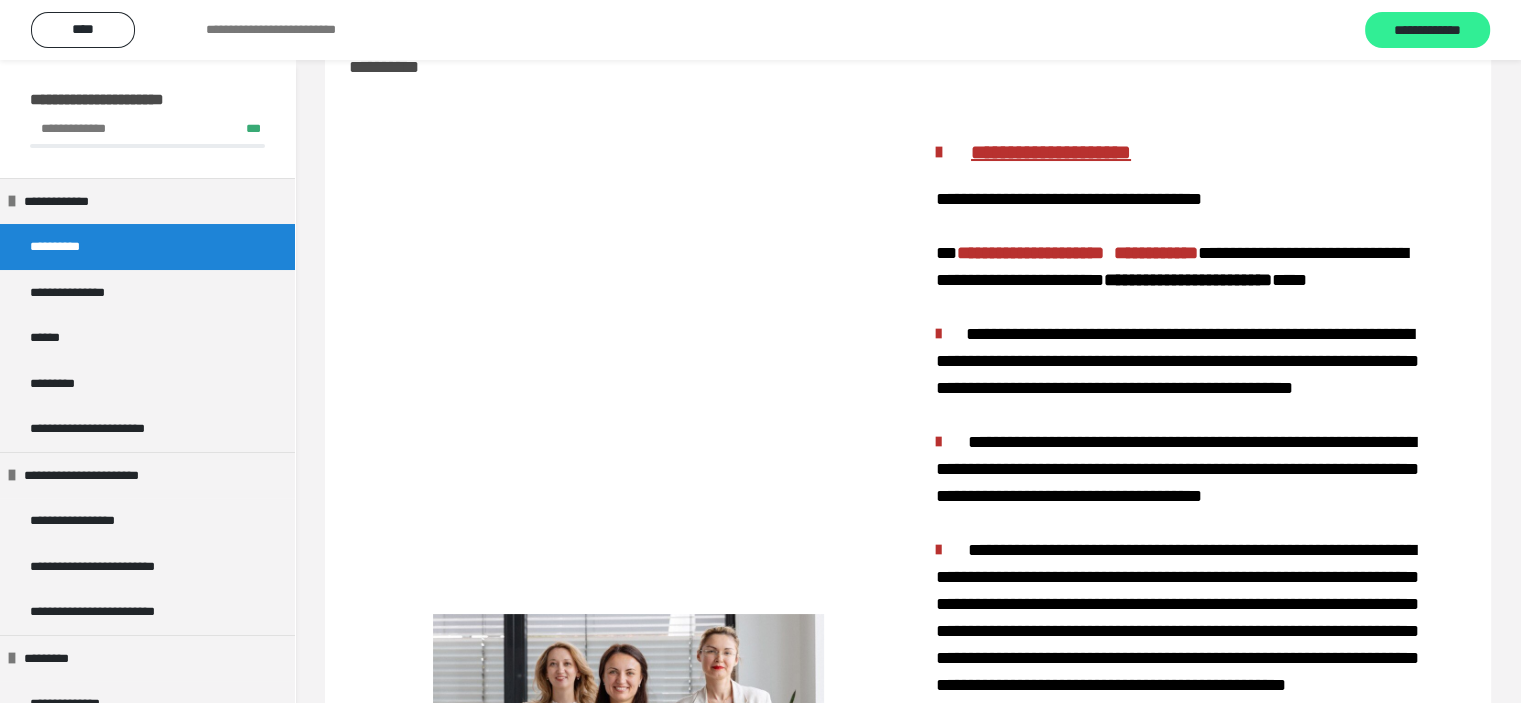 click on "**********" at bounding box center (1427, 31) 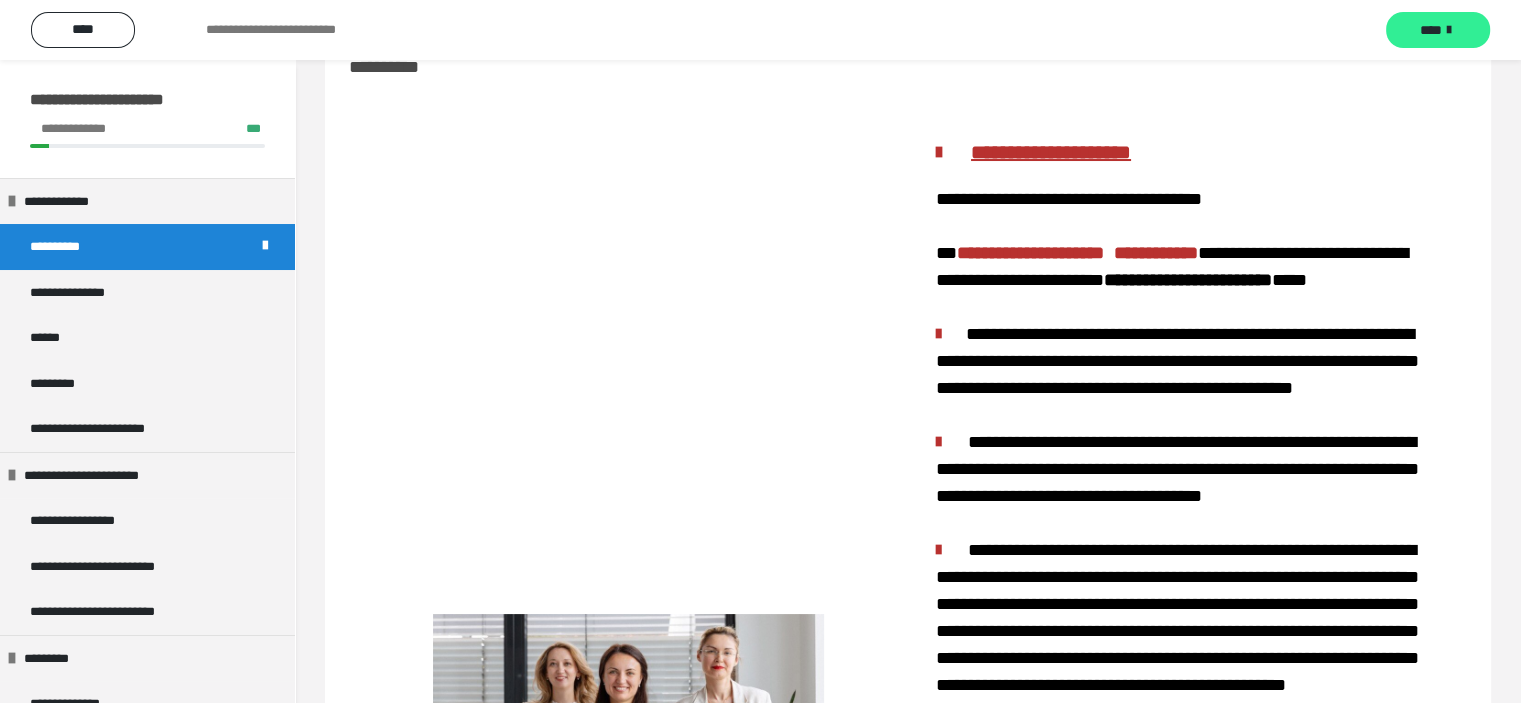 click on "****" at bounding box center [1431, 30] 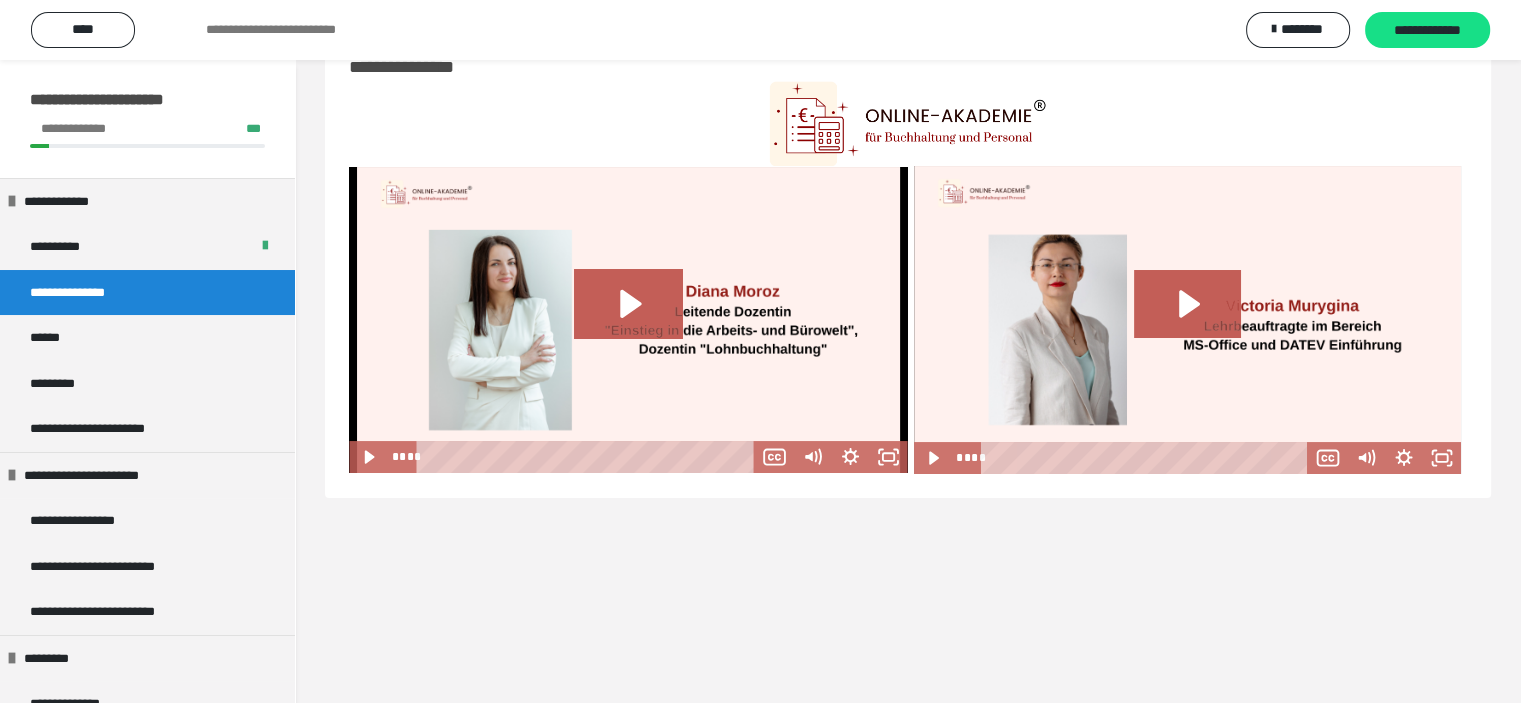 click on "**********" at bounding box center (88, 293) 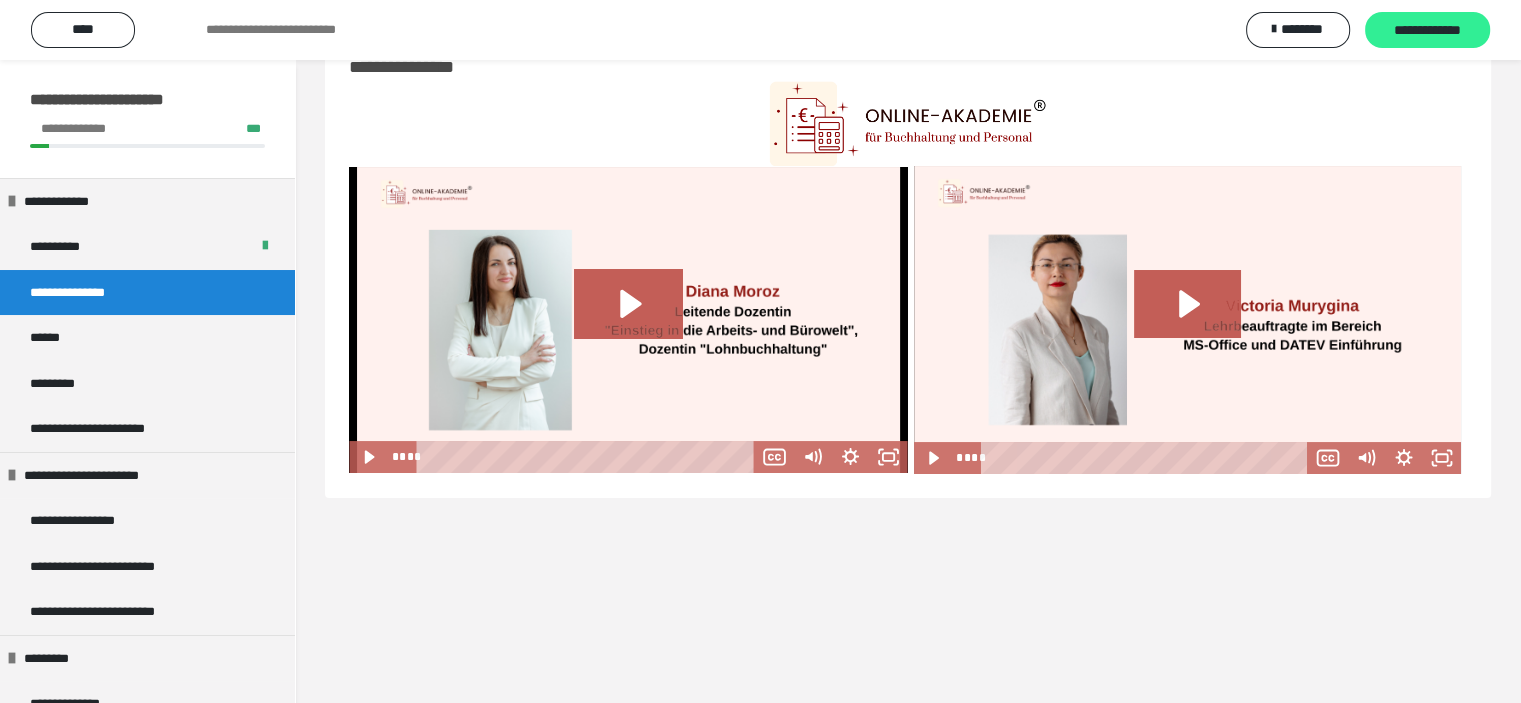 click on "**********" at bounding box center [1427, 31] 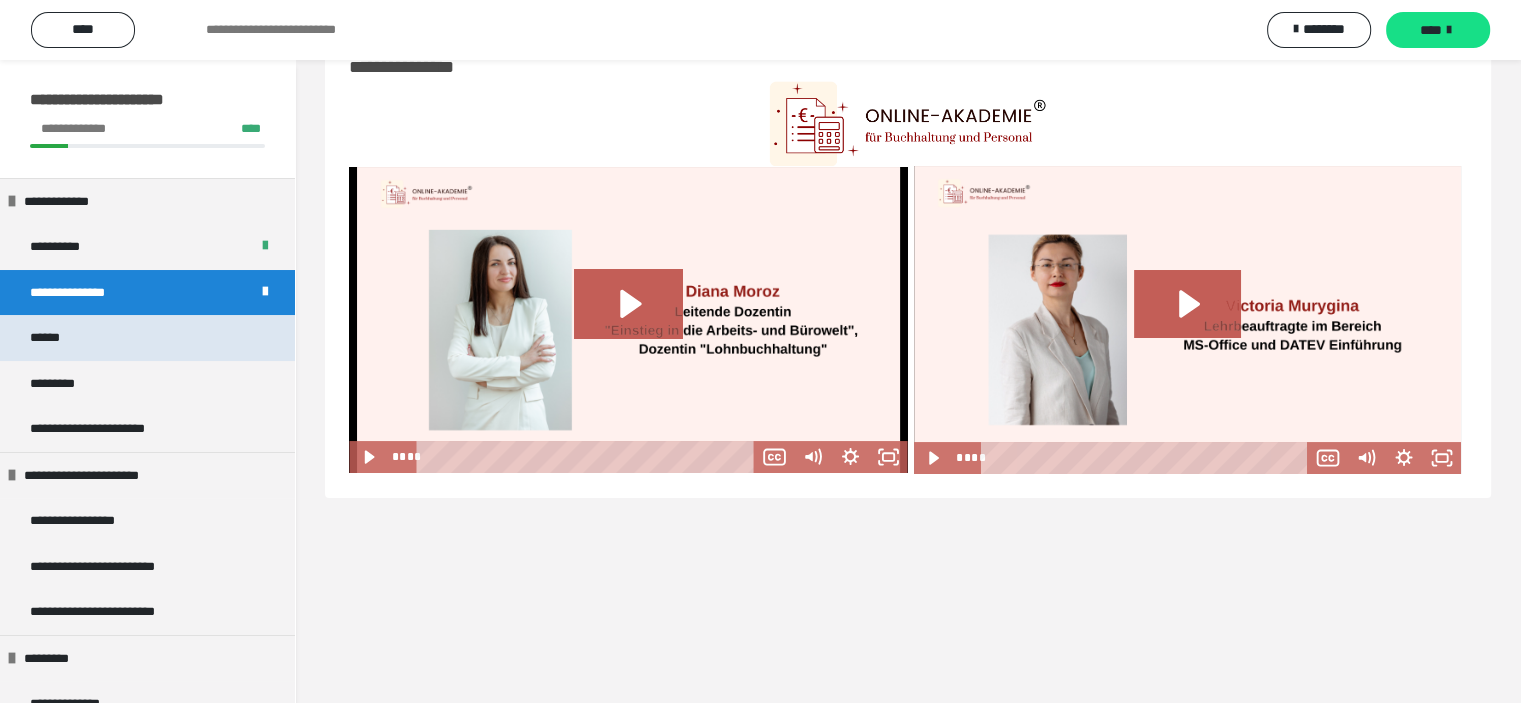 click on "******" at bounding box center [147, 338] 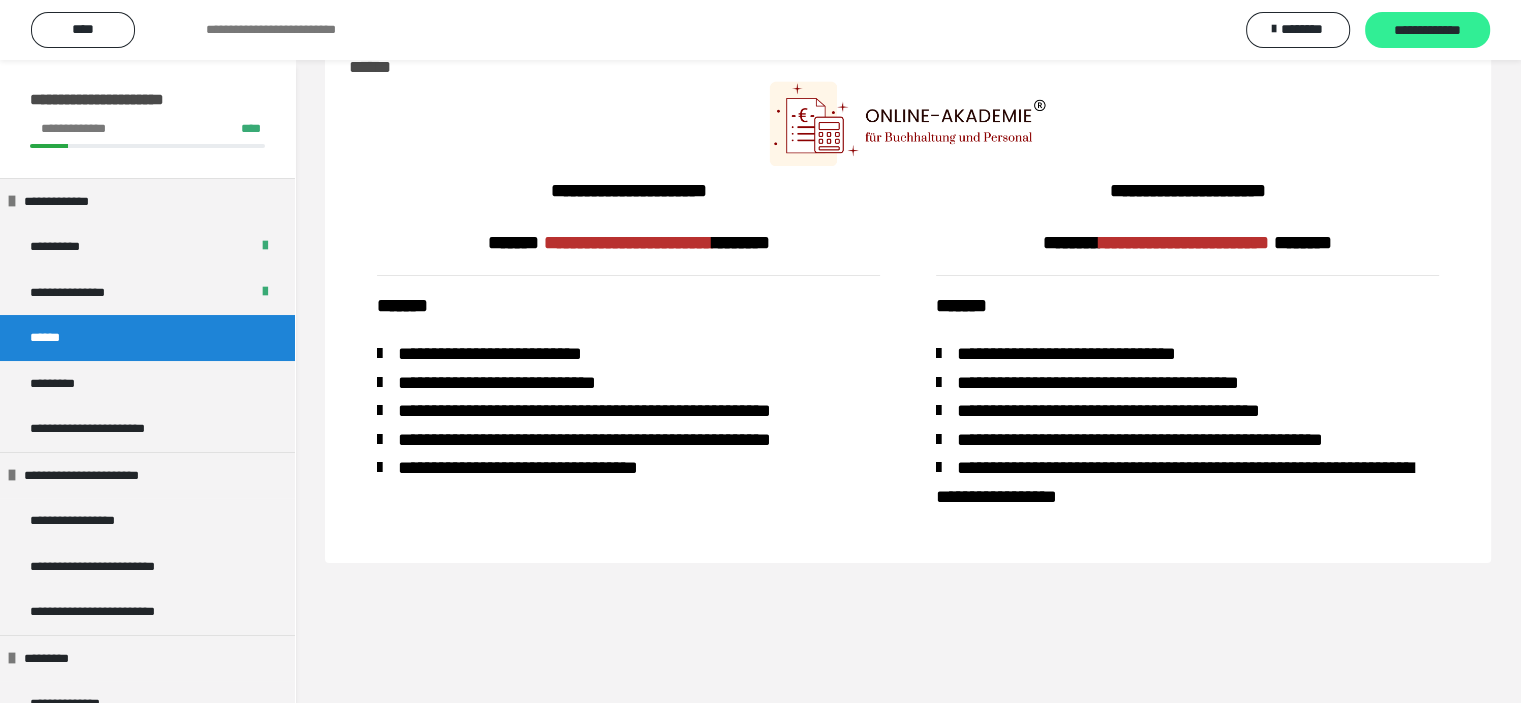 click on "**********" at bounding box center (1427, 31) 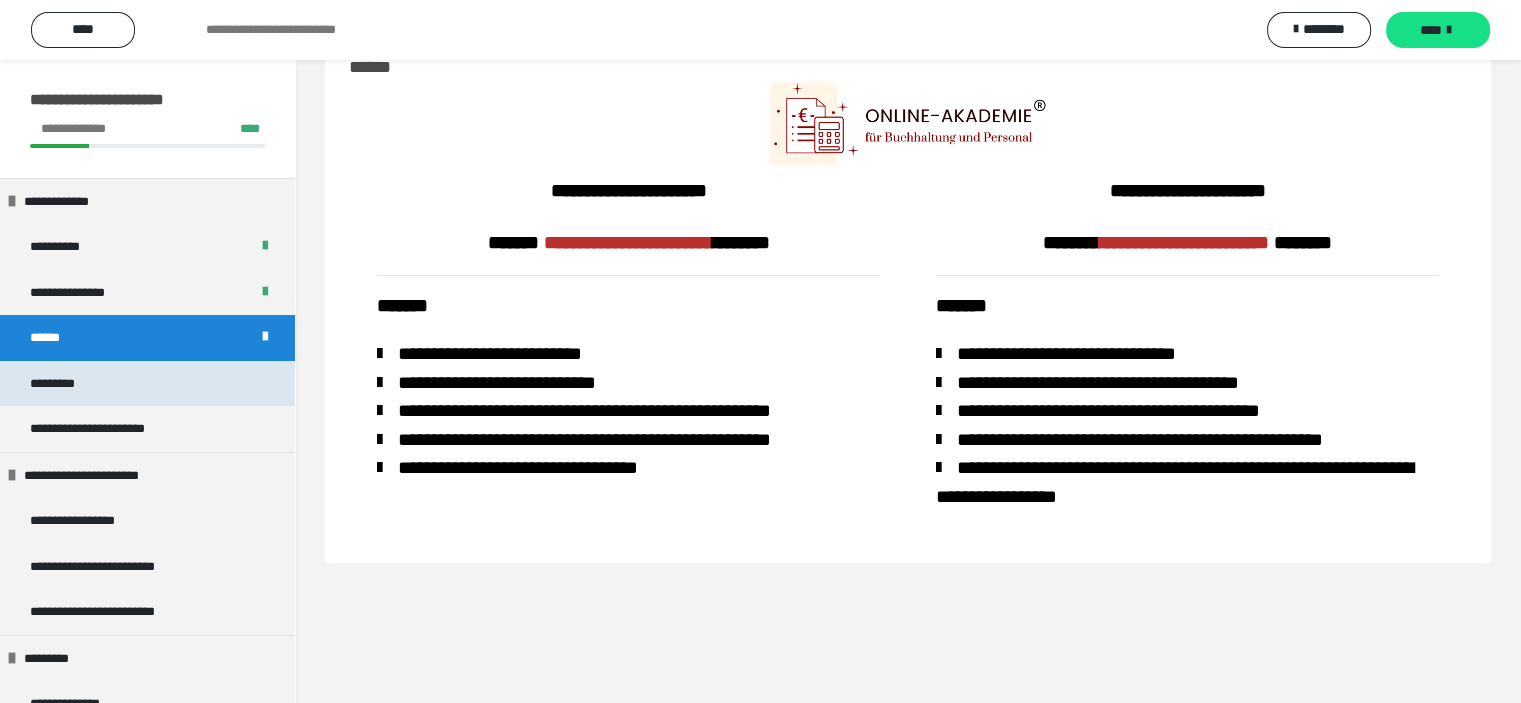 click on "*********" at bounding box center (65, 384) 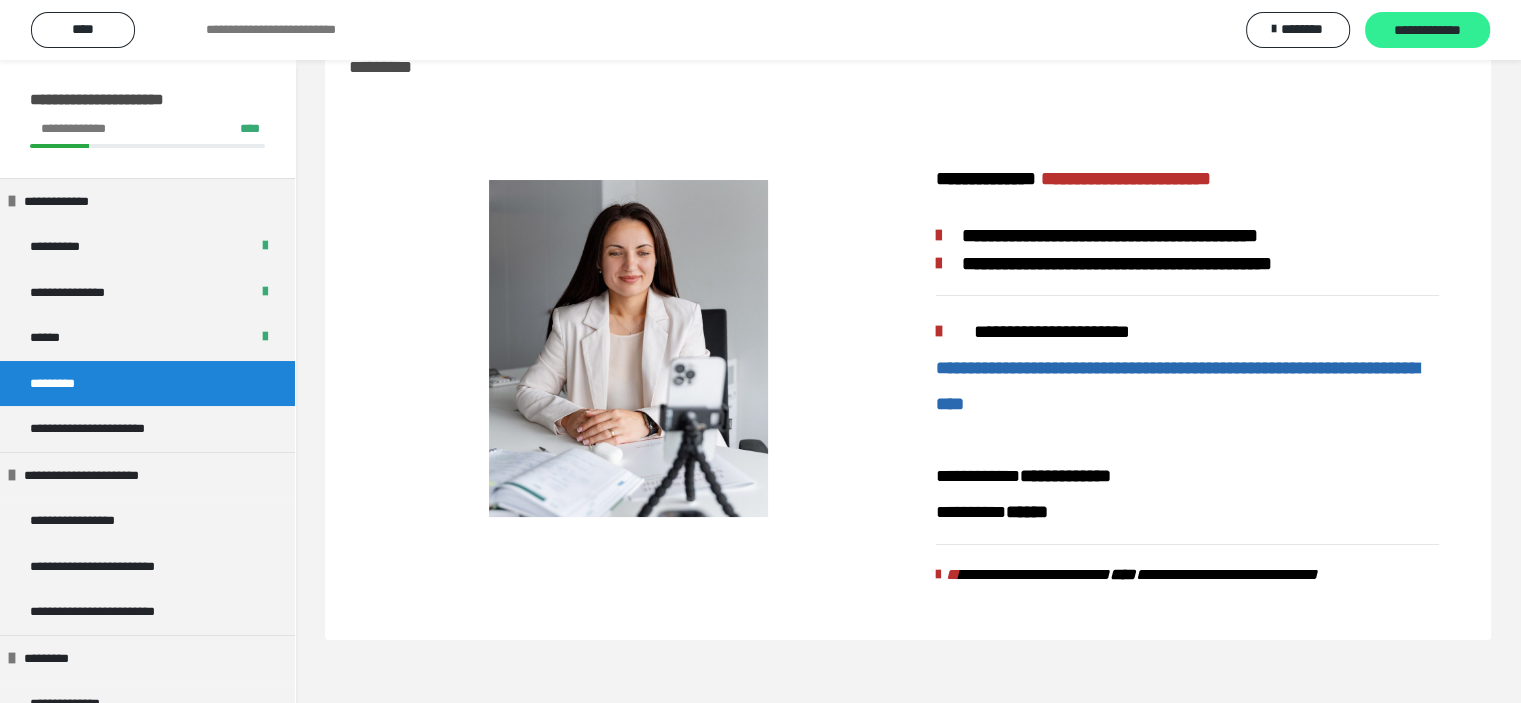 click on "**********" at bounding box center (1427, 31) 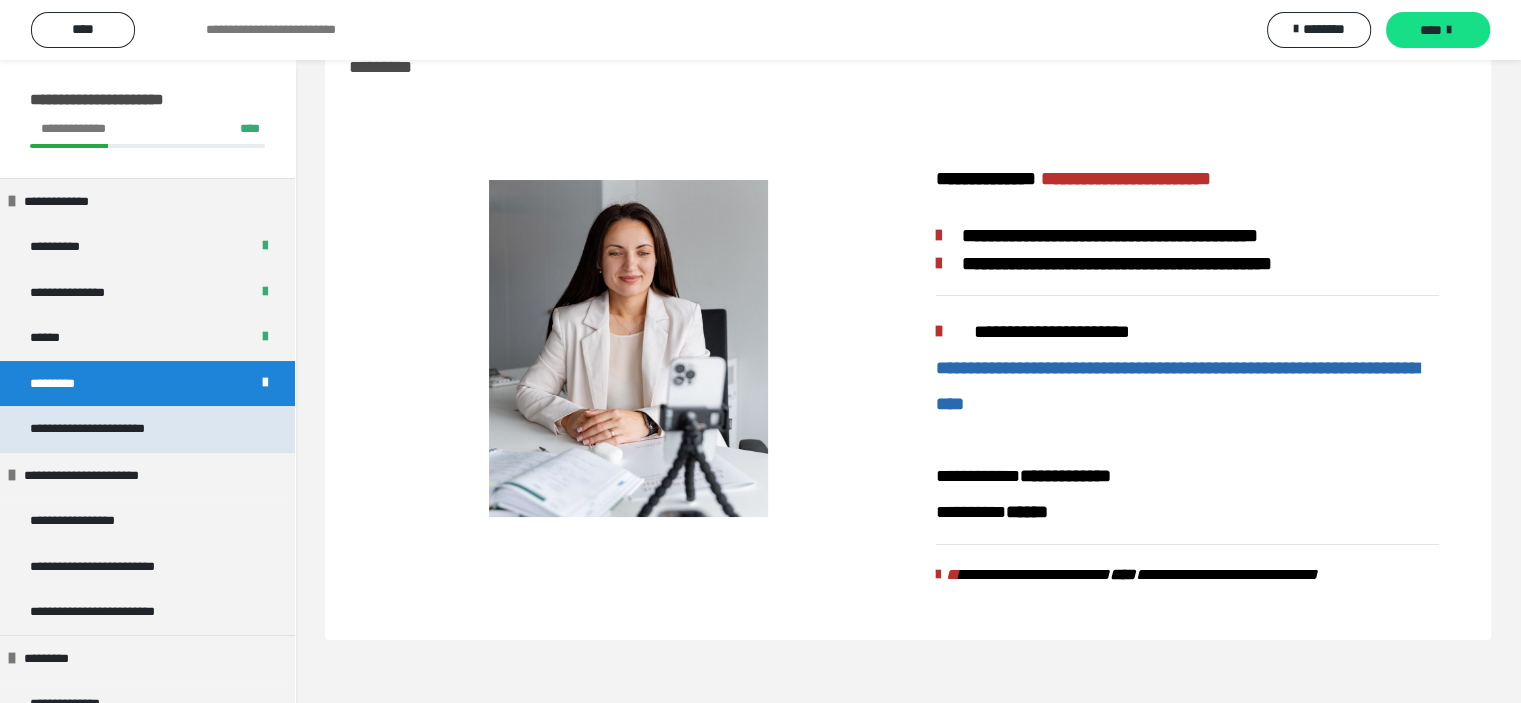 click on "**********" at bounding box center [119, 429] 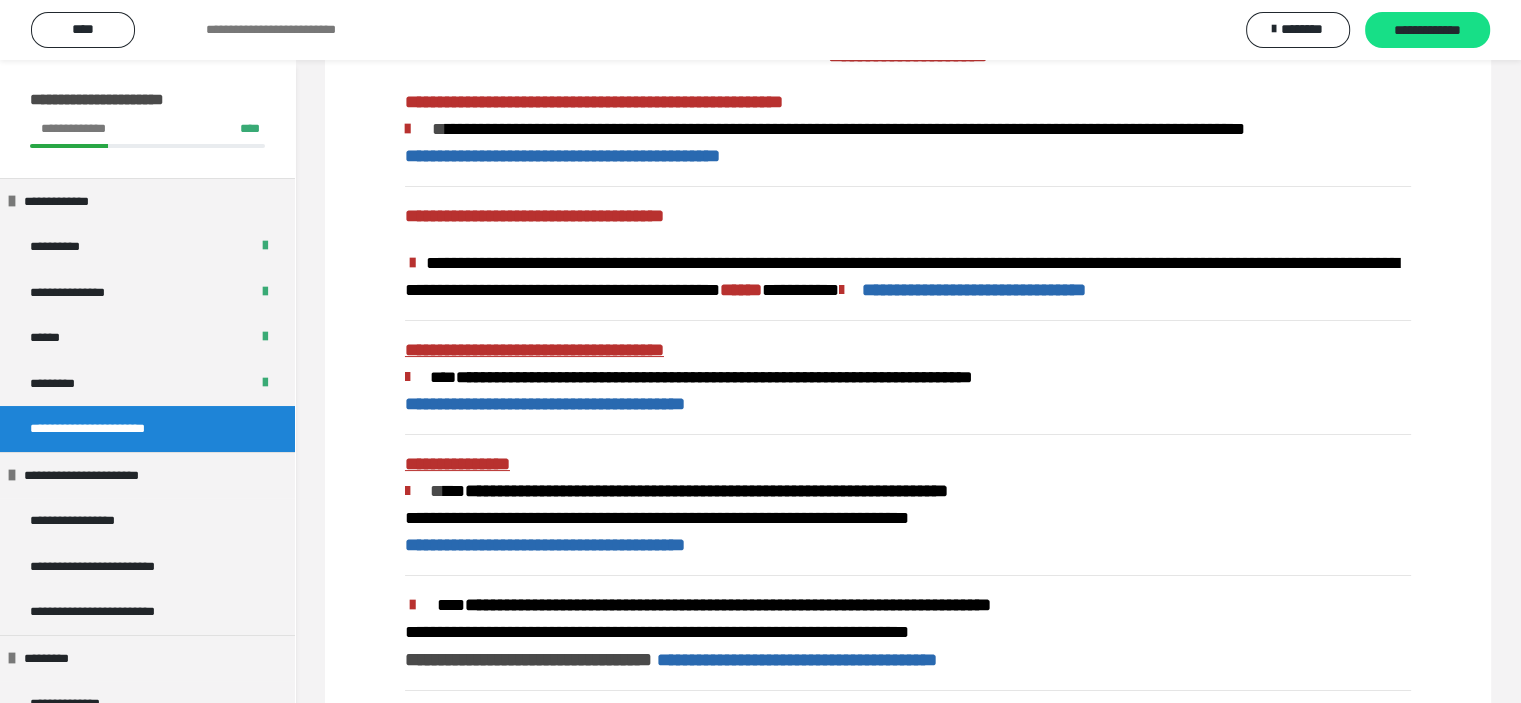 scroll, scrollTop: 0, scrollLeft: 0, axis: both 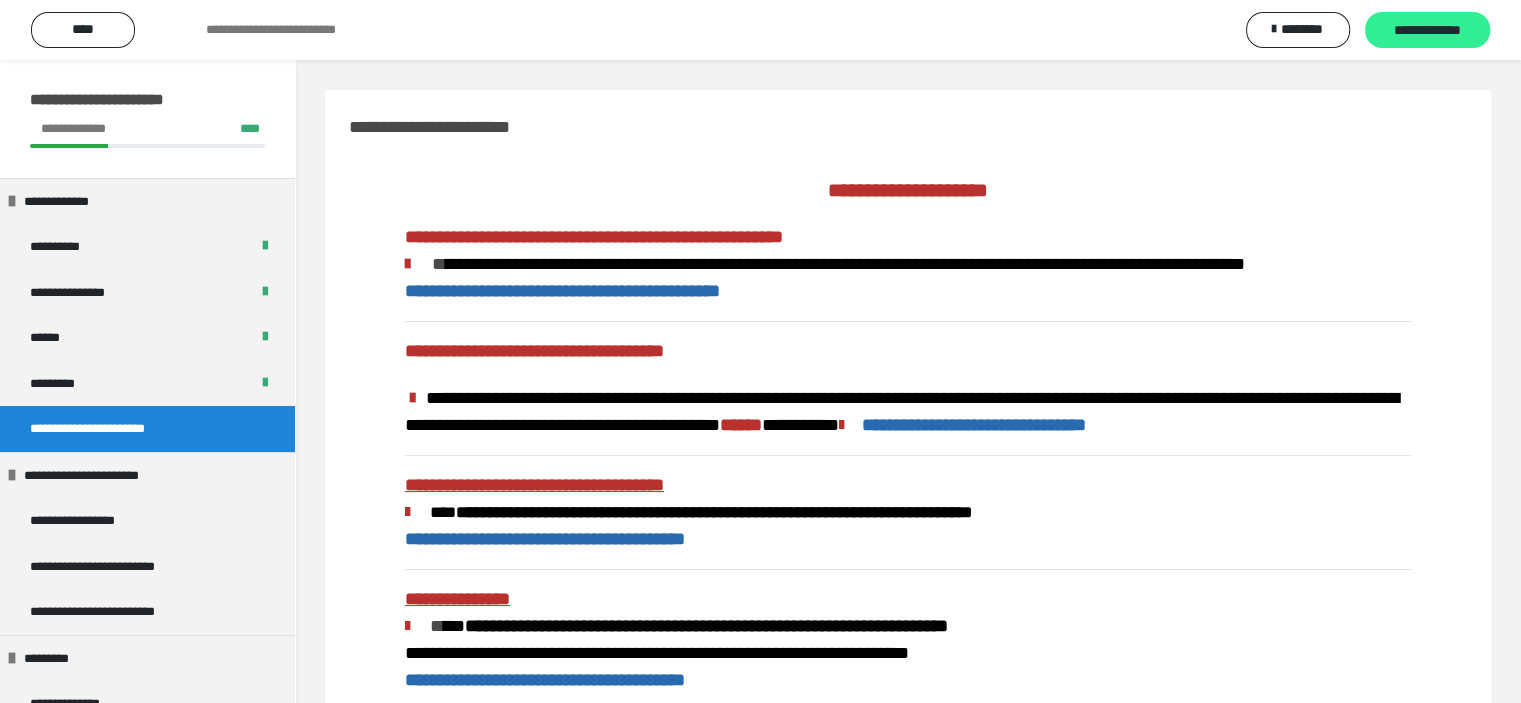 click on "**********" at bounding box center [1427, 31] 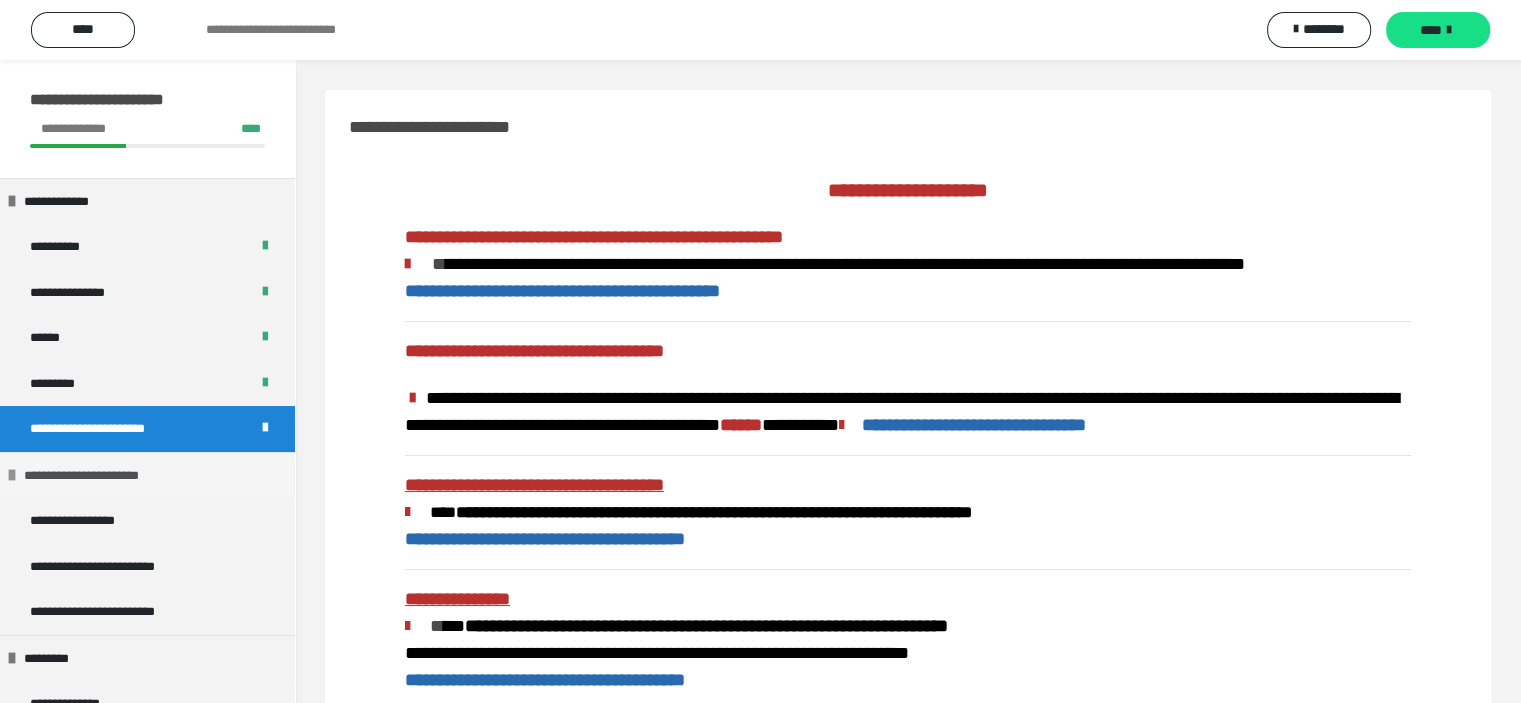 click on "**********" at bounding box center (105, 476) 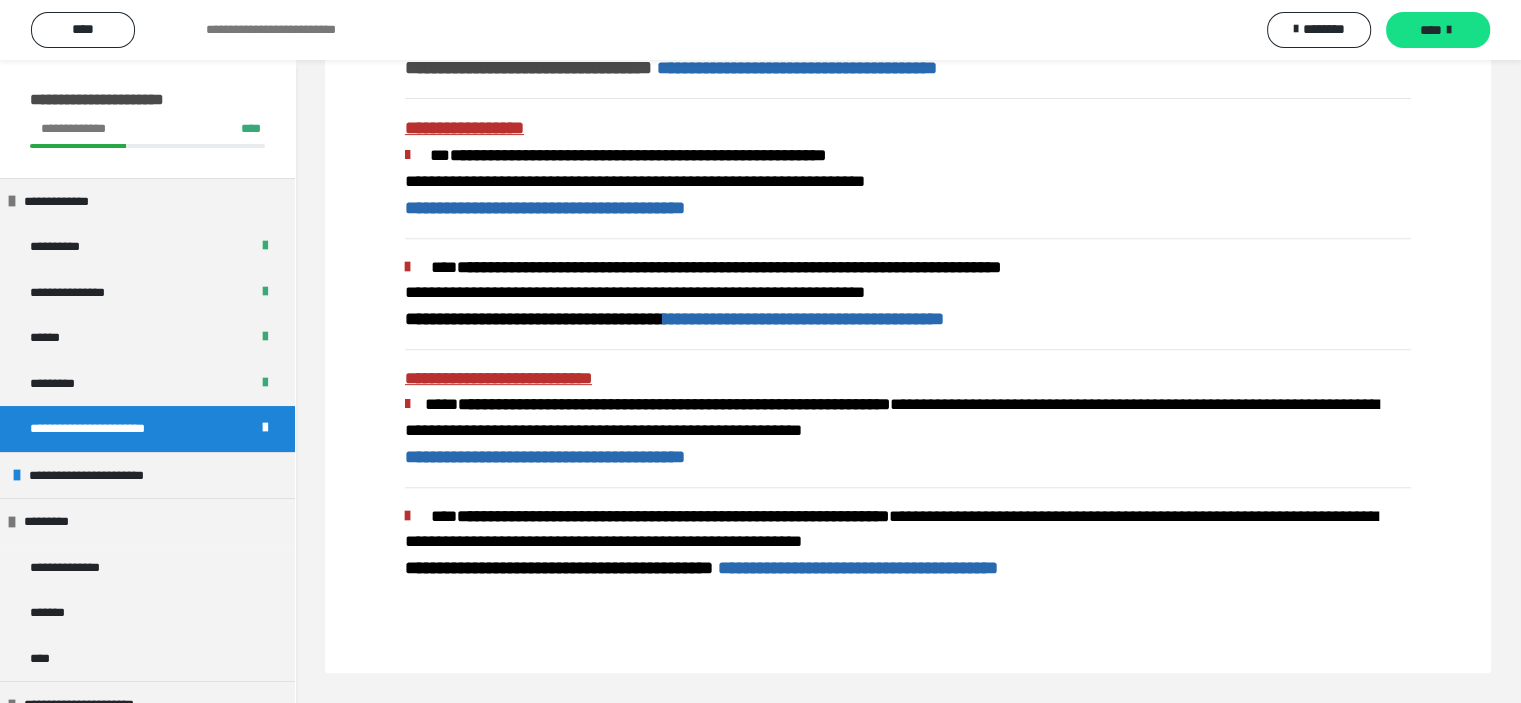 scroll, scrollTop: 752, scrollLeft: 0, axis: vertical 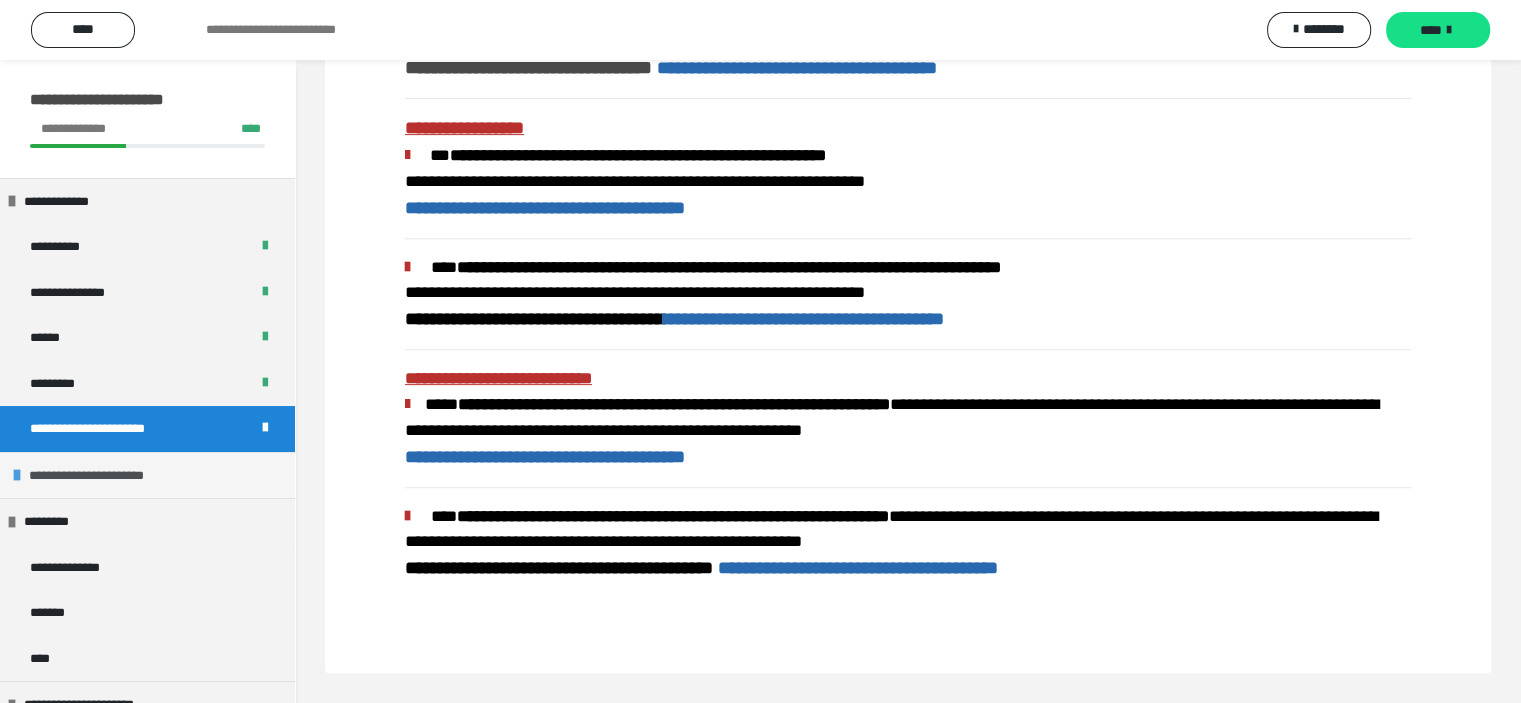 click on "**********" at bounding box center [110, 476] 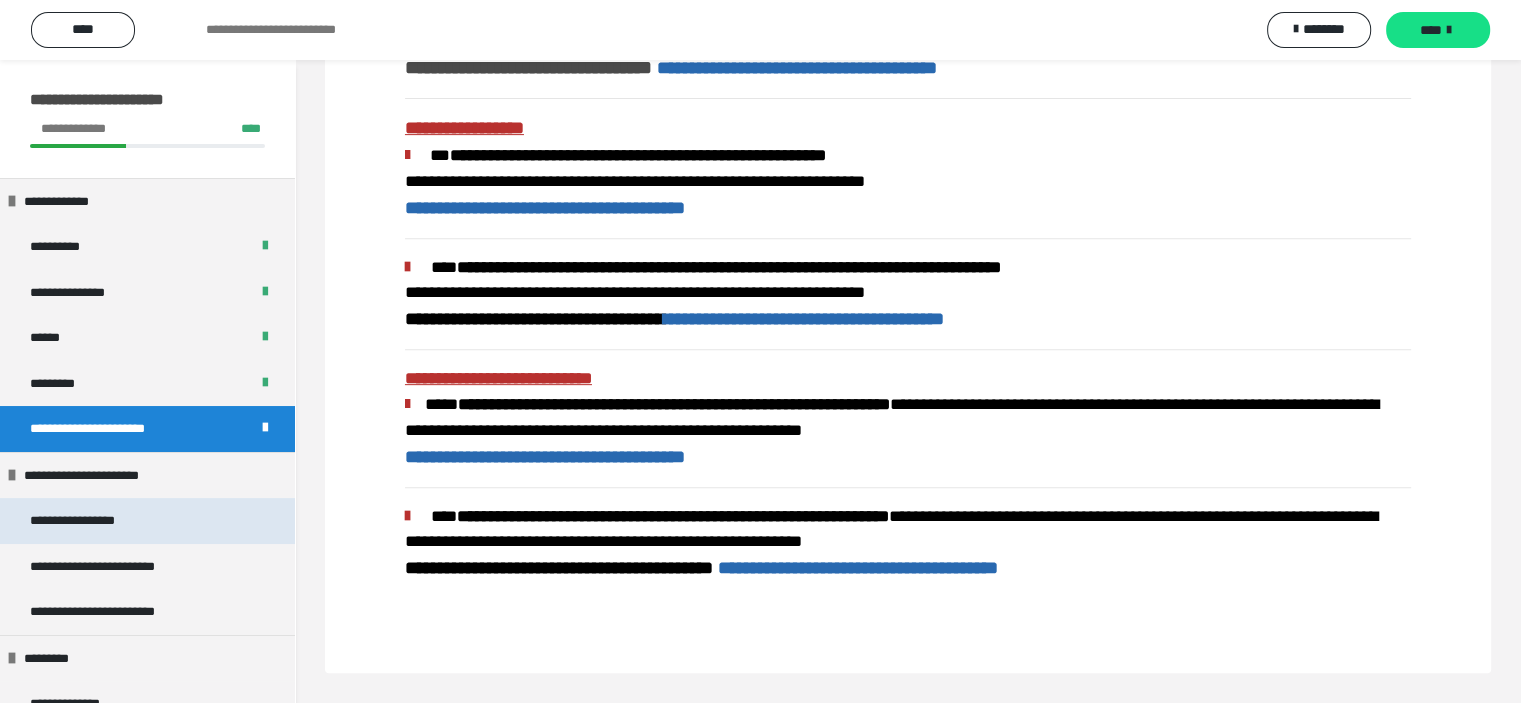 click on "**********" at bounding box center [93, 521] 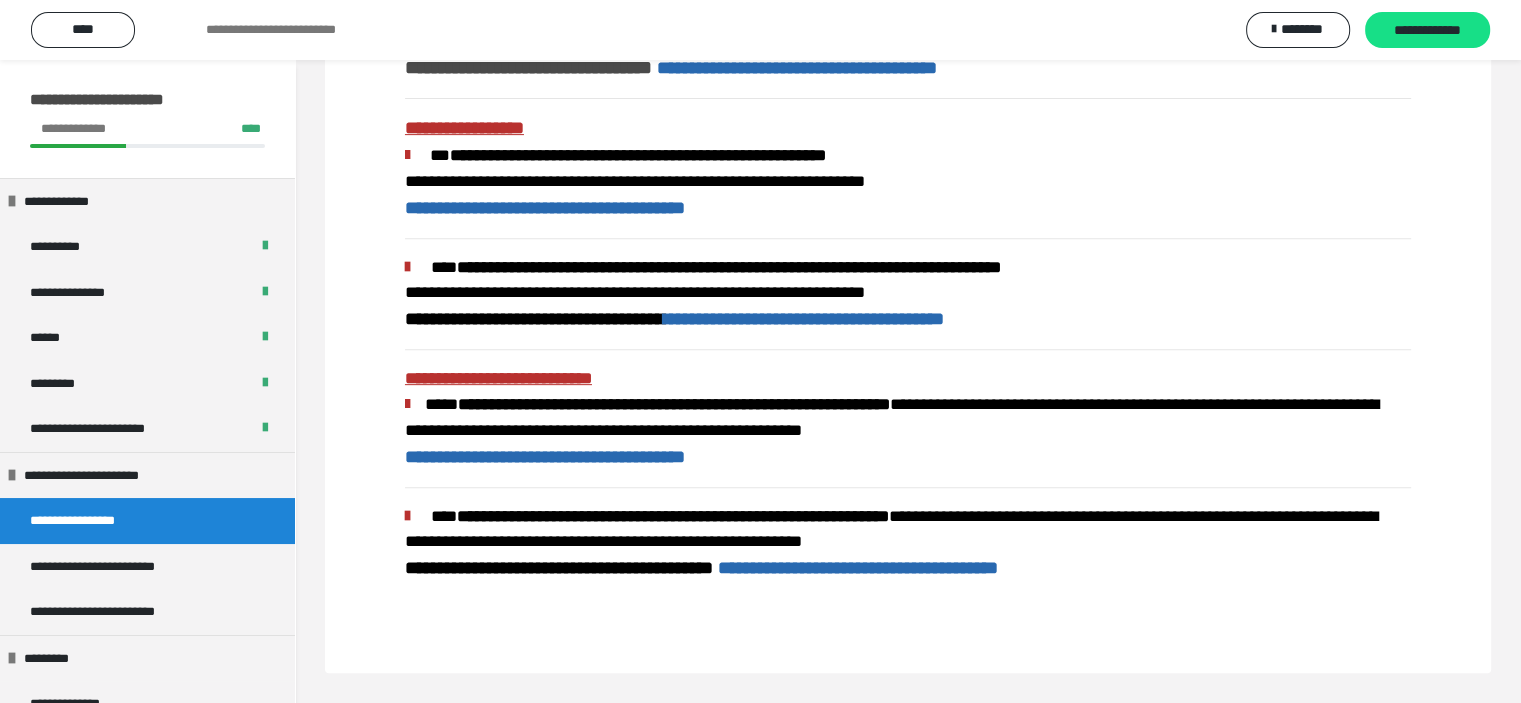 scroll, scrollTop: 322, scrollLeft: 0, axis: vertical 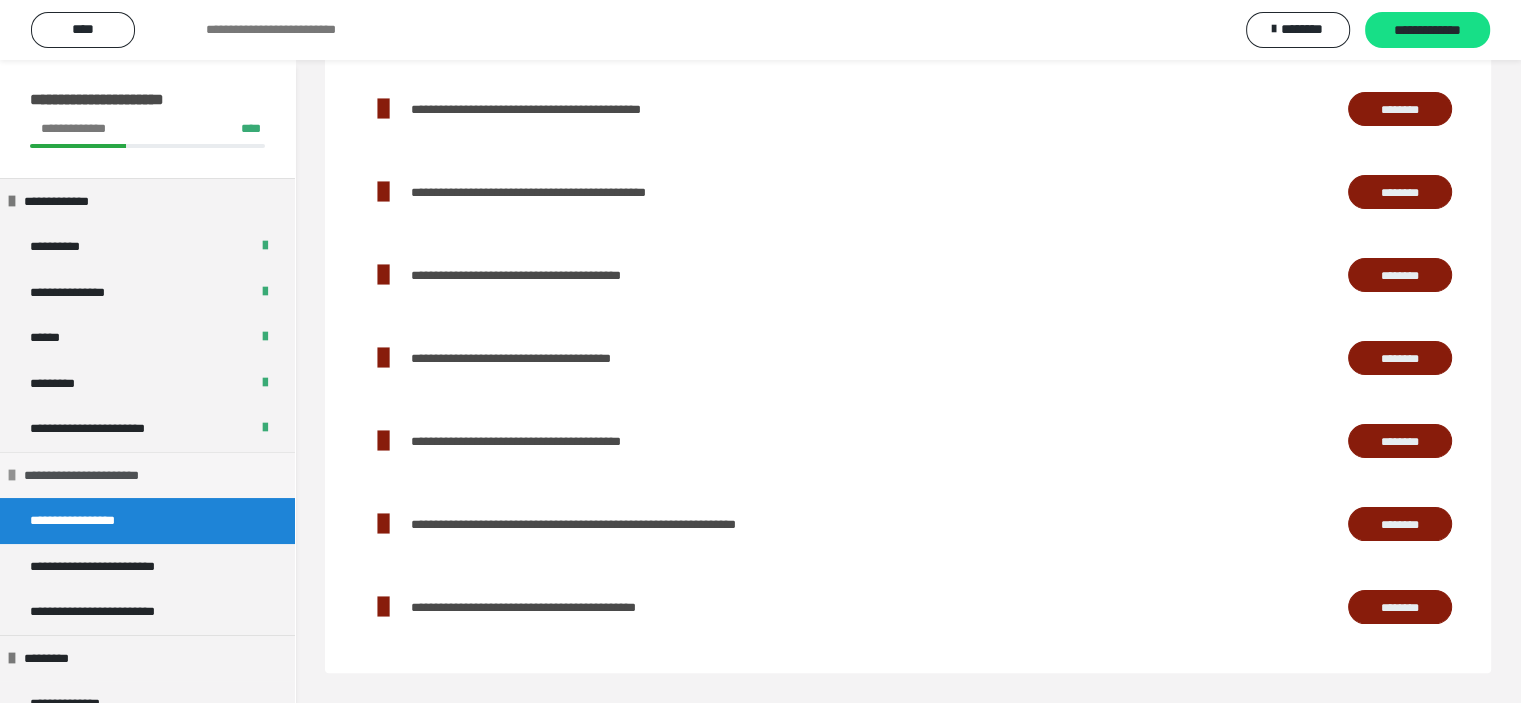 click on "**********" at bounding box center [105, 476] 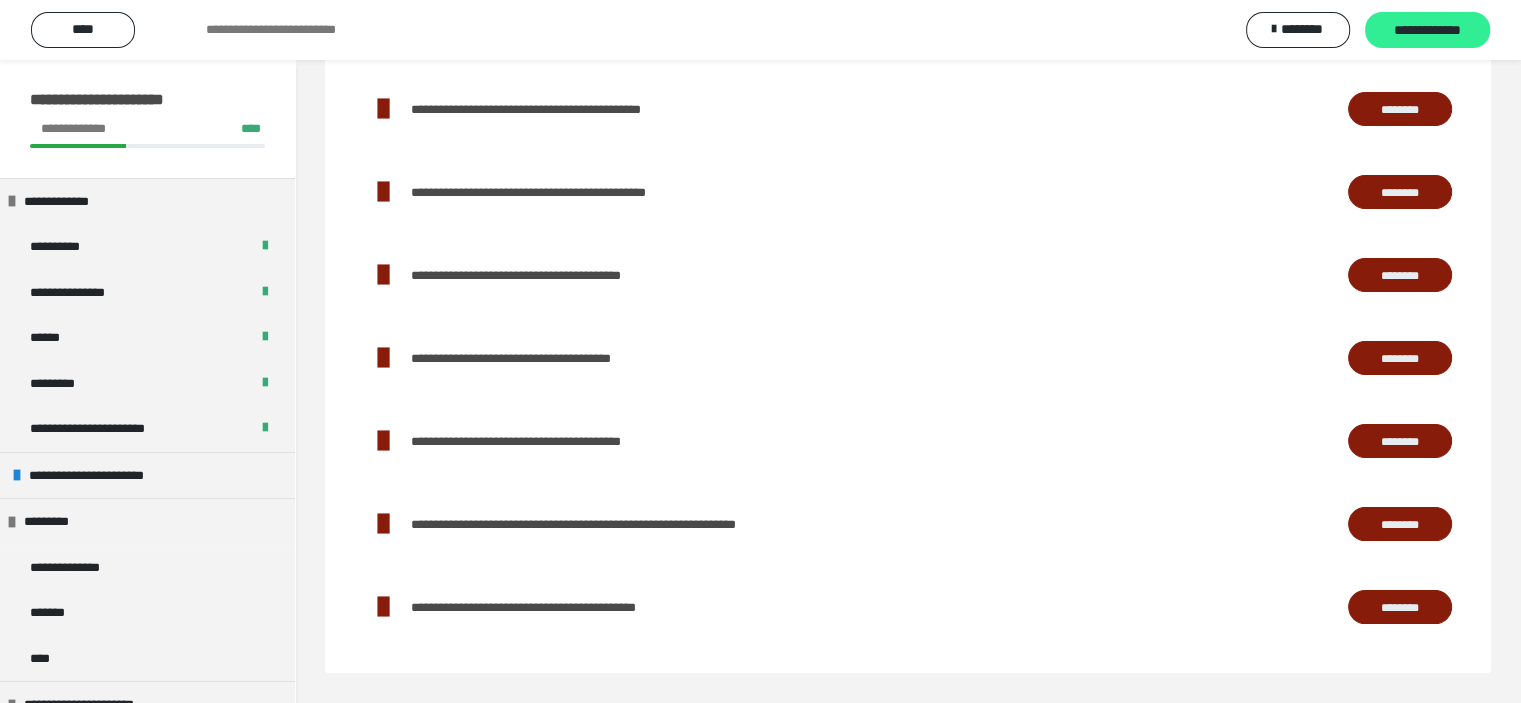 click on "**********" at bounding box center [1427, 31] 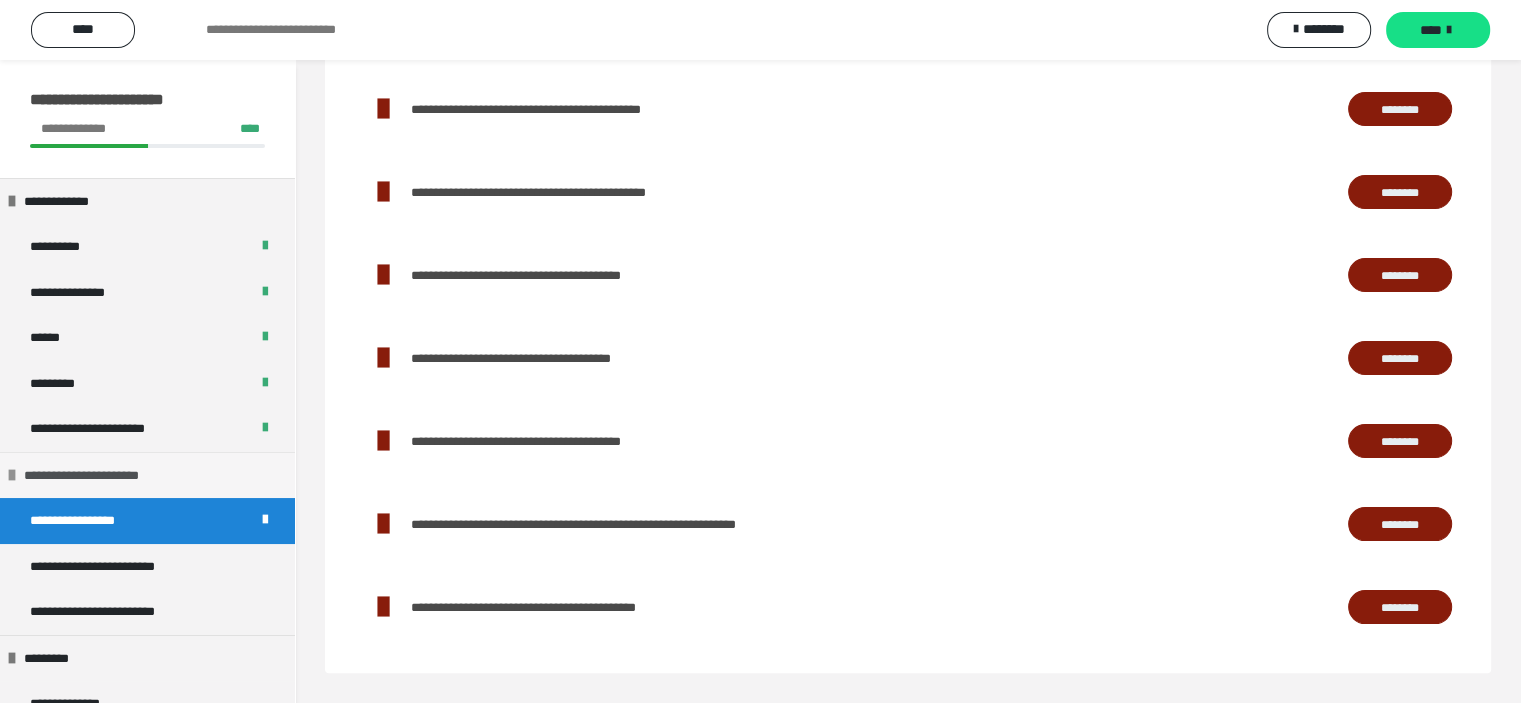 click on "**********" at bounding box center (105, 476) 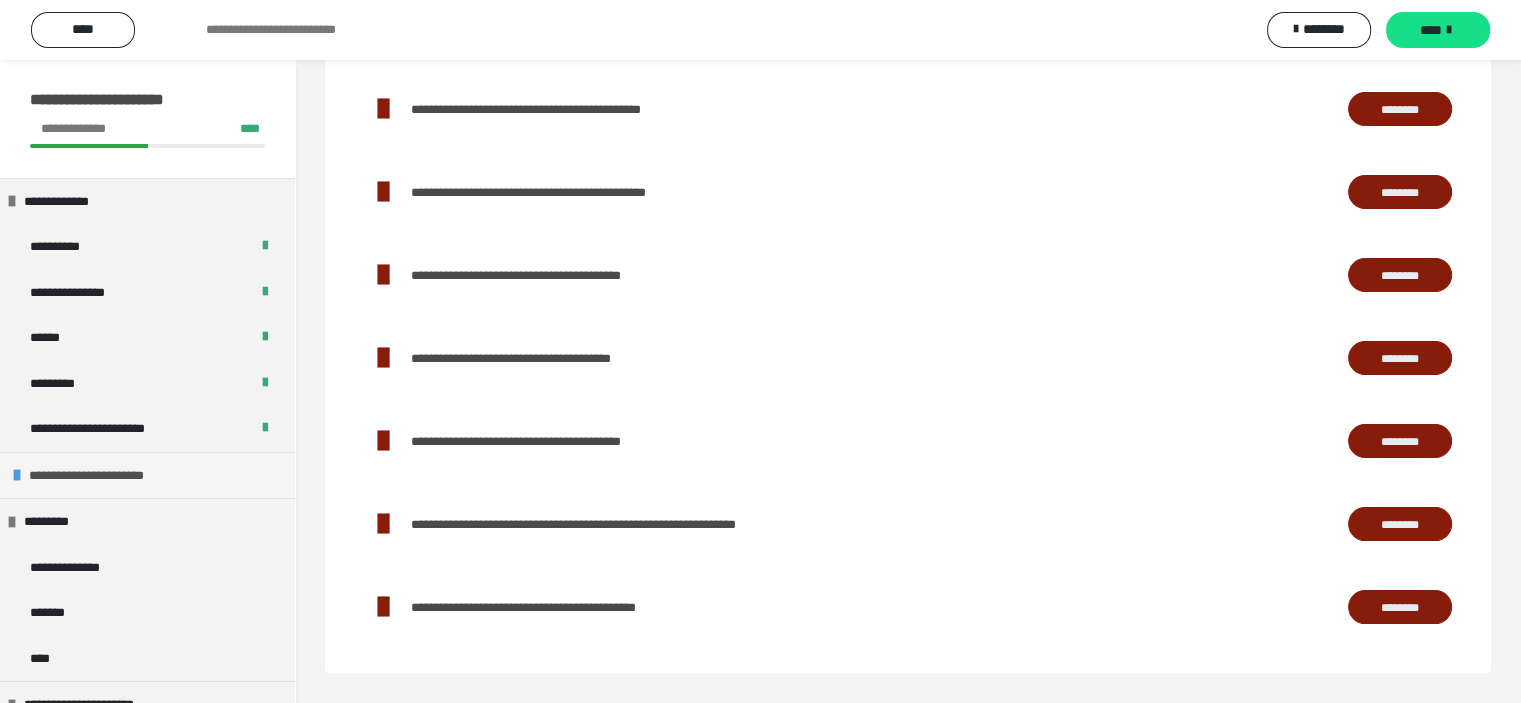click on "**********" at bounding box center (110, 476) 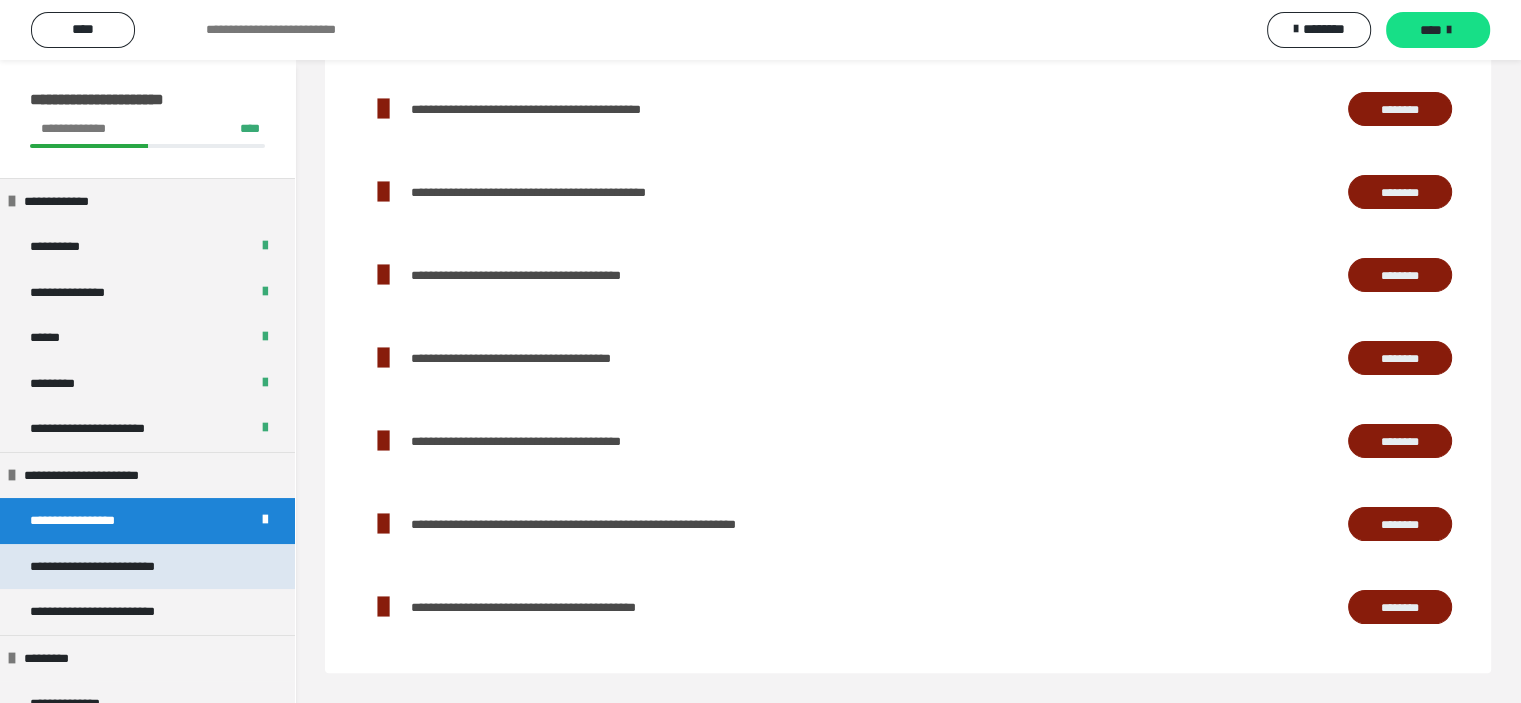 click on "**********" at bounding box center (116, 567) 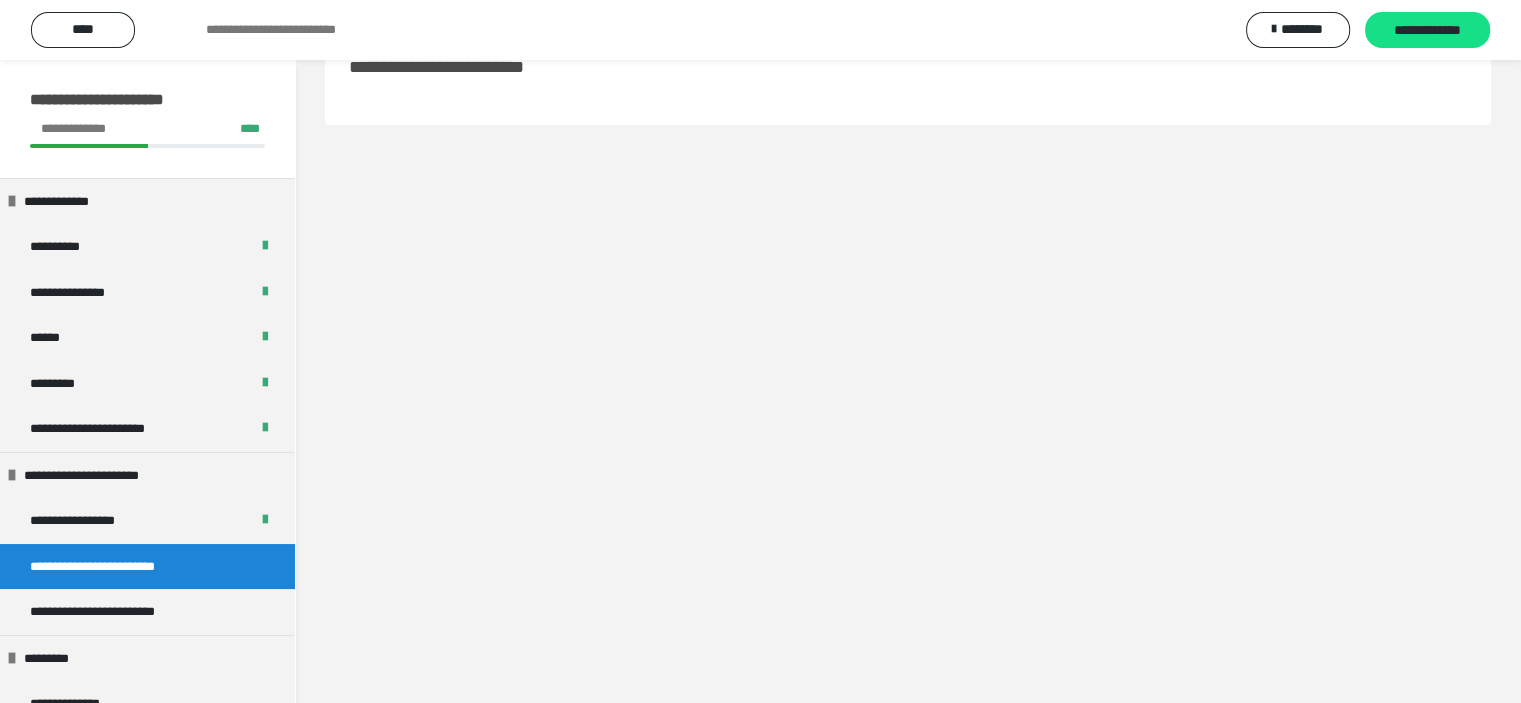 scroll, scrollTop: 60, scrollLeft: 0, axis: vertical 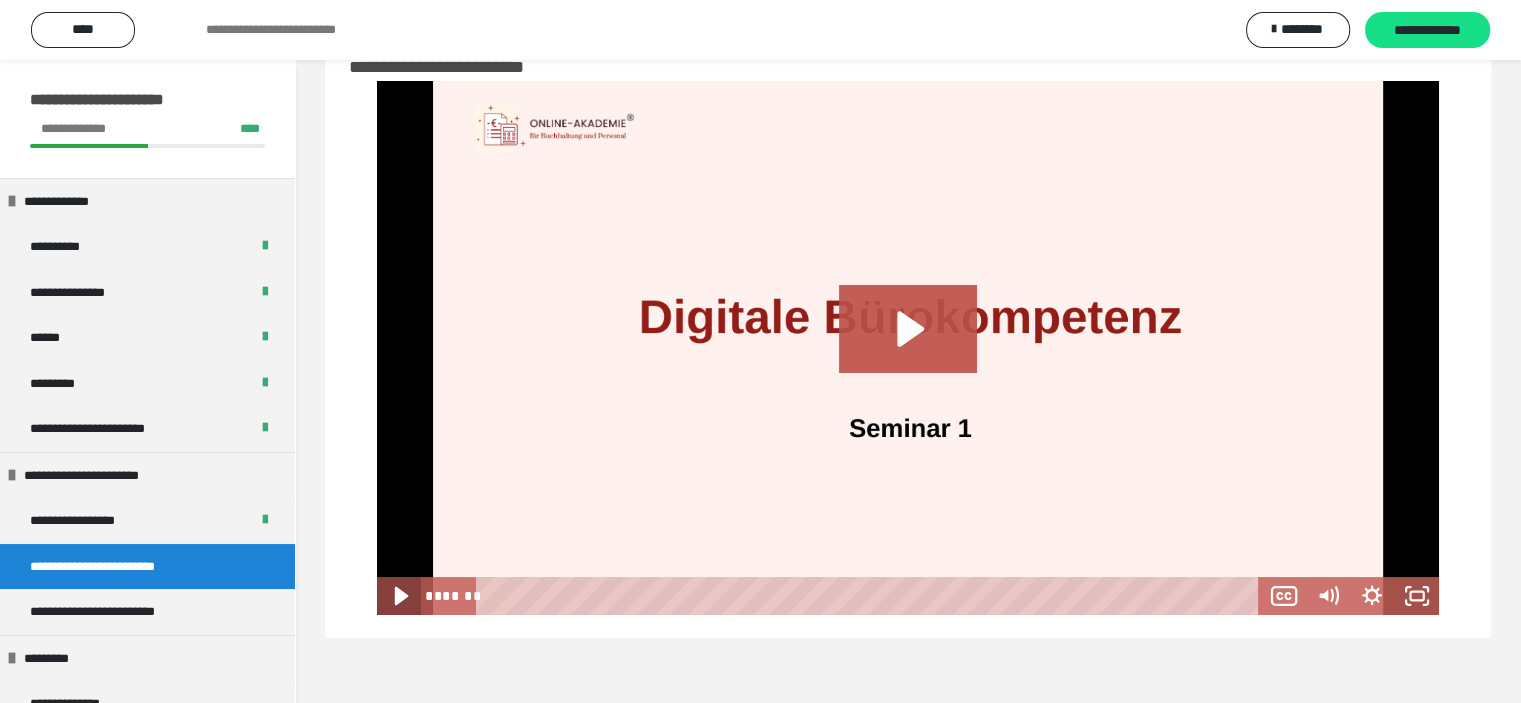 click 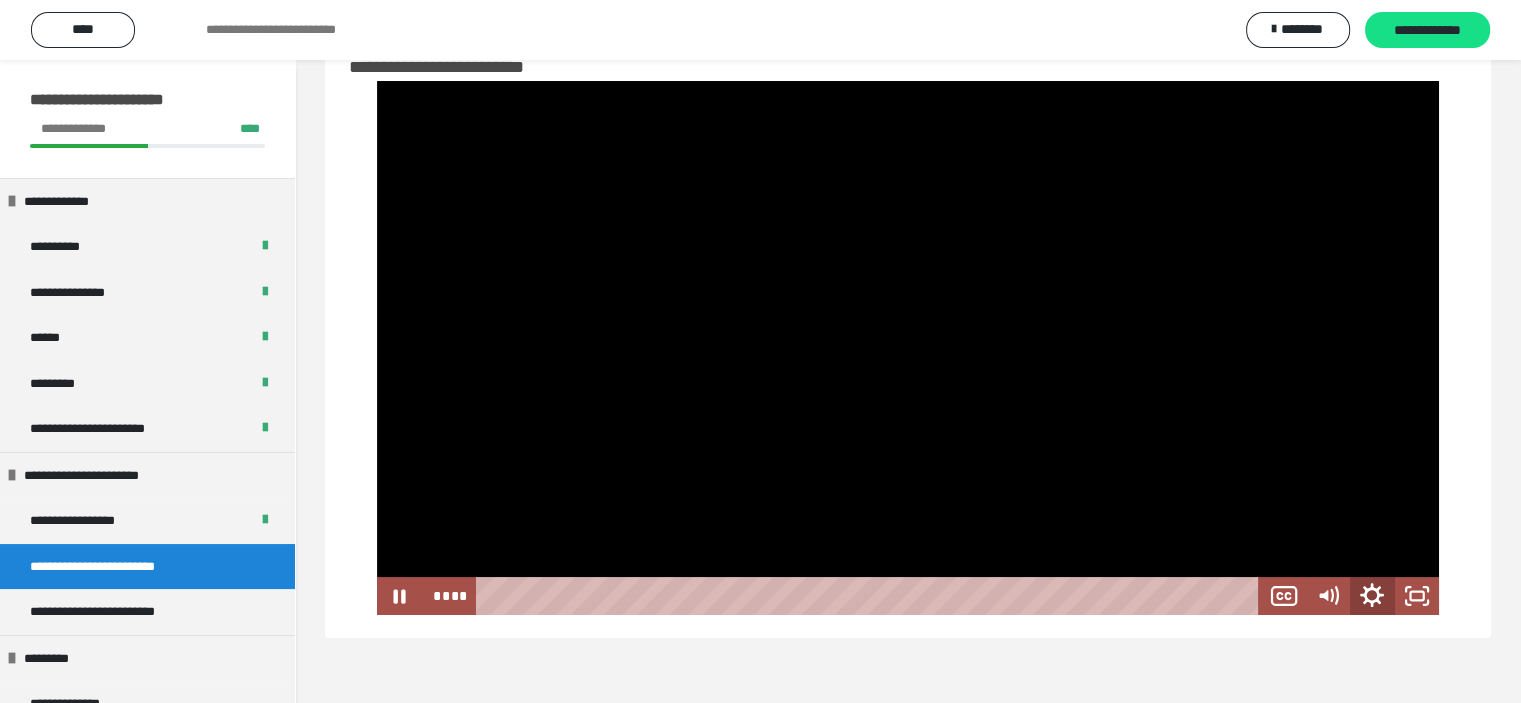 click 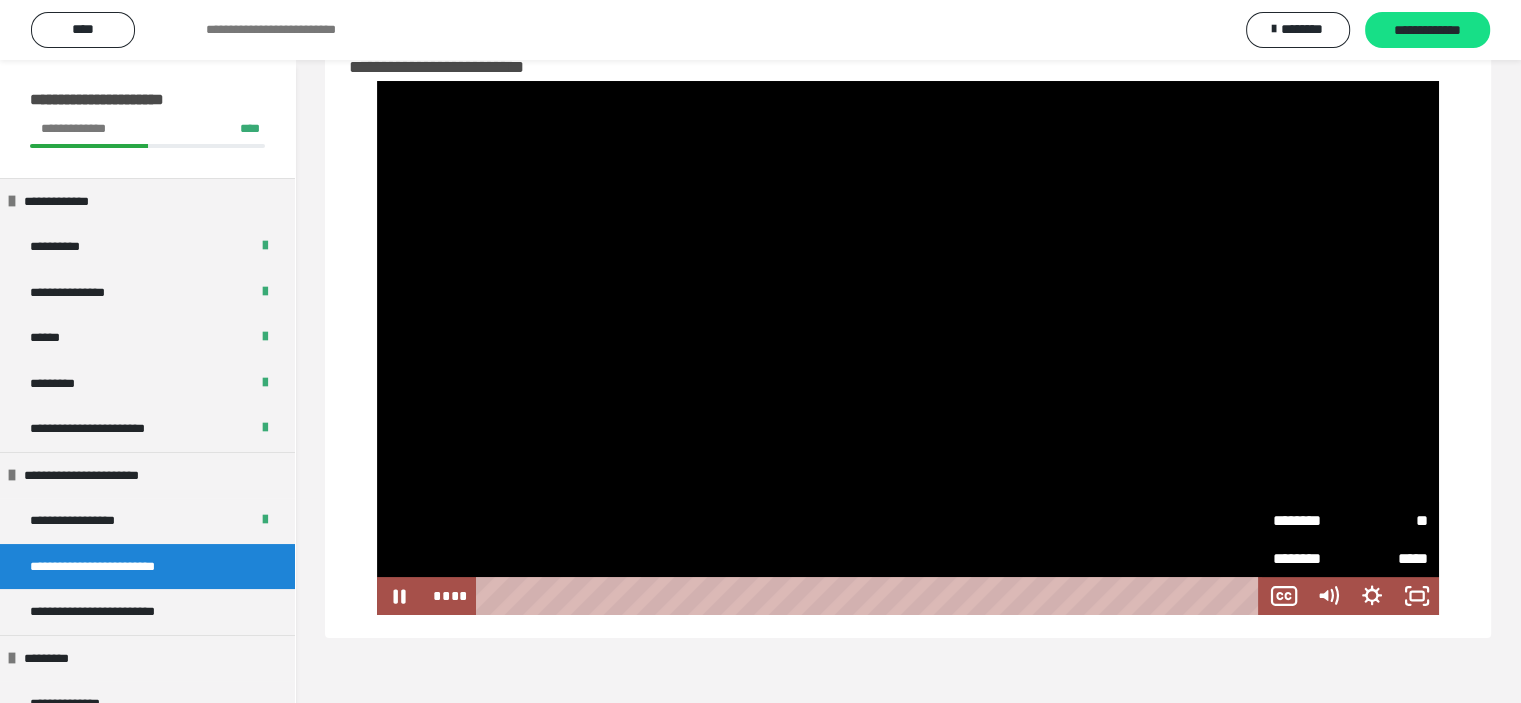 click on "********" at bounding box center (1311, 521) 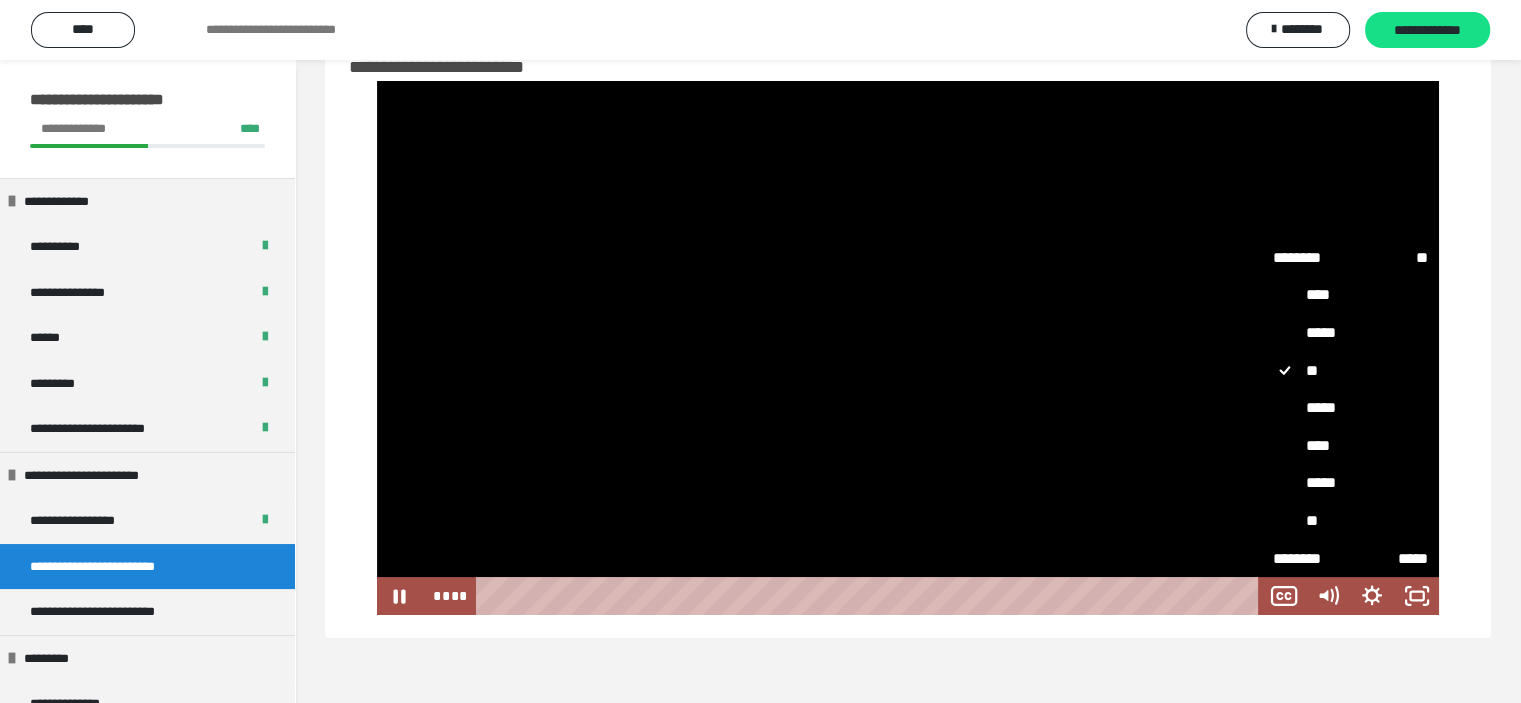 click on "**" at bounding box center (1350, 521) 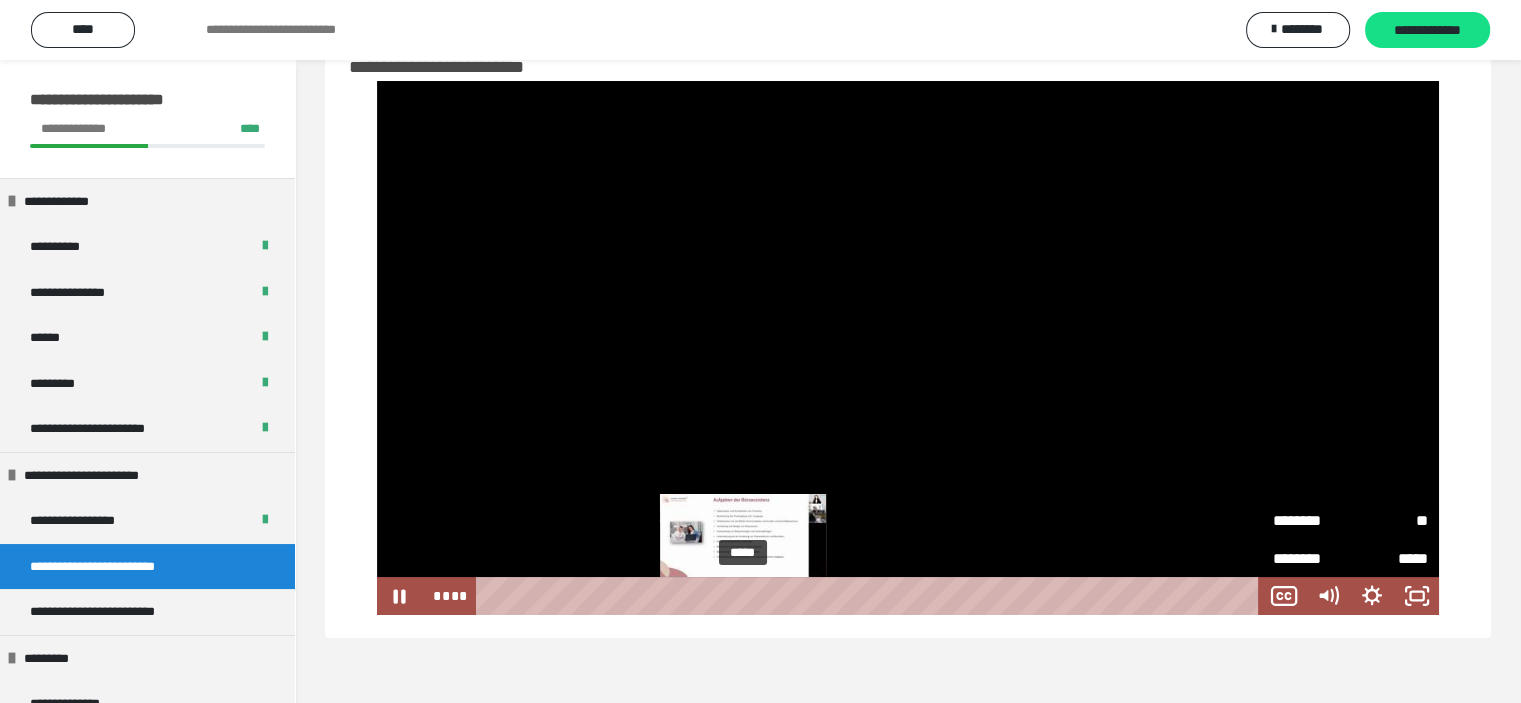 click on "*****" at bounding box center [871, 596] 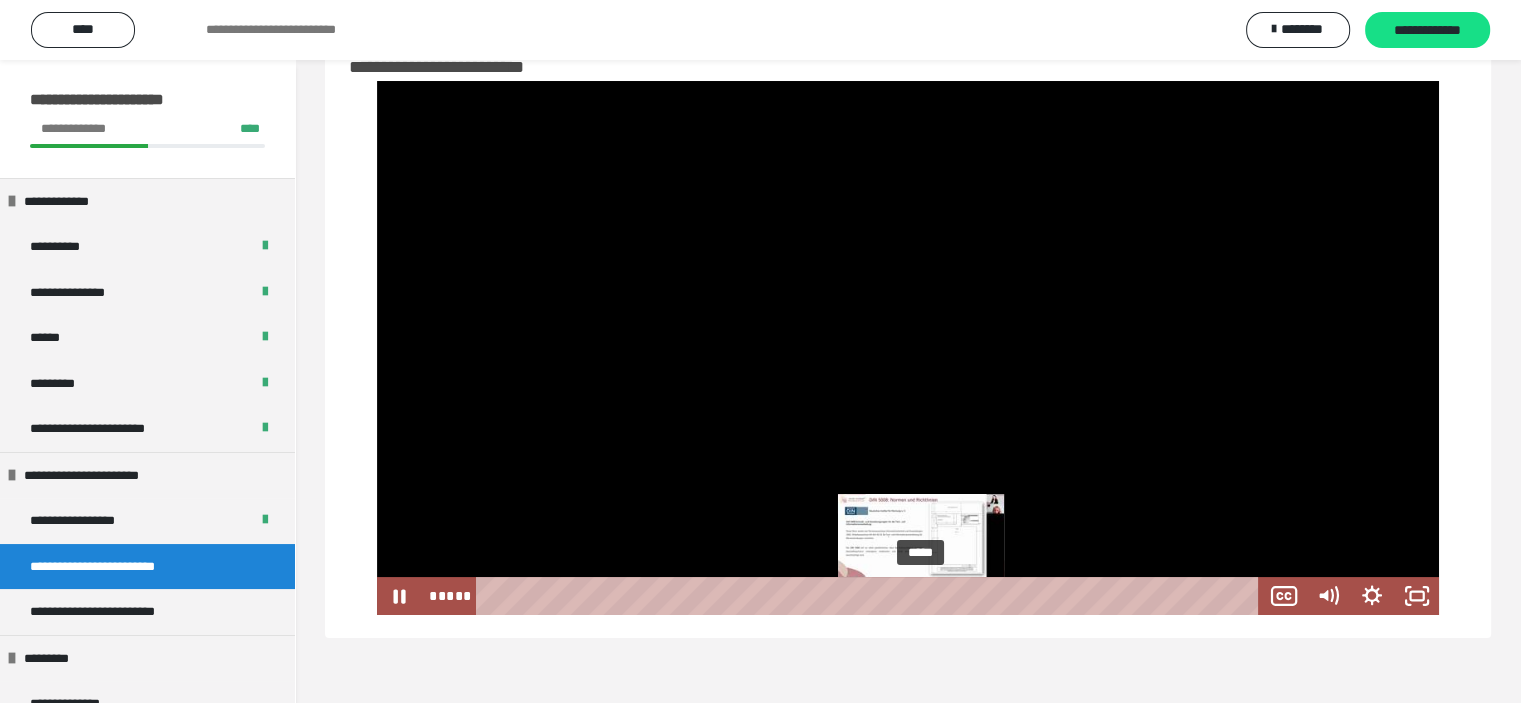 click on "*****" at bounding box center (871, 596) 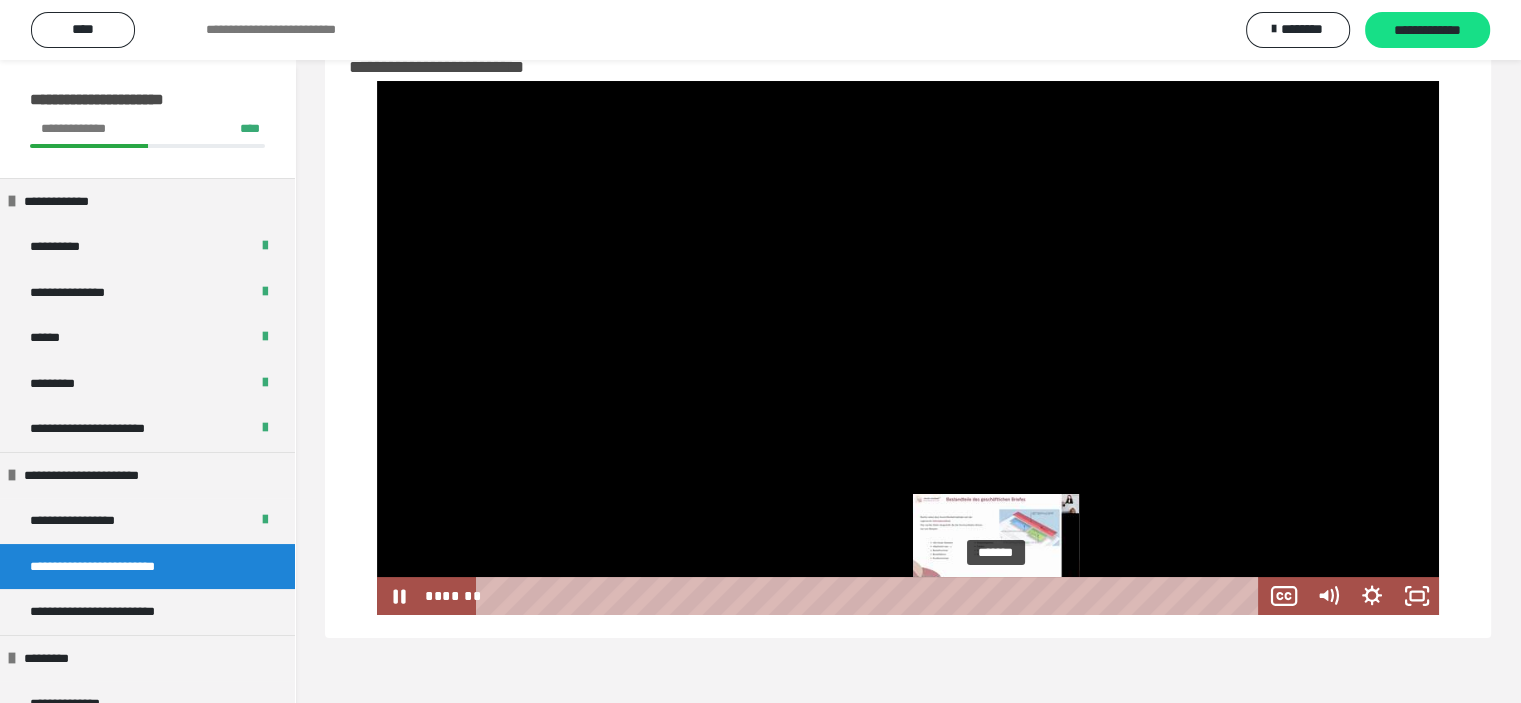 click on "*******" at bounding box center [871, 596] 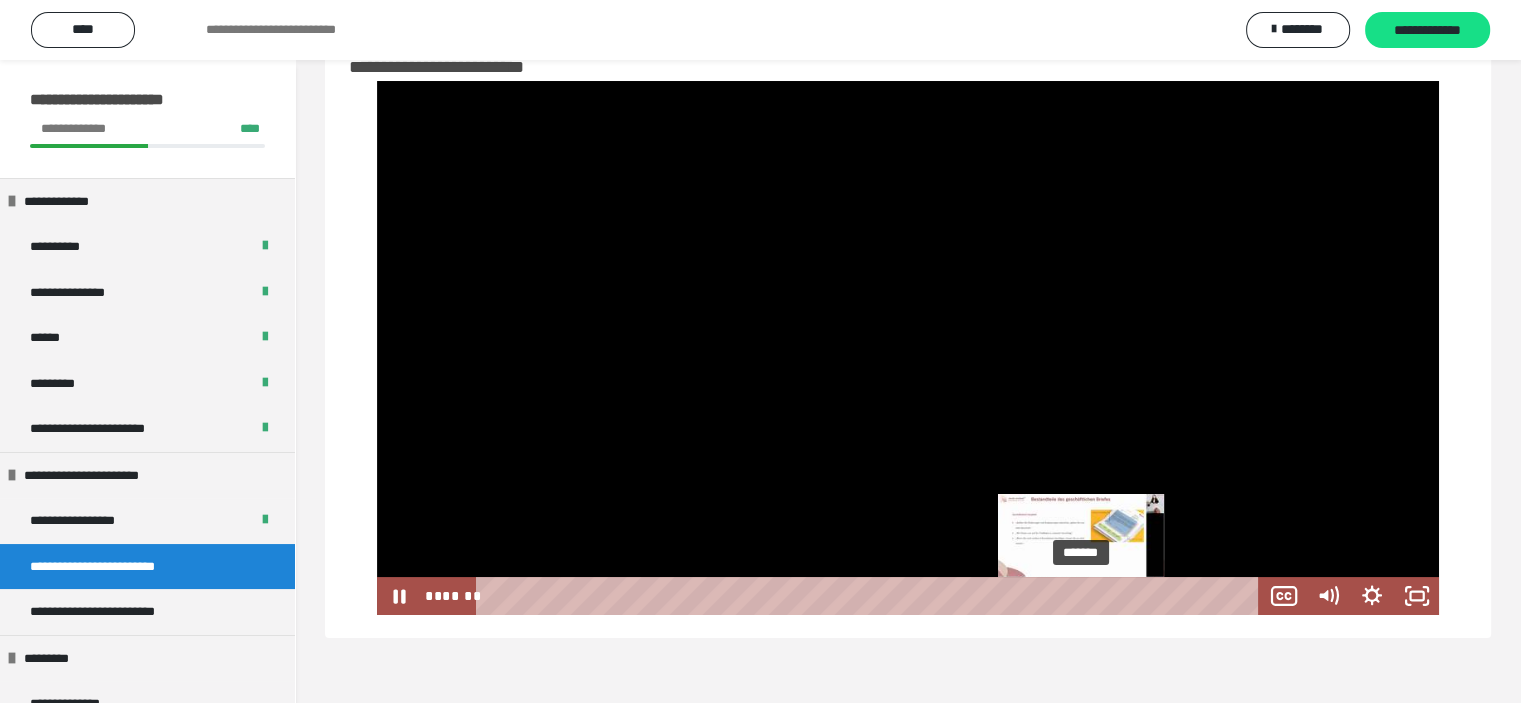 click on "*******" at bounding box center [871, 596] 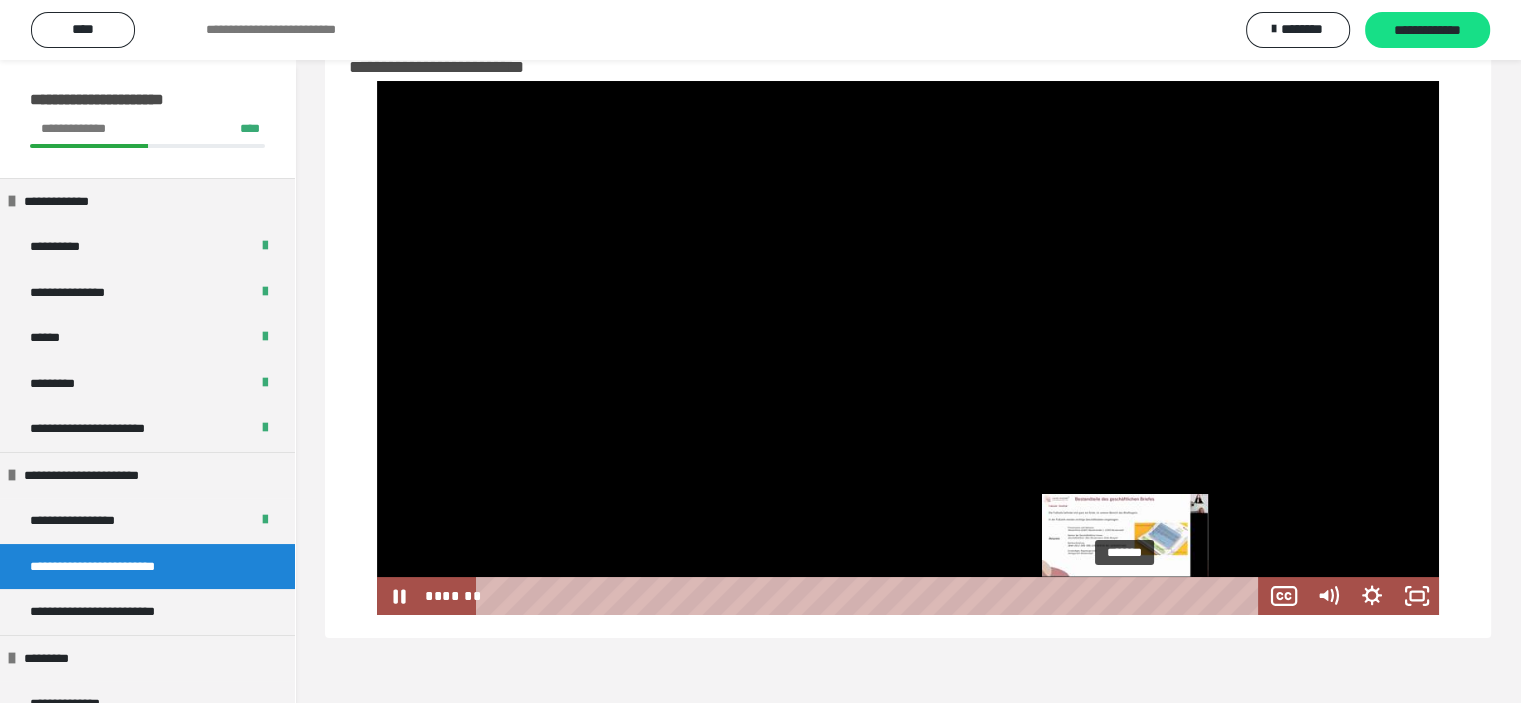 click on "*******" at bounding box center [871, 596] 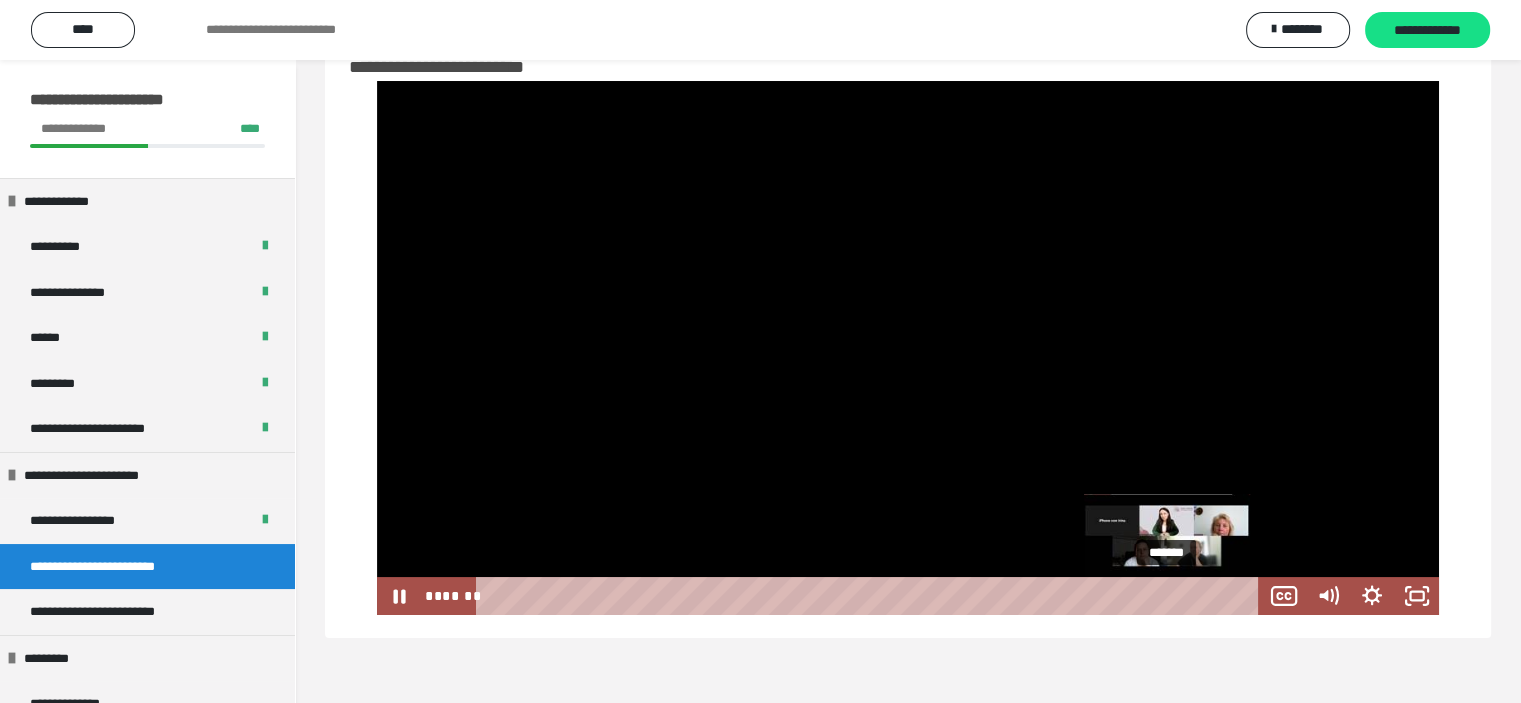 click on "*******" at bounding box center (871, 596) 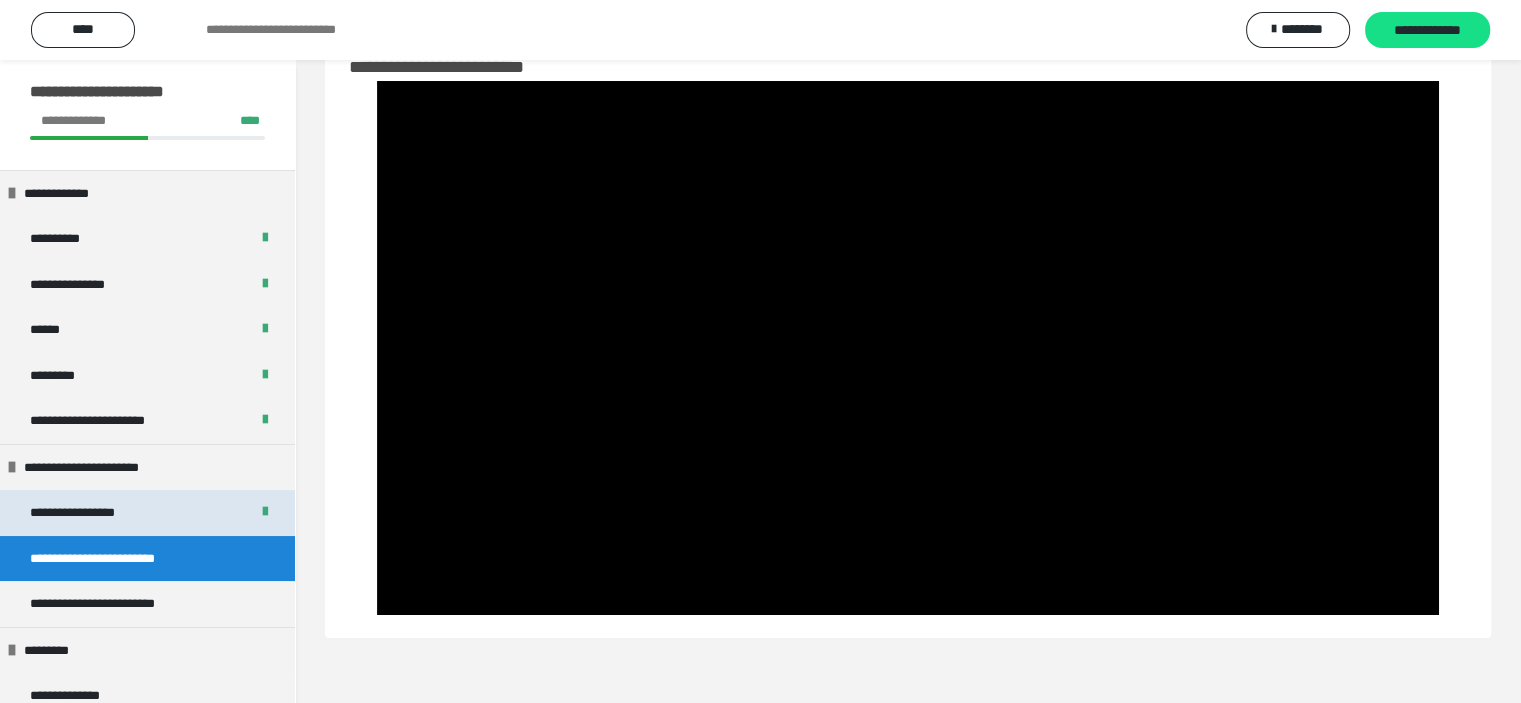 scroll, scrollTop: 0, scrollLeft: 0, axis: both 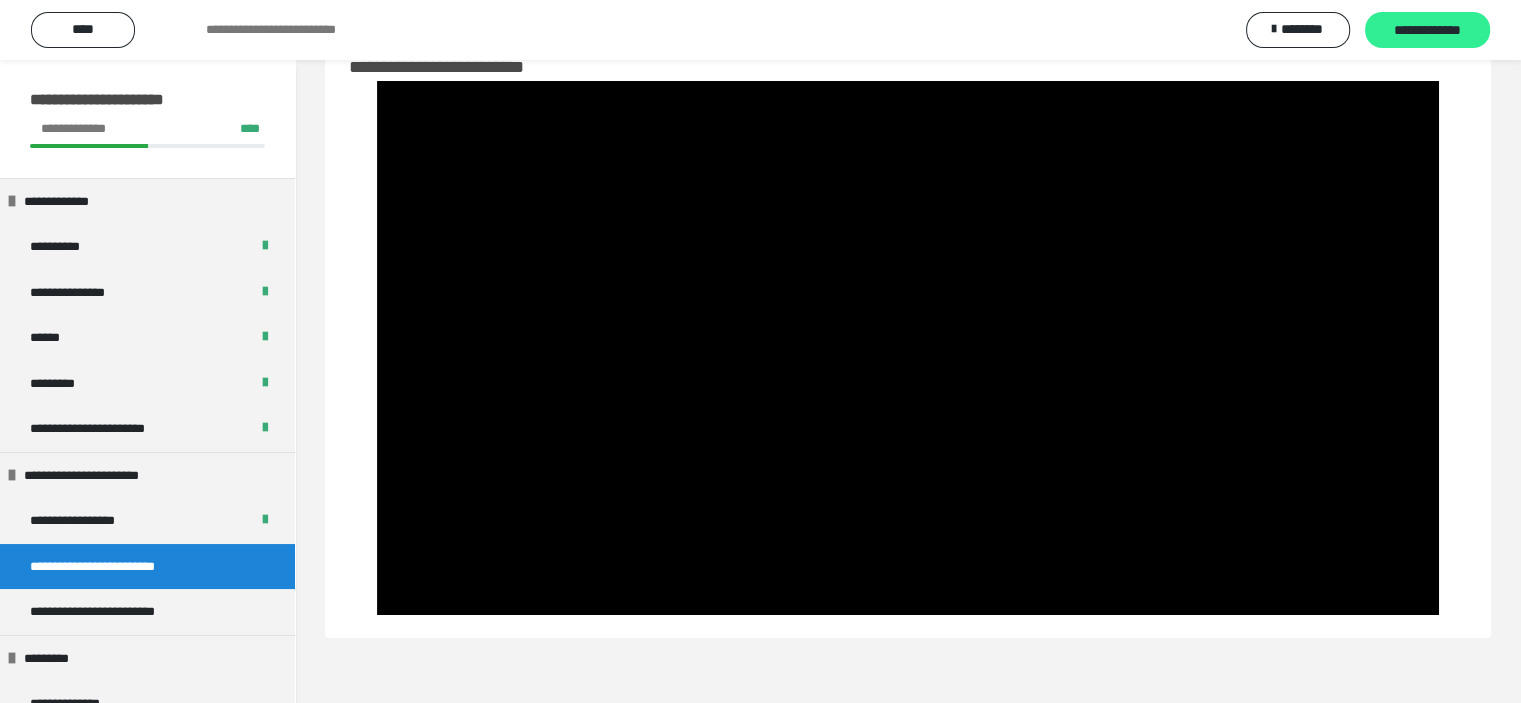 click on "**********" at bounding box center [1427, 31] 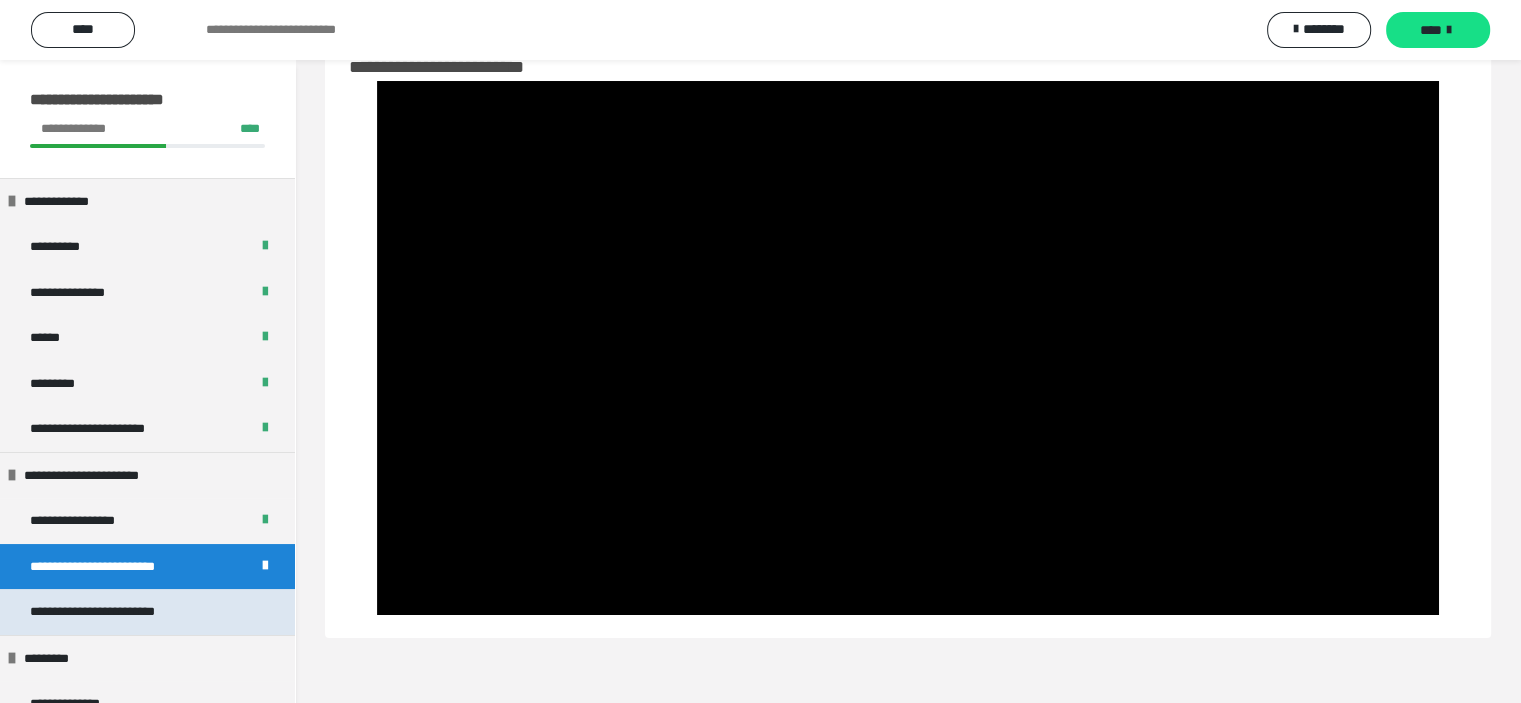 click on "**********" at bounding box center (115, 612) 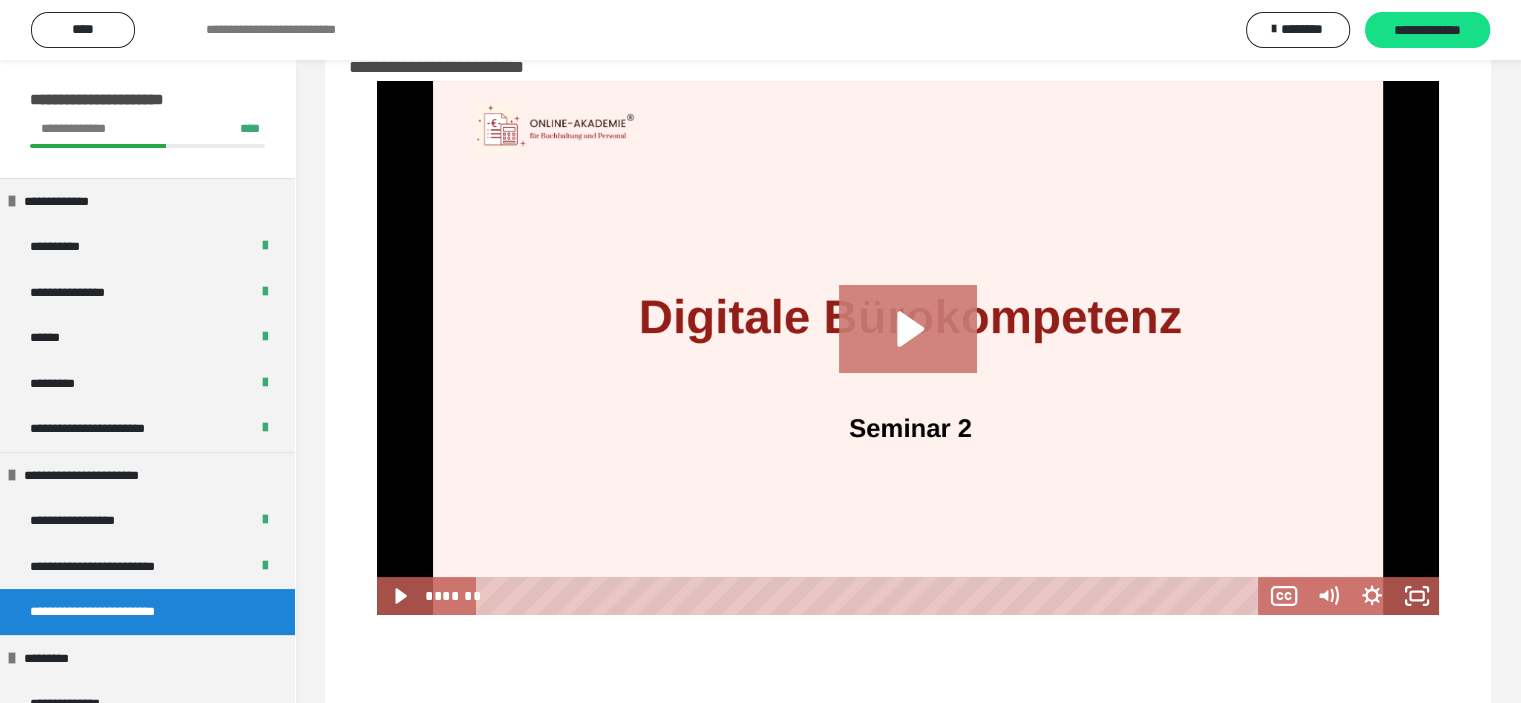 click 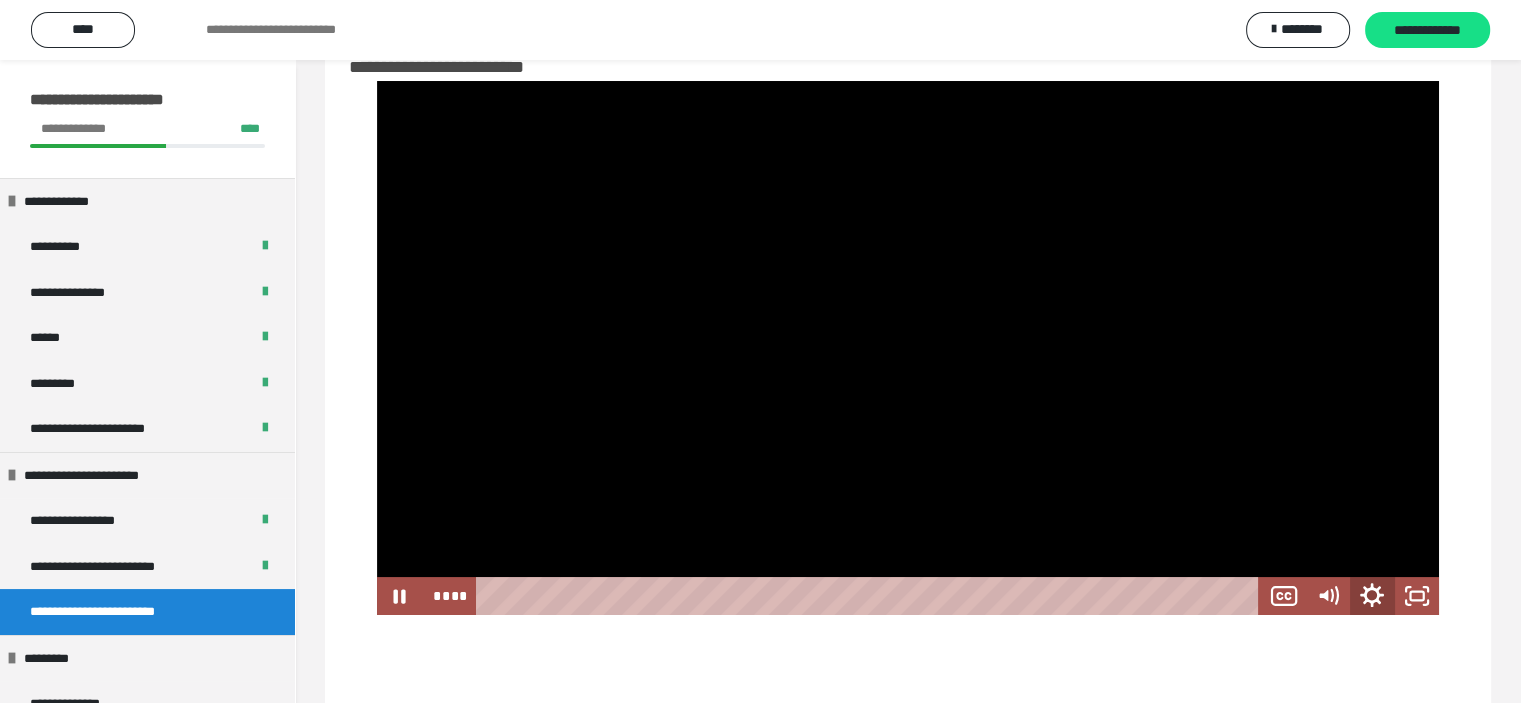 click 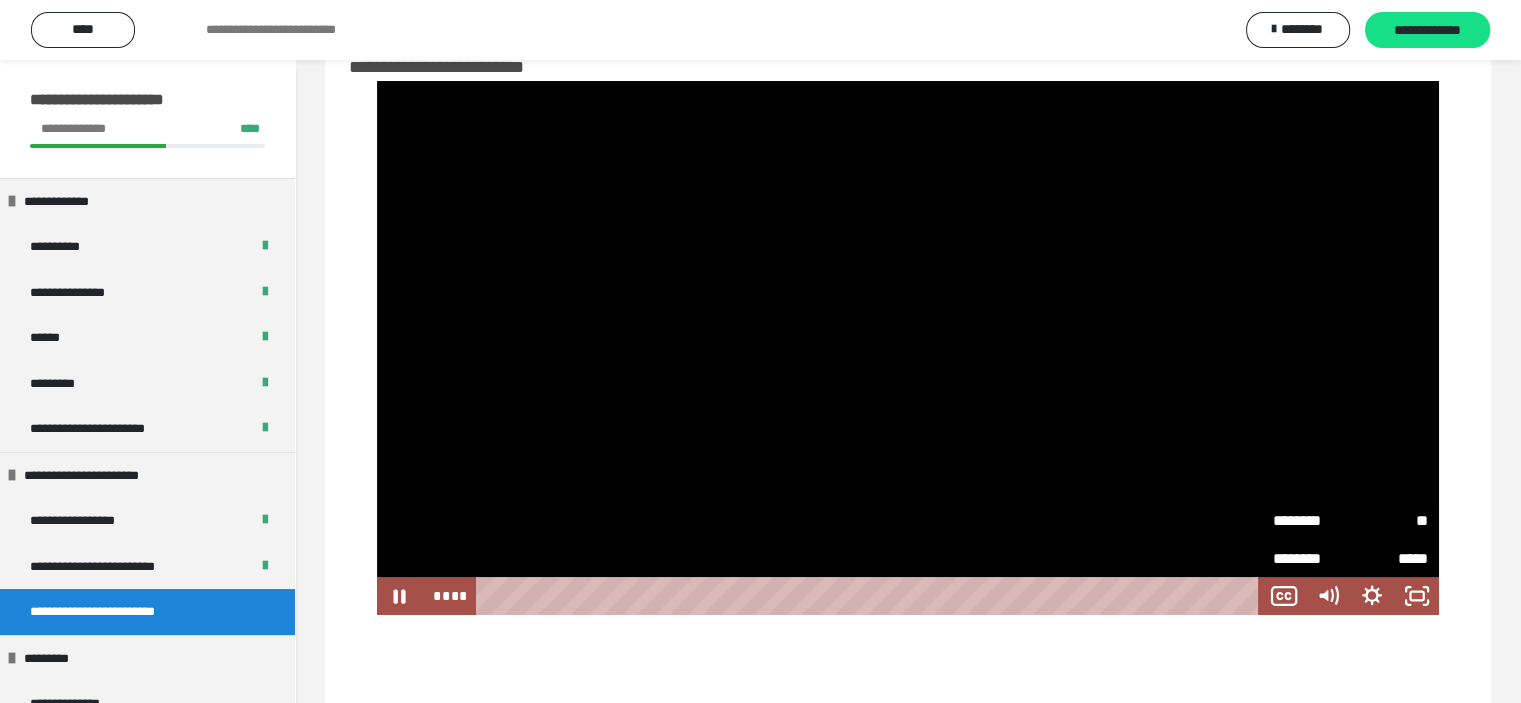 click on "********" at bounding box center (1311, 521) 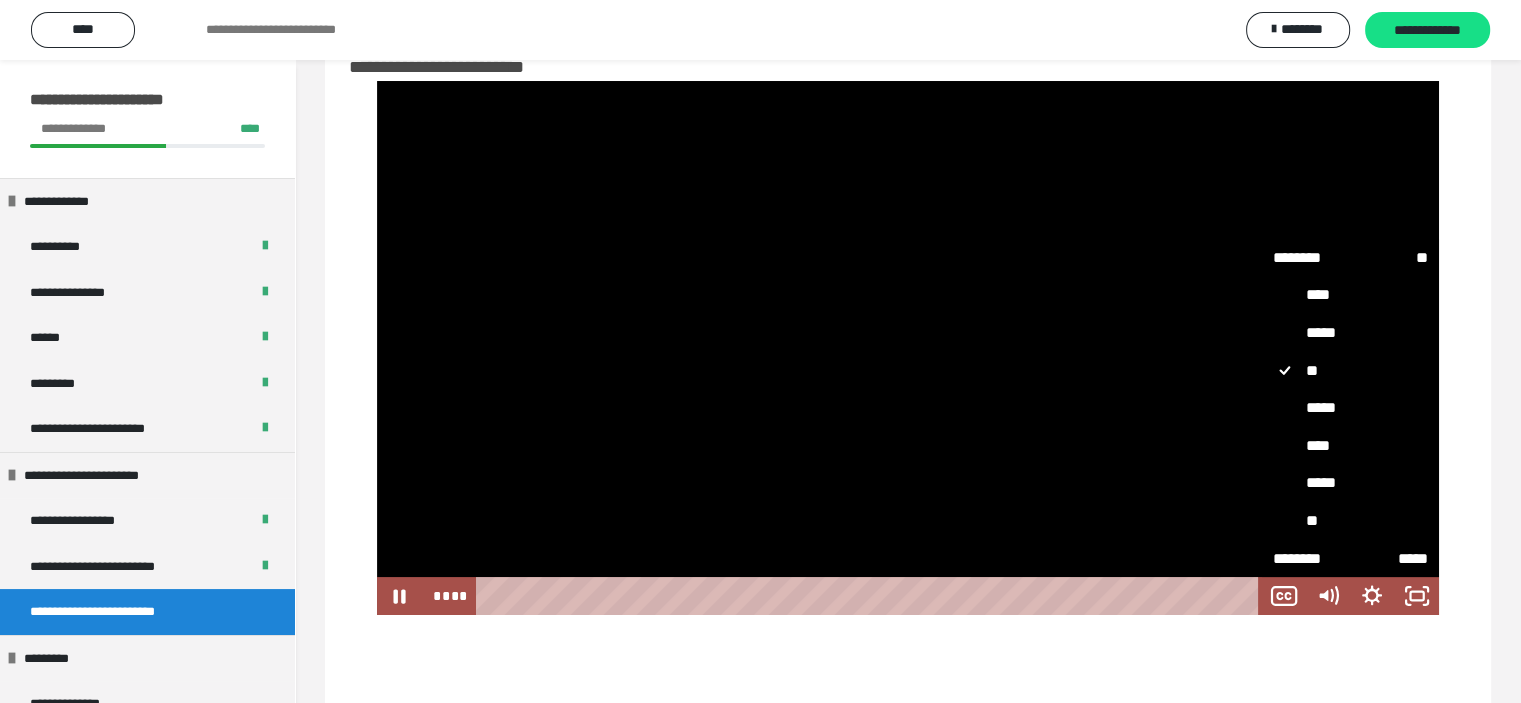 click on "**" at bounding box center (1350, 521) 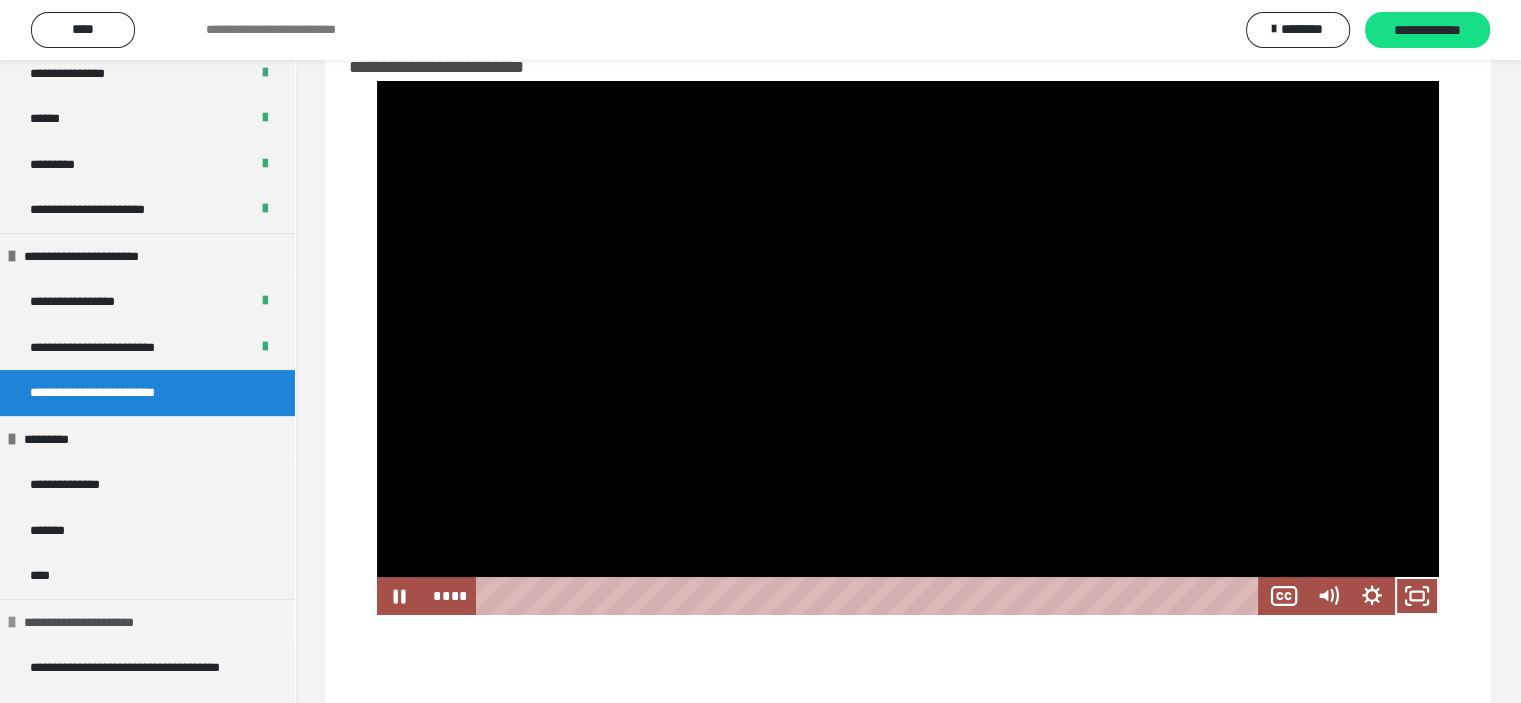 scroll, scrollTop: 230, scrollLeft: 0, axis: vertical 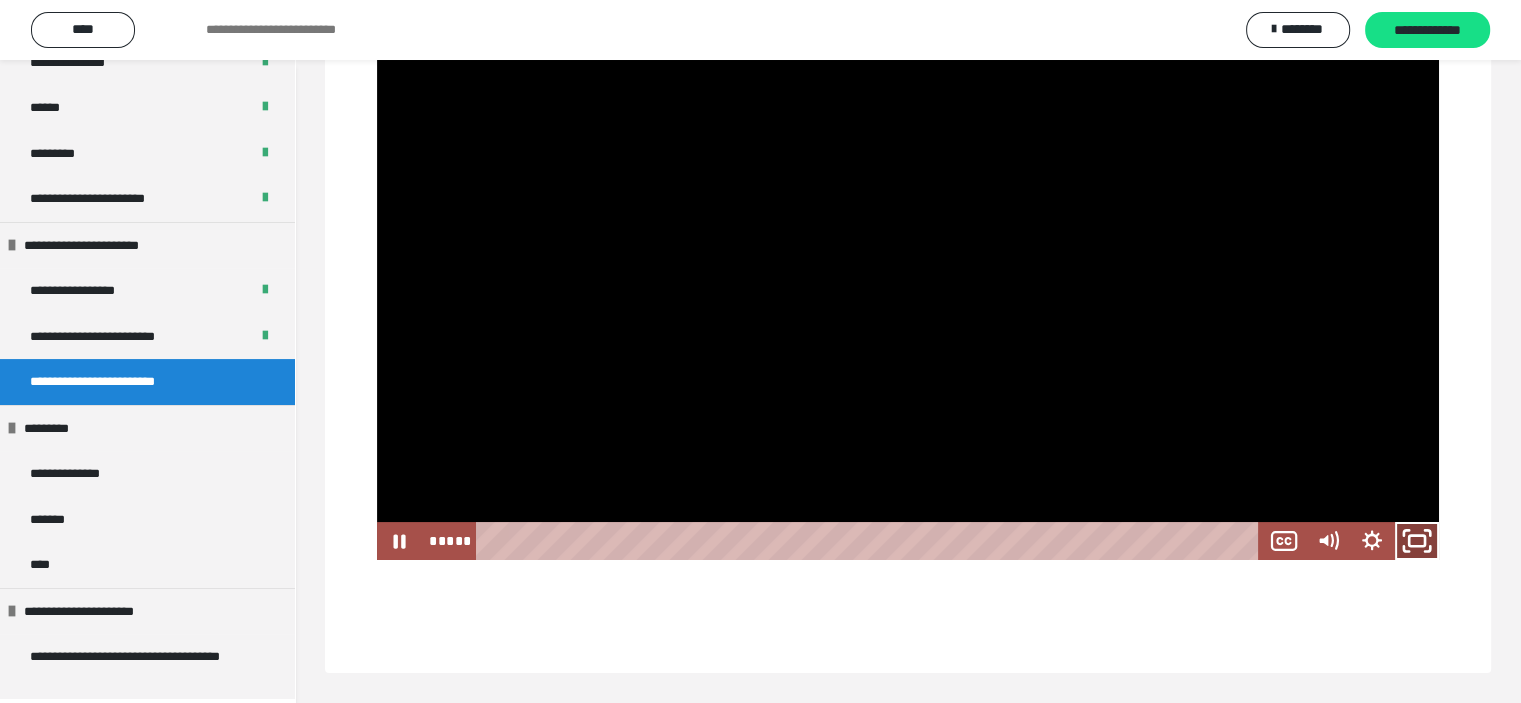 click 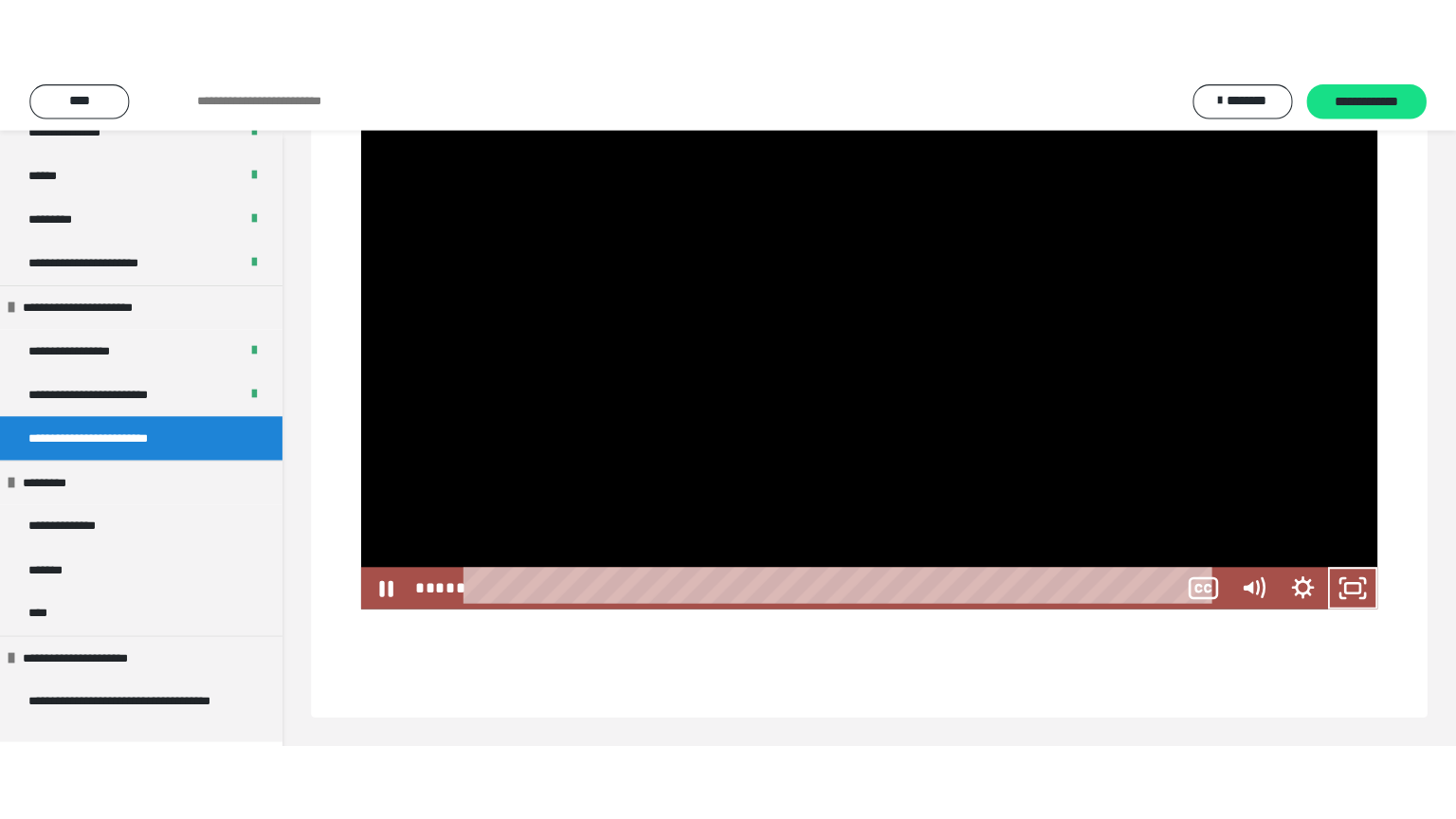 scroll, scrollTop: 57, scrollLeft: 0, axis: vertical 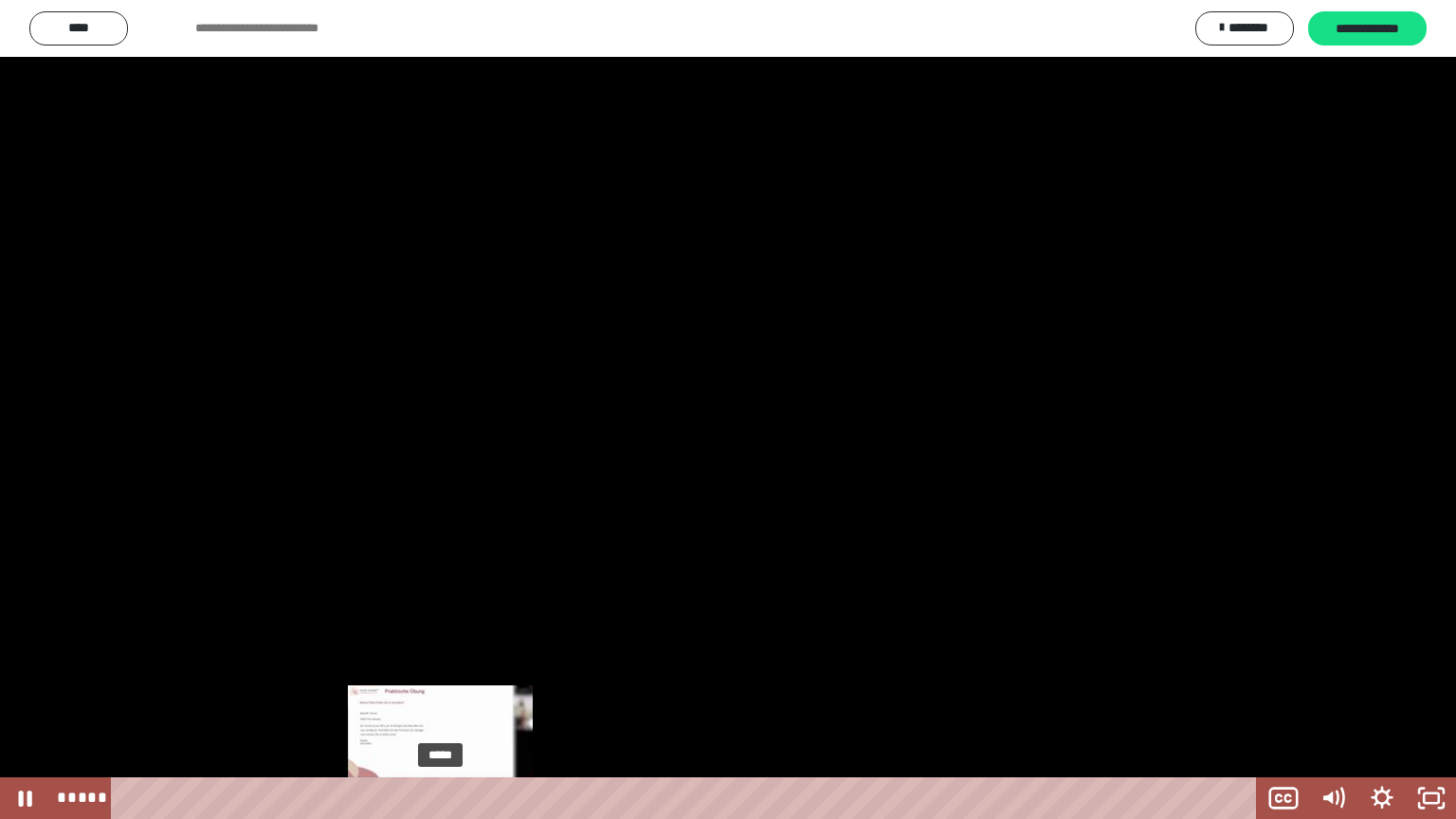 click on "*****" at bounding box center (687, 798) 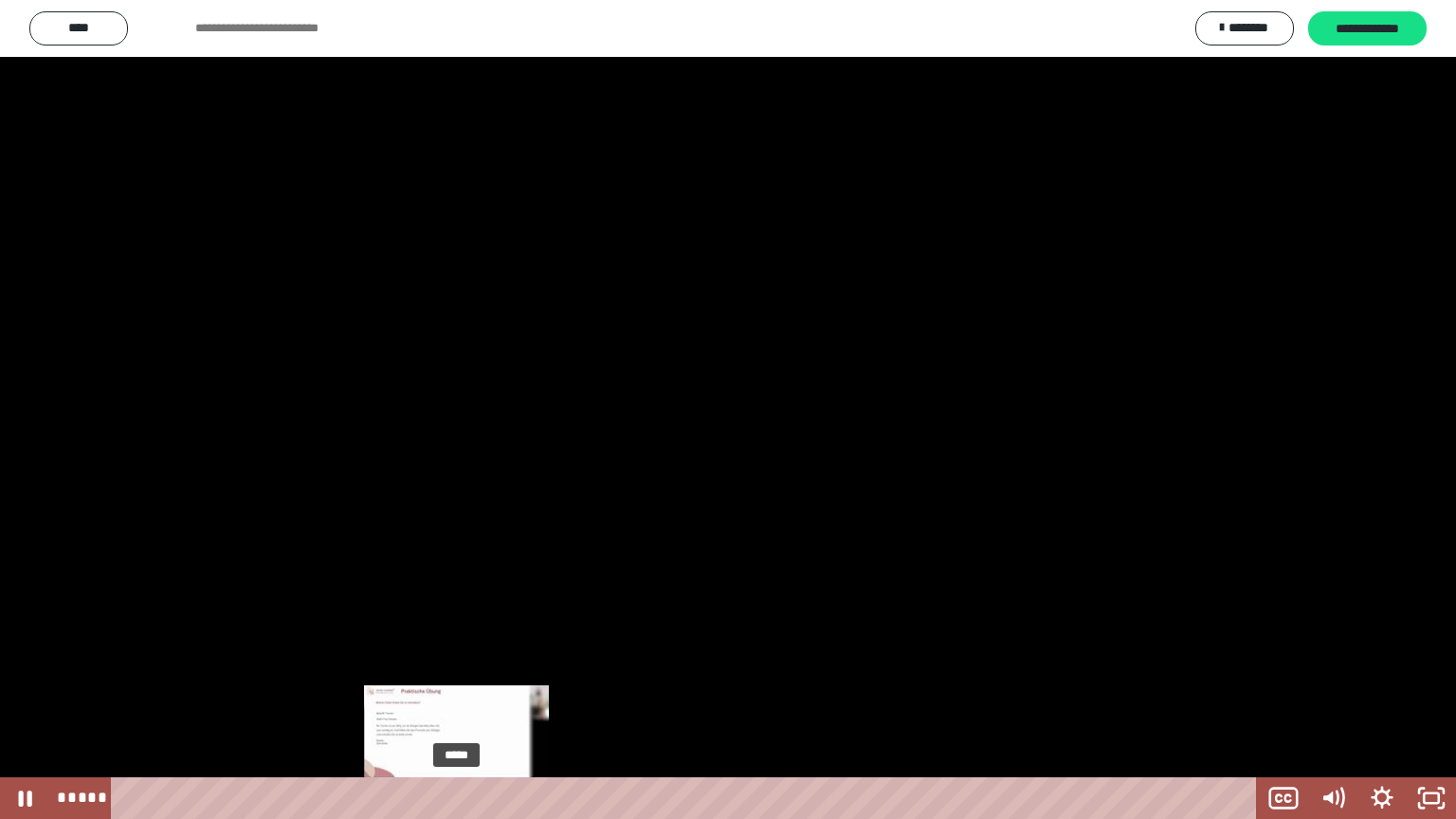 click on "*****" at bounding box center [687, 798] 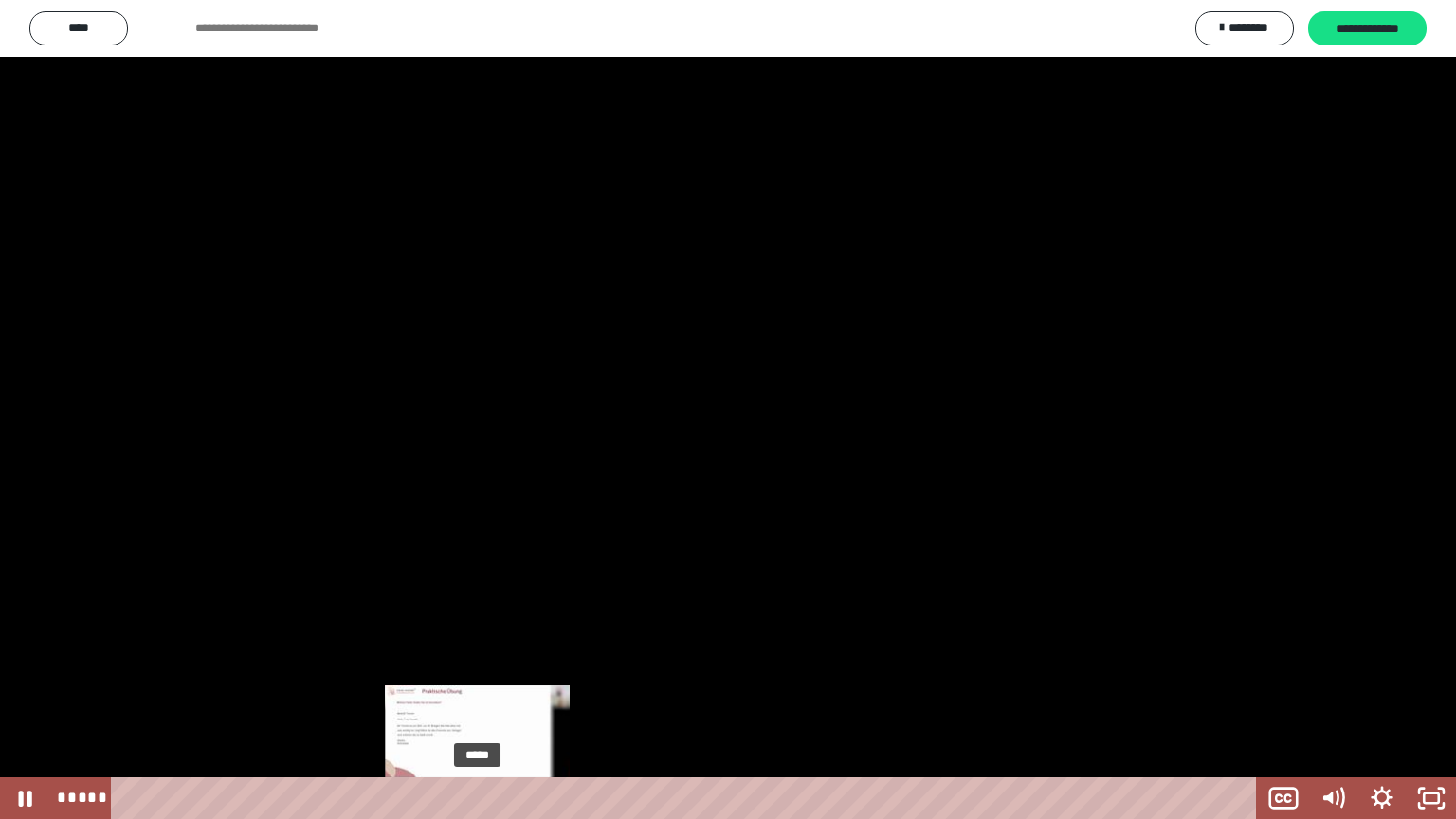 click on "*****" at bounding box center (687, 798) 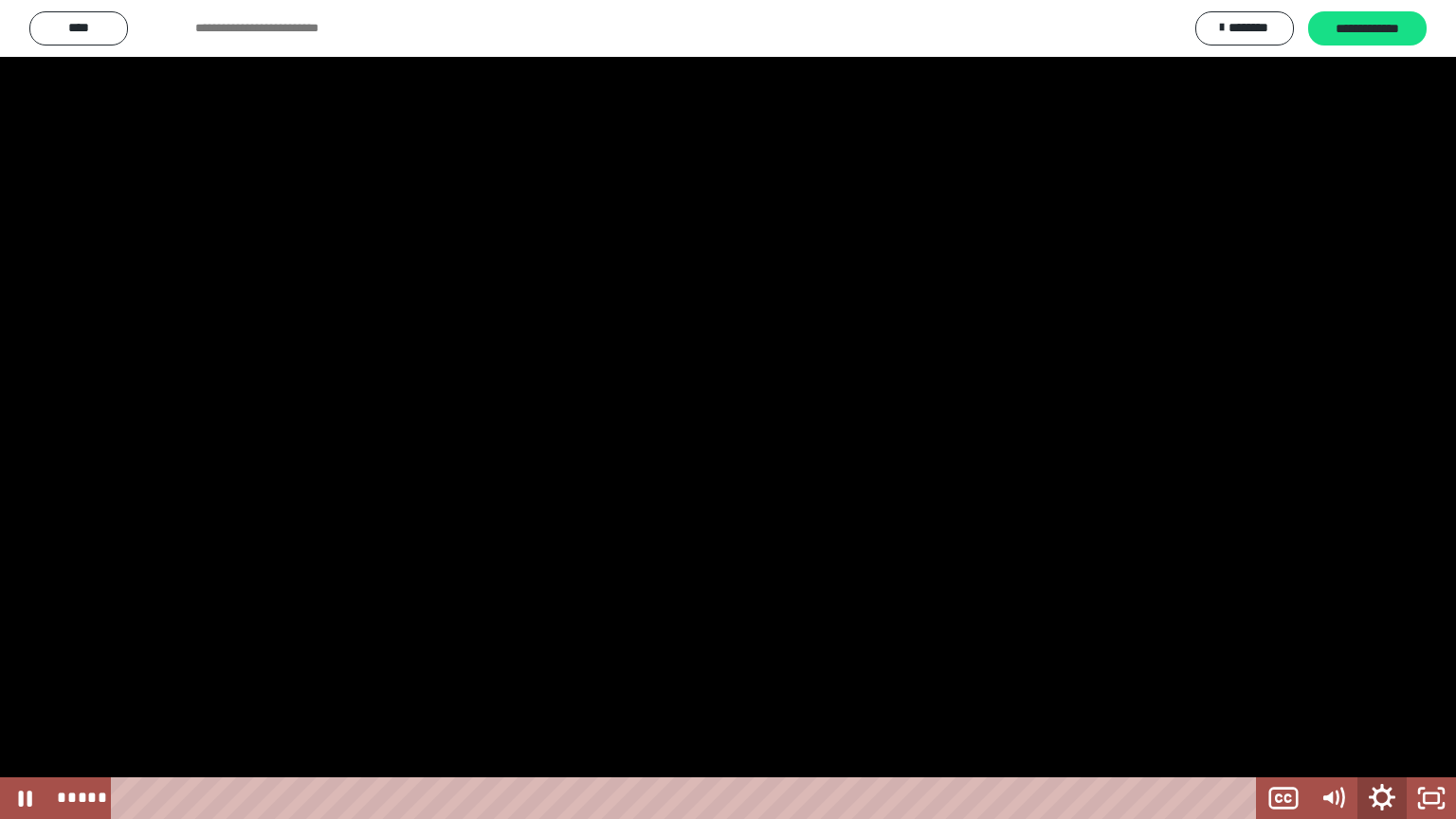 click 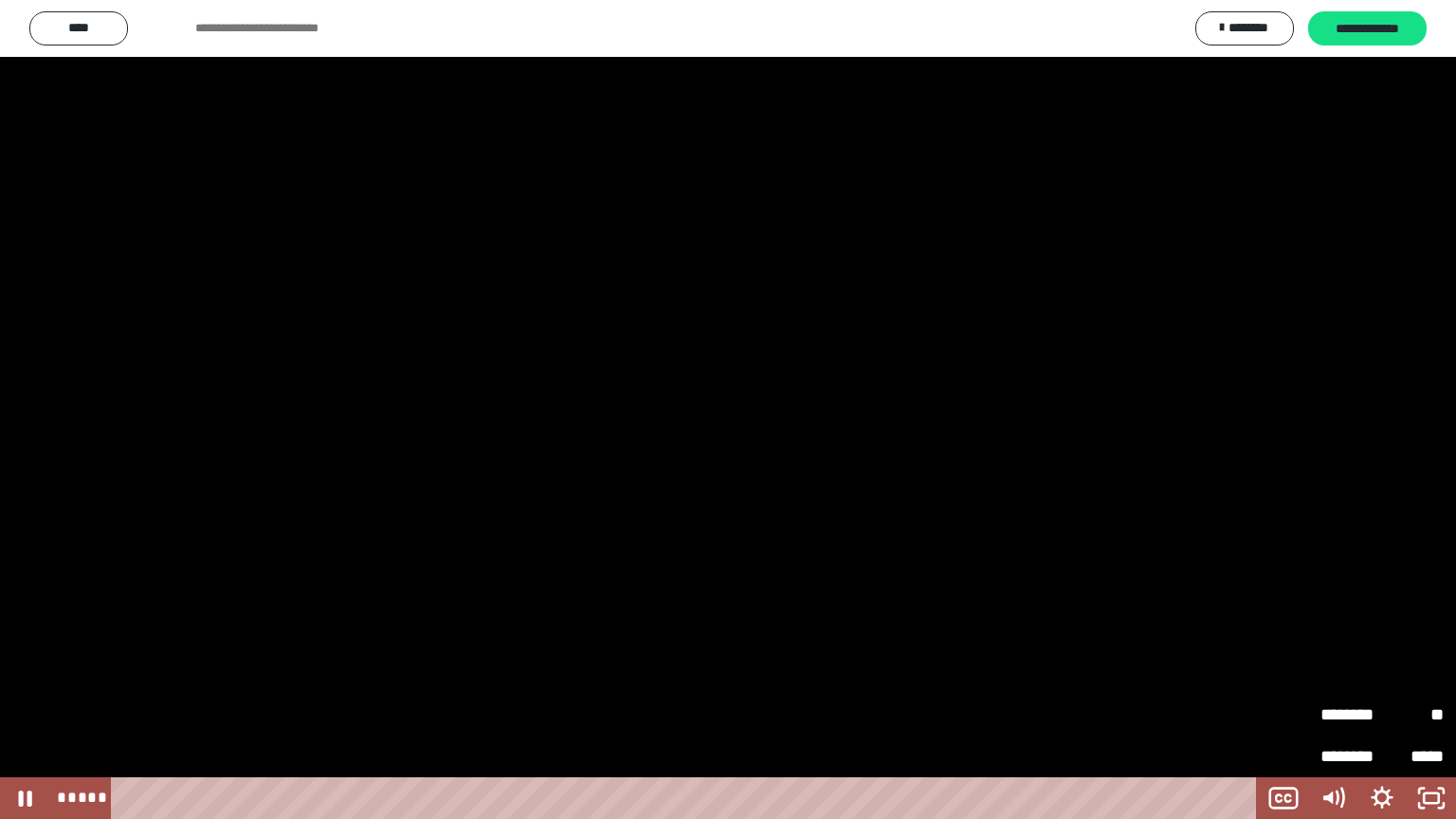click on "********" at bounding box center [1351, 715] 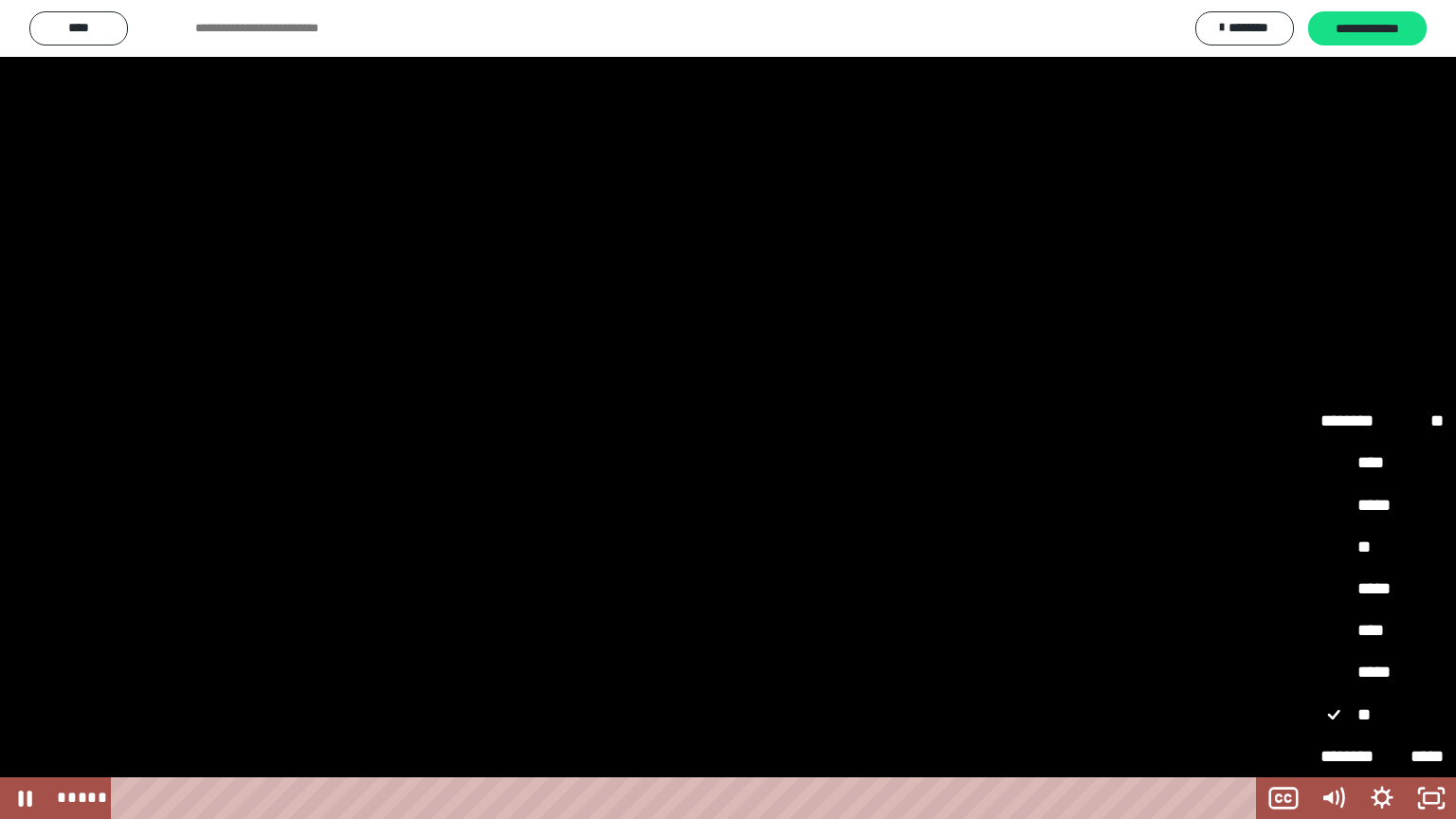 click on "**" at bounding box center [1382, 548] 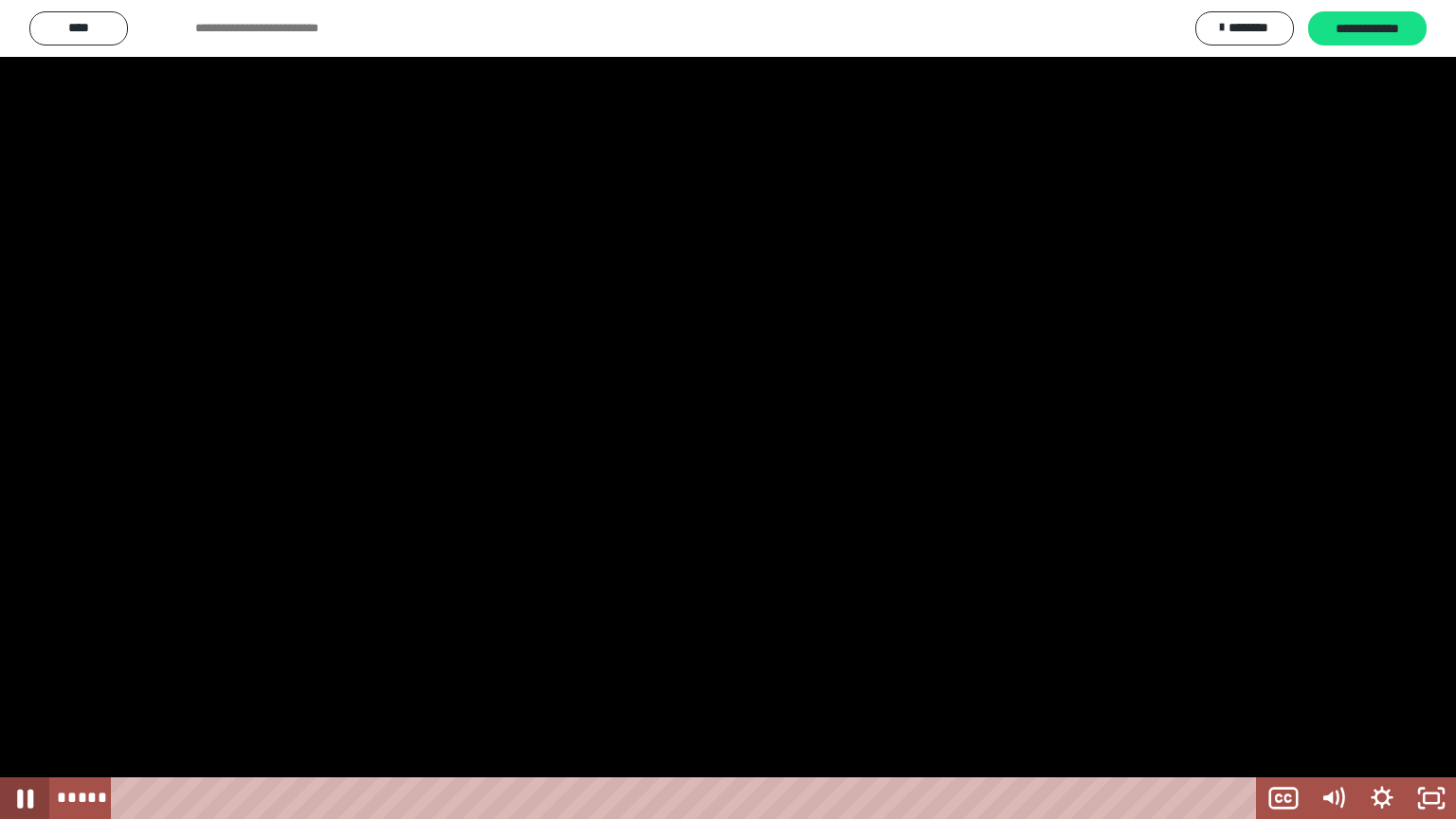 click 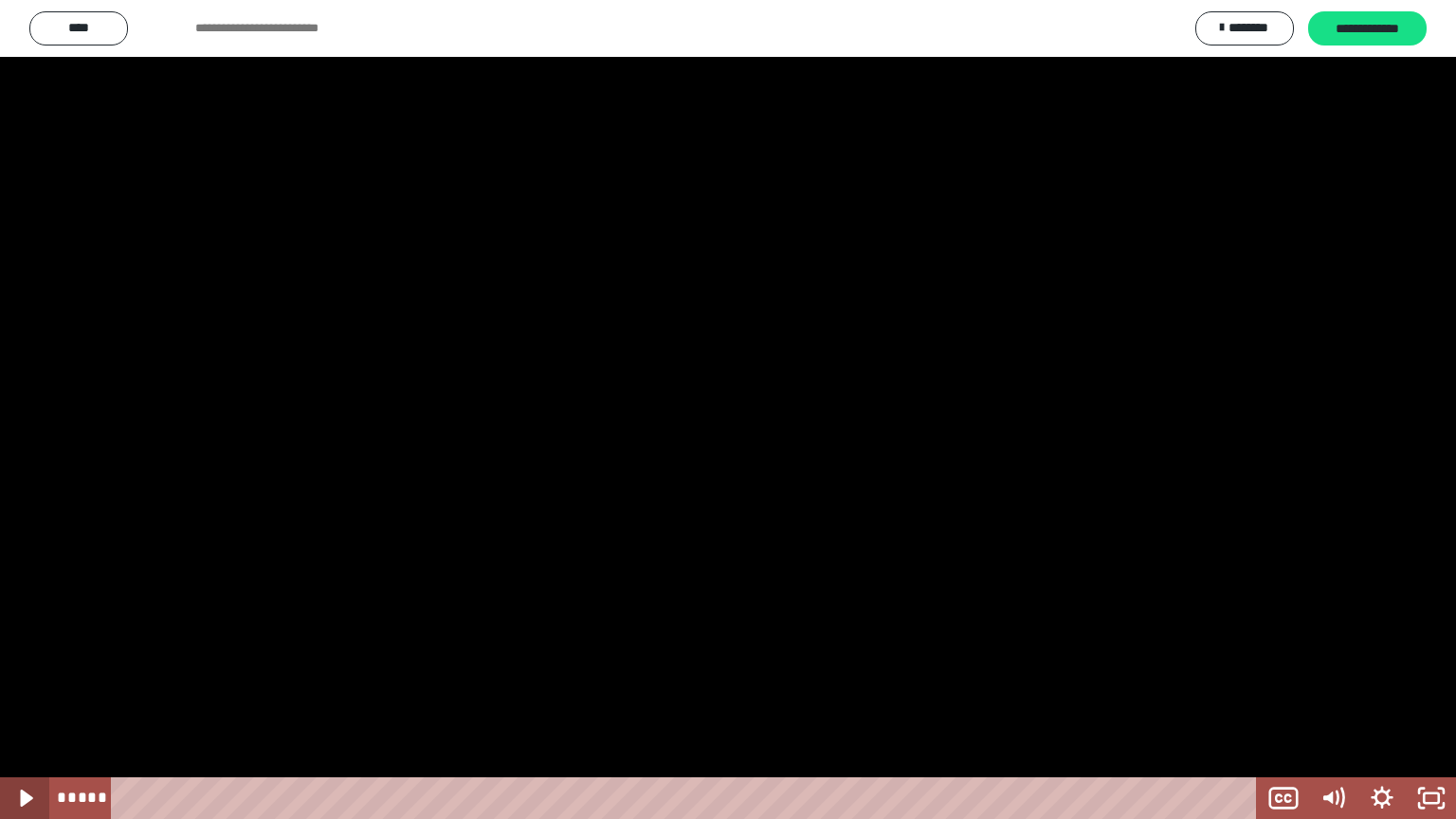 click 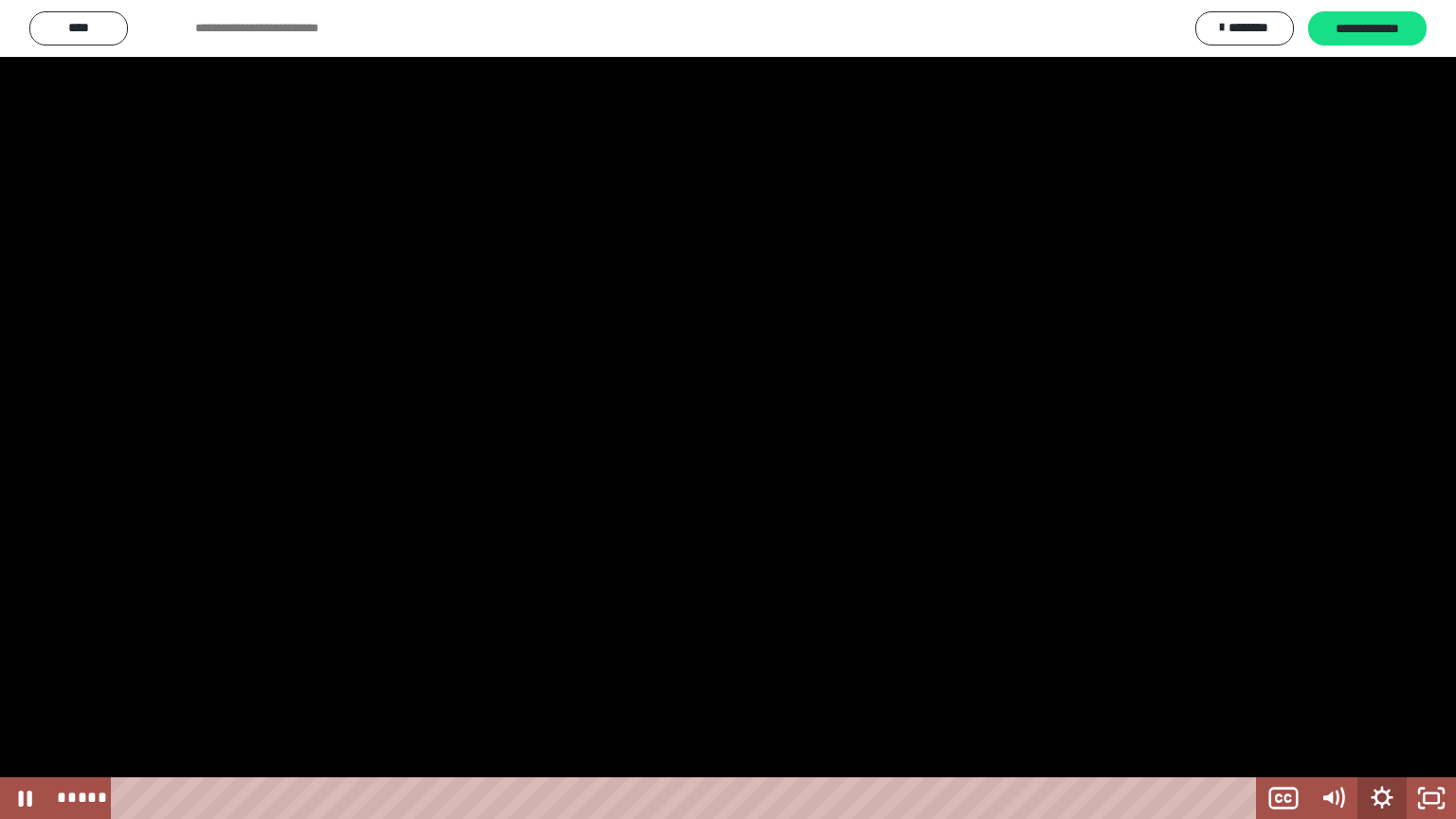 click 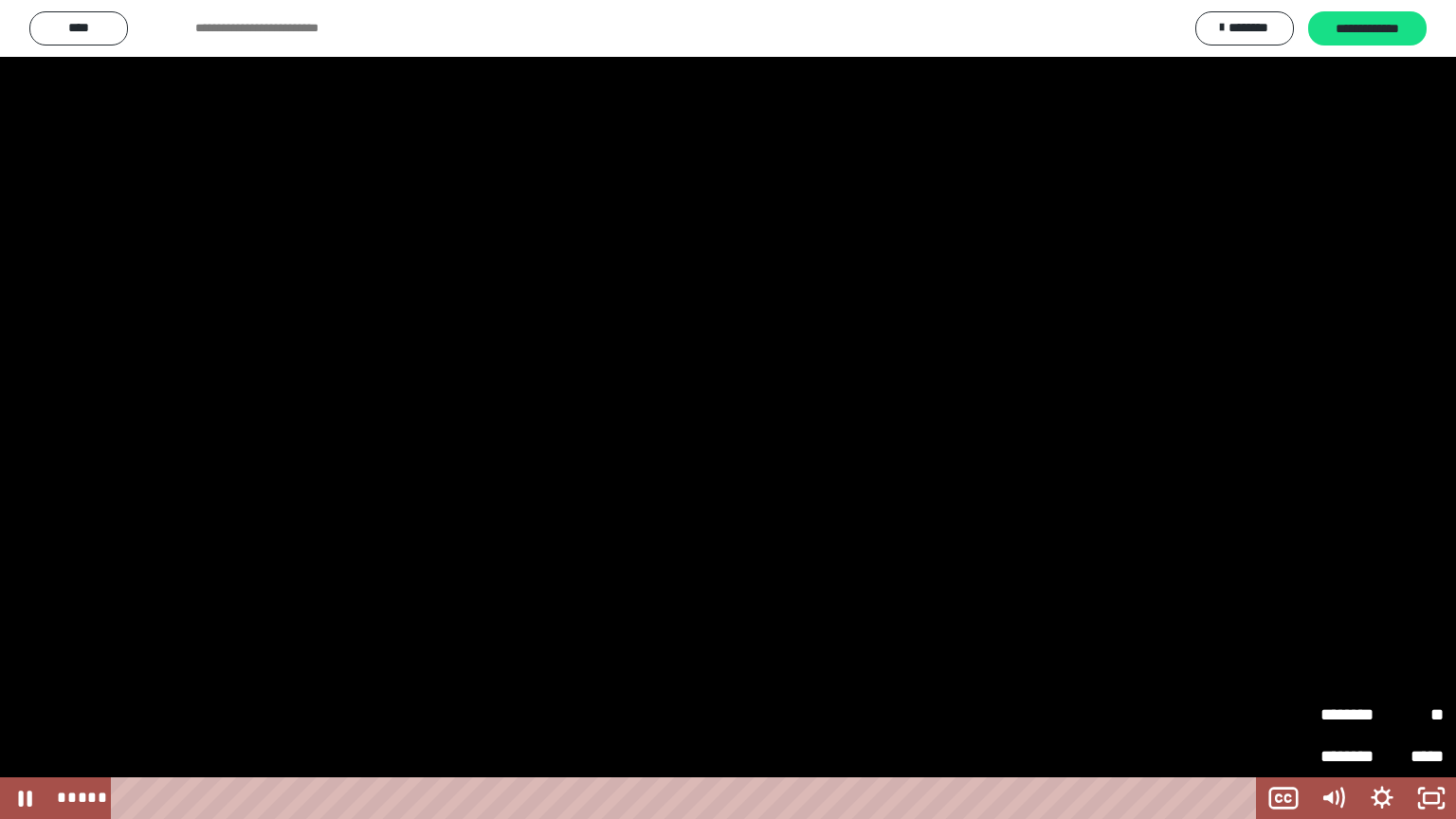 click on "********" at bounding box center [1351, 715] 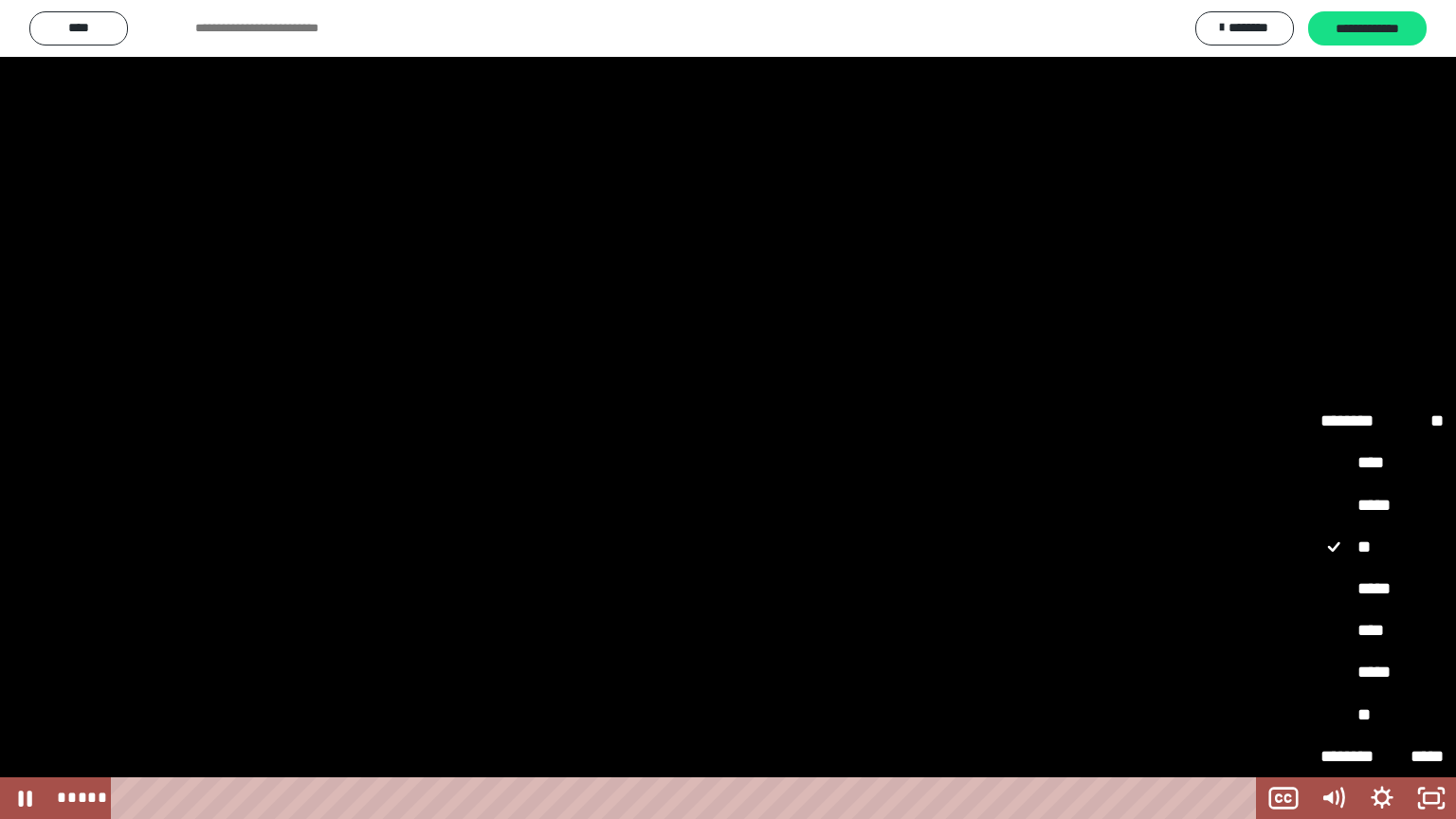 click on "**" at bounding box center (1382, 716) 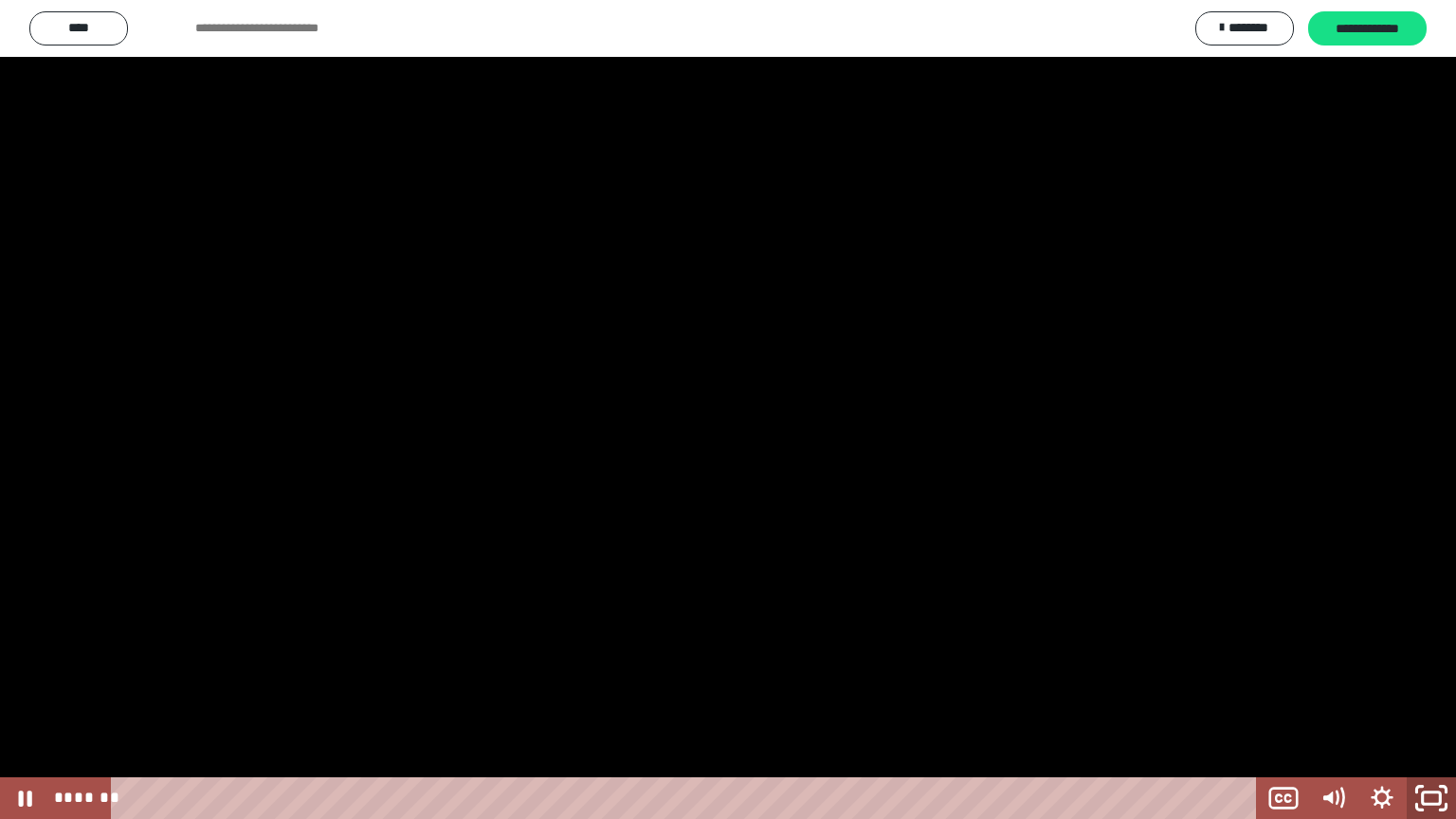 click 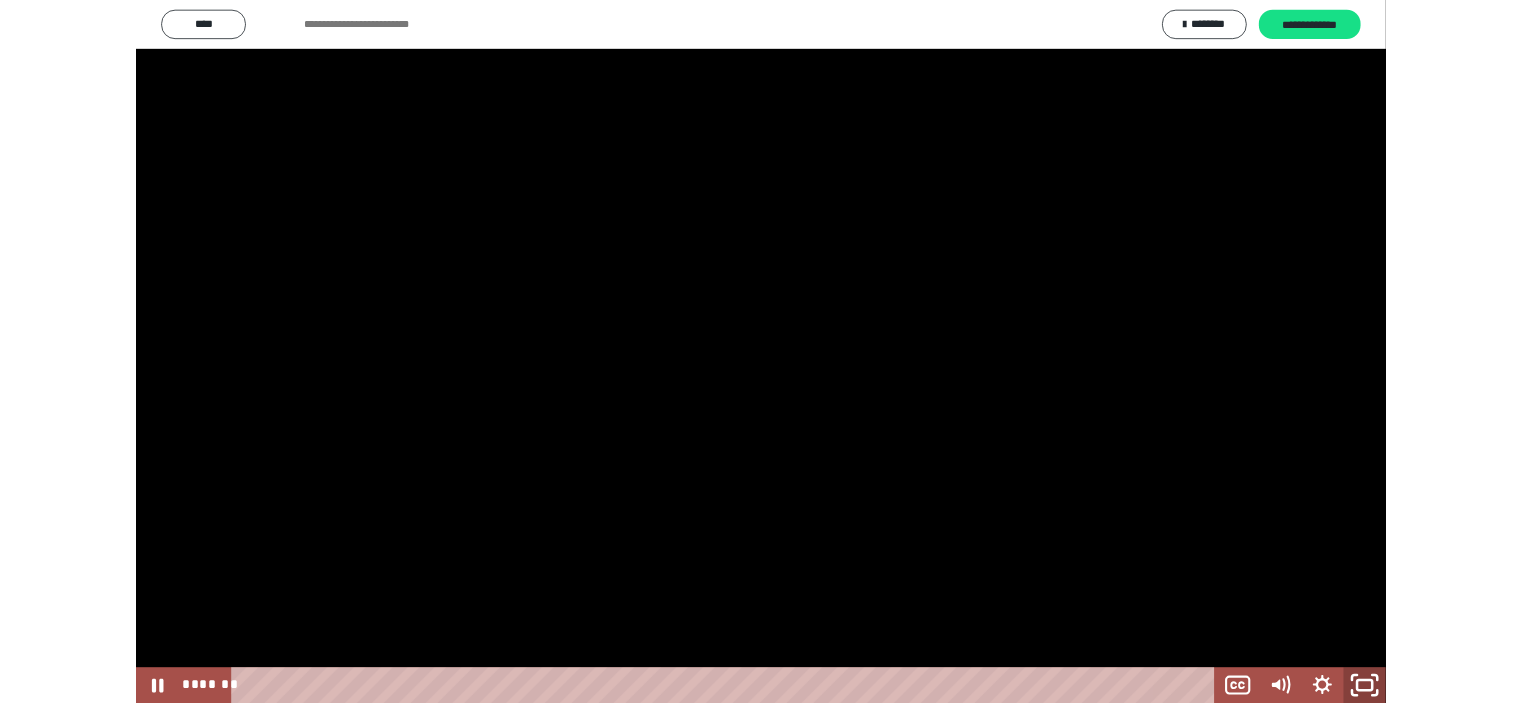 scroll, scrollTop: 230, scrollLeft: 0, axis: vertical 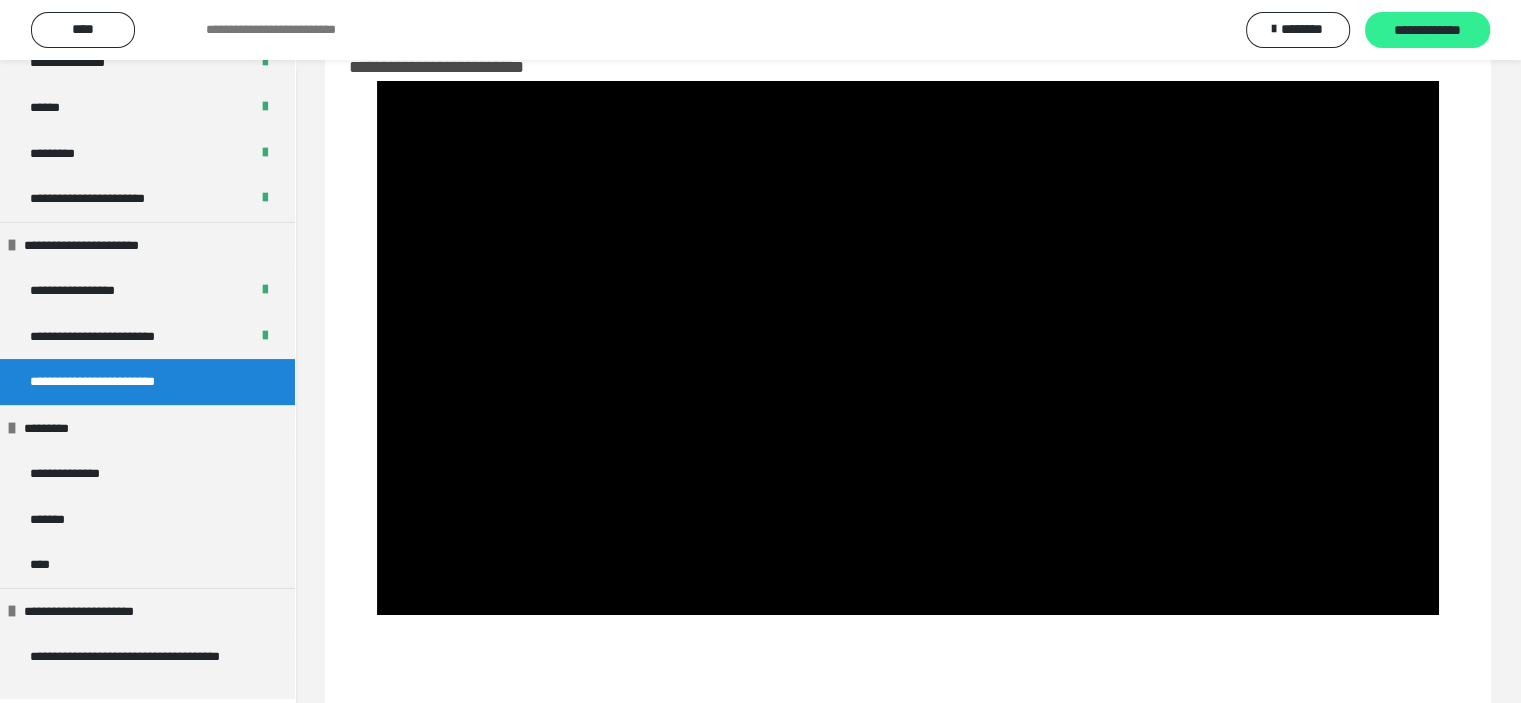 click on "**********" at bounding box center [1427, 31] 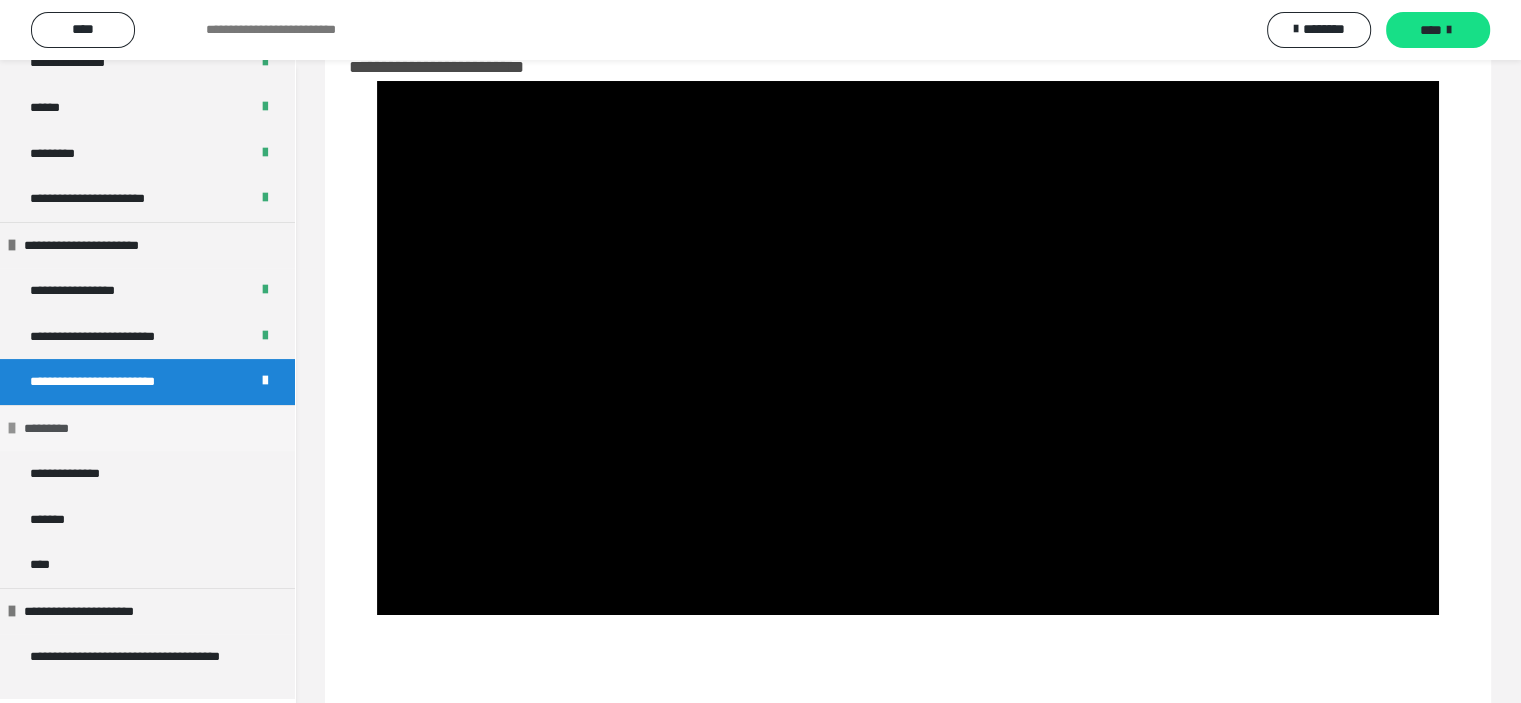 click on "*********" at bounding box center [56, 429] 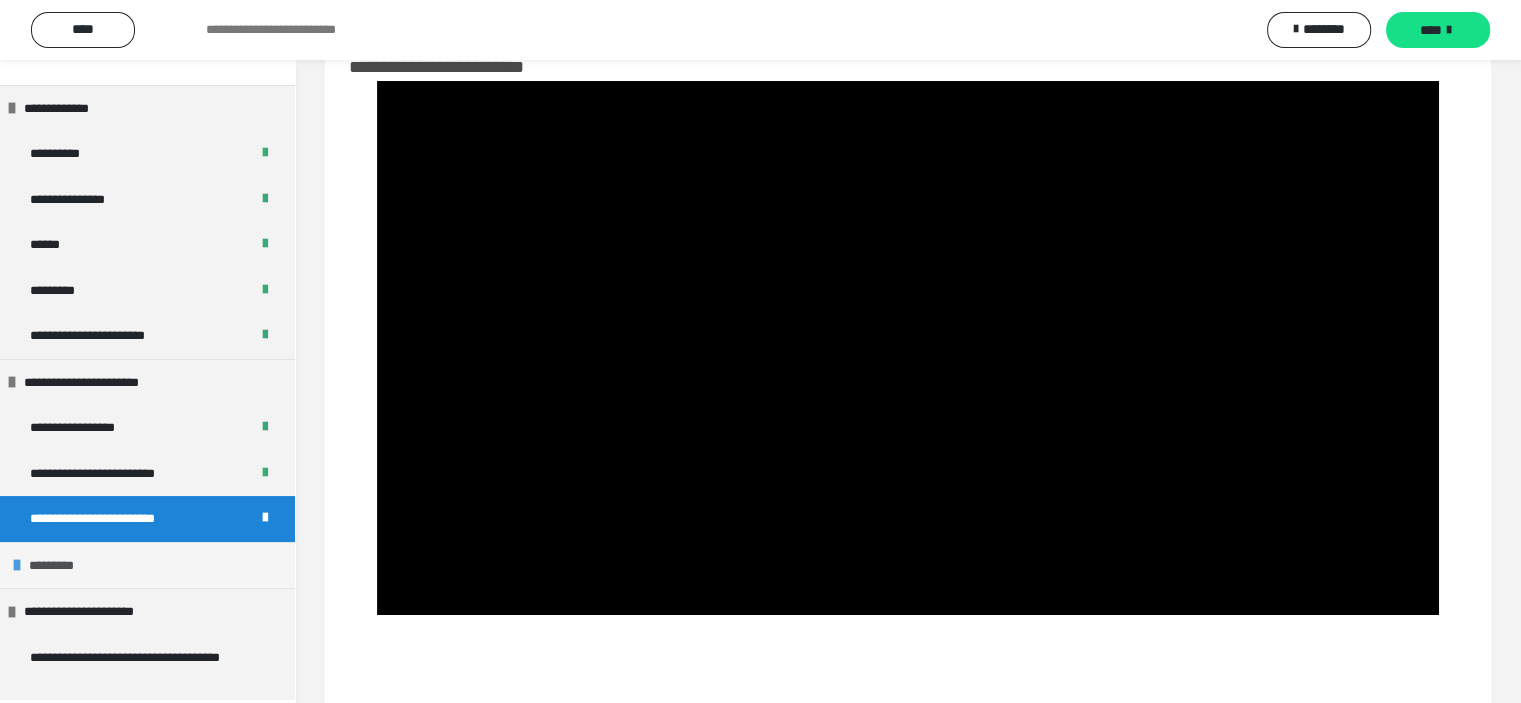 click on "*********" at bounding box center [147, 565] 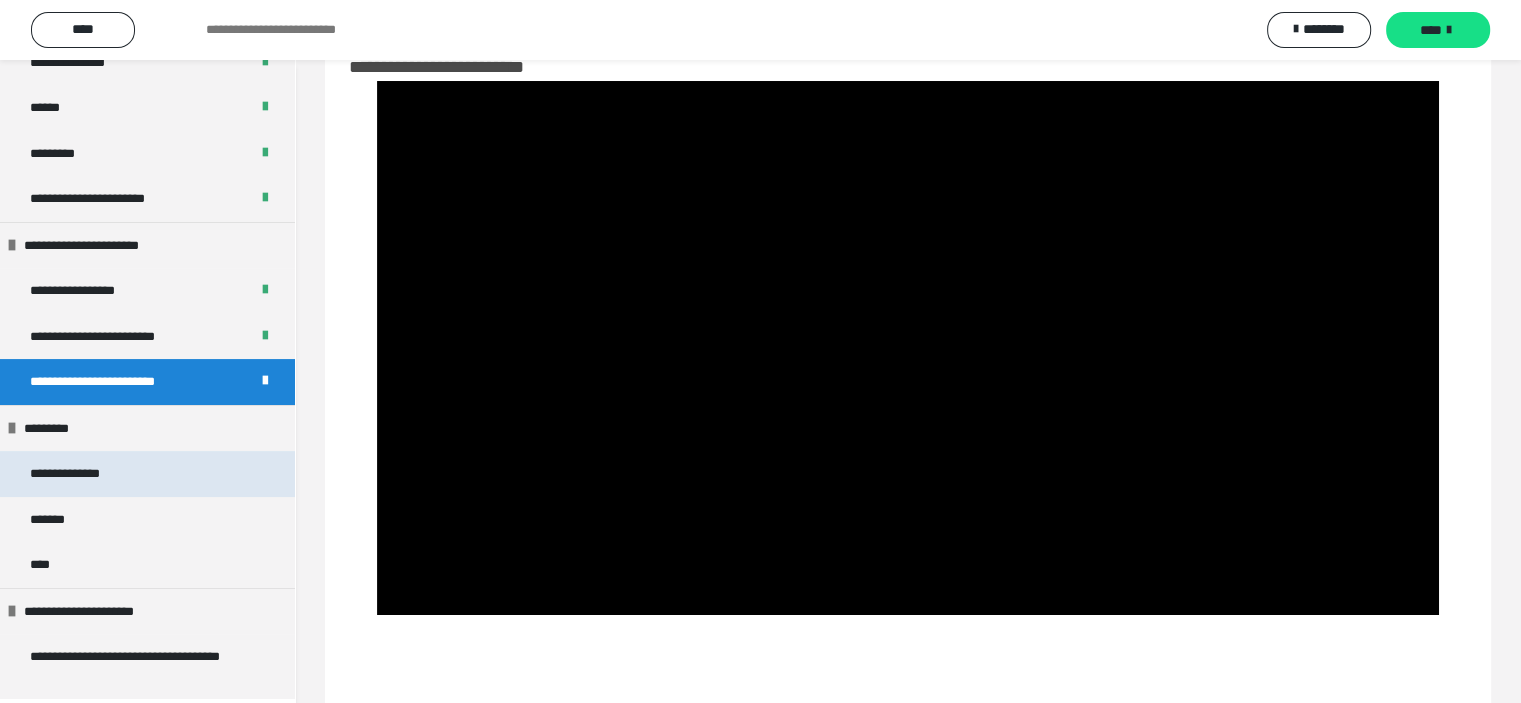 click on "**********" at bounding box center (81, 474) 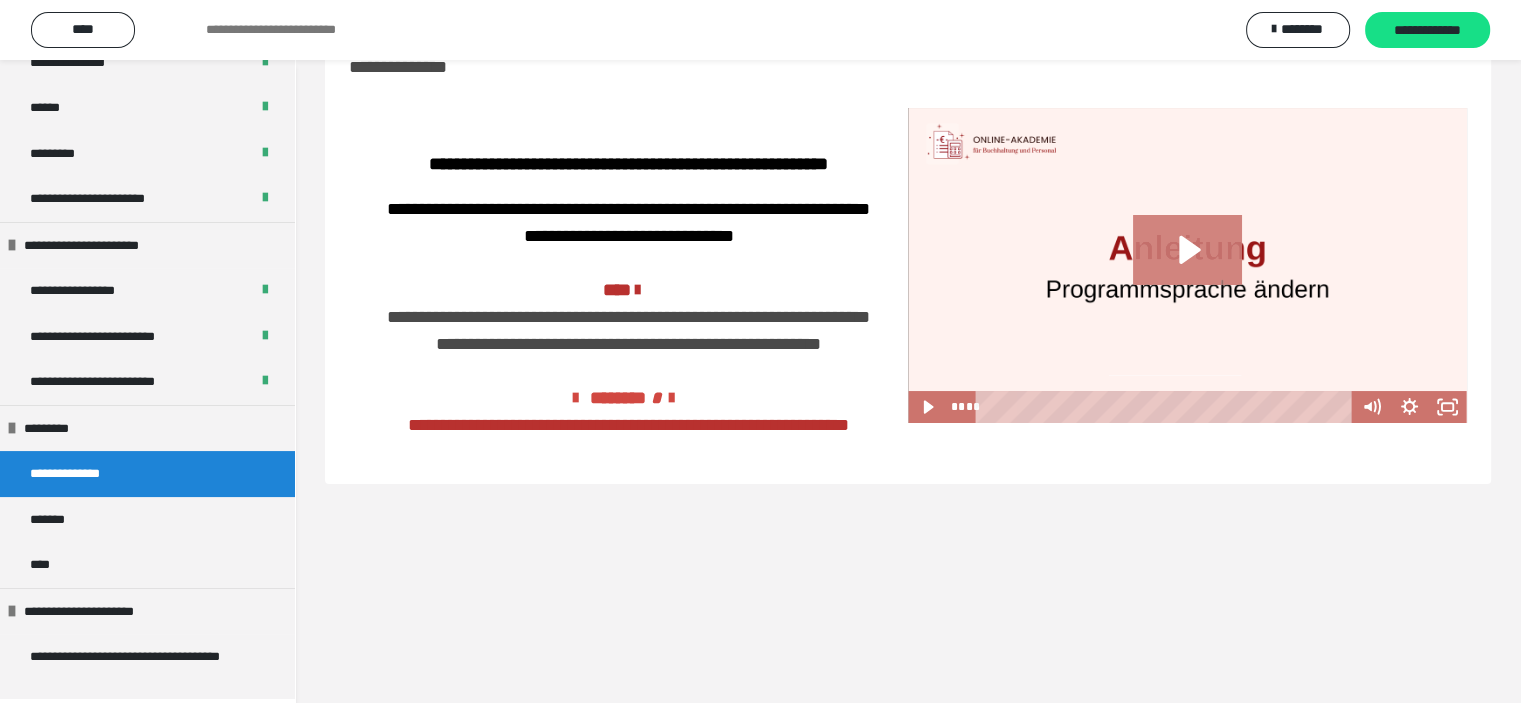 click 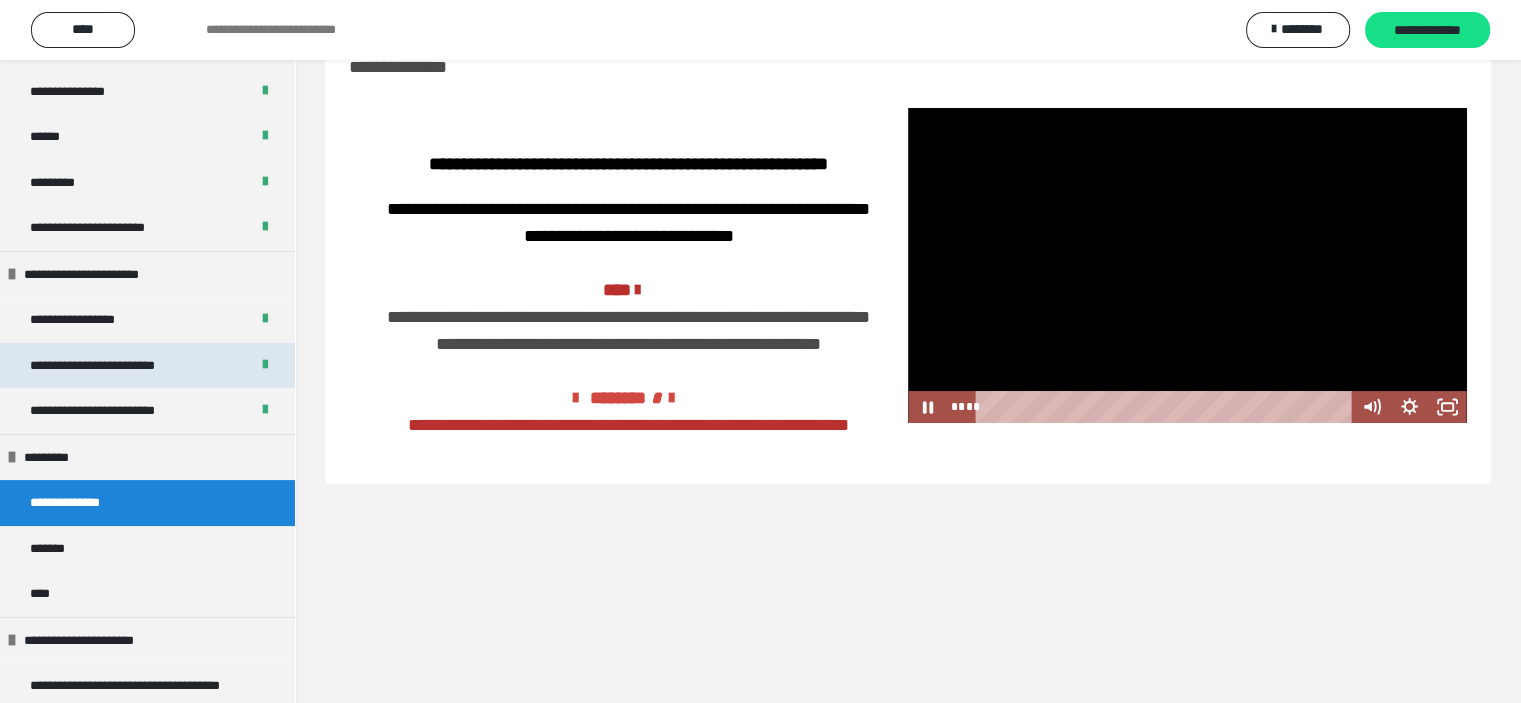 scroll, scrollTop: 230, scrollLeft: 0, axis: vertical 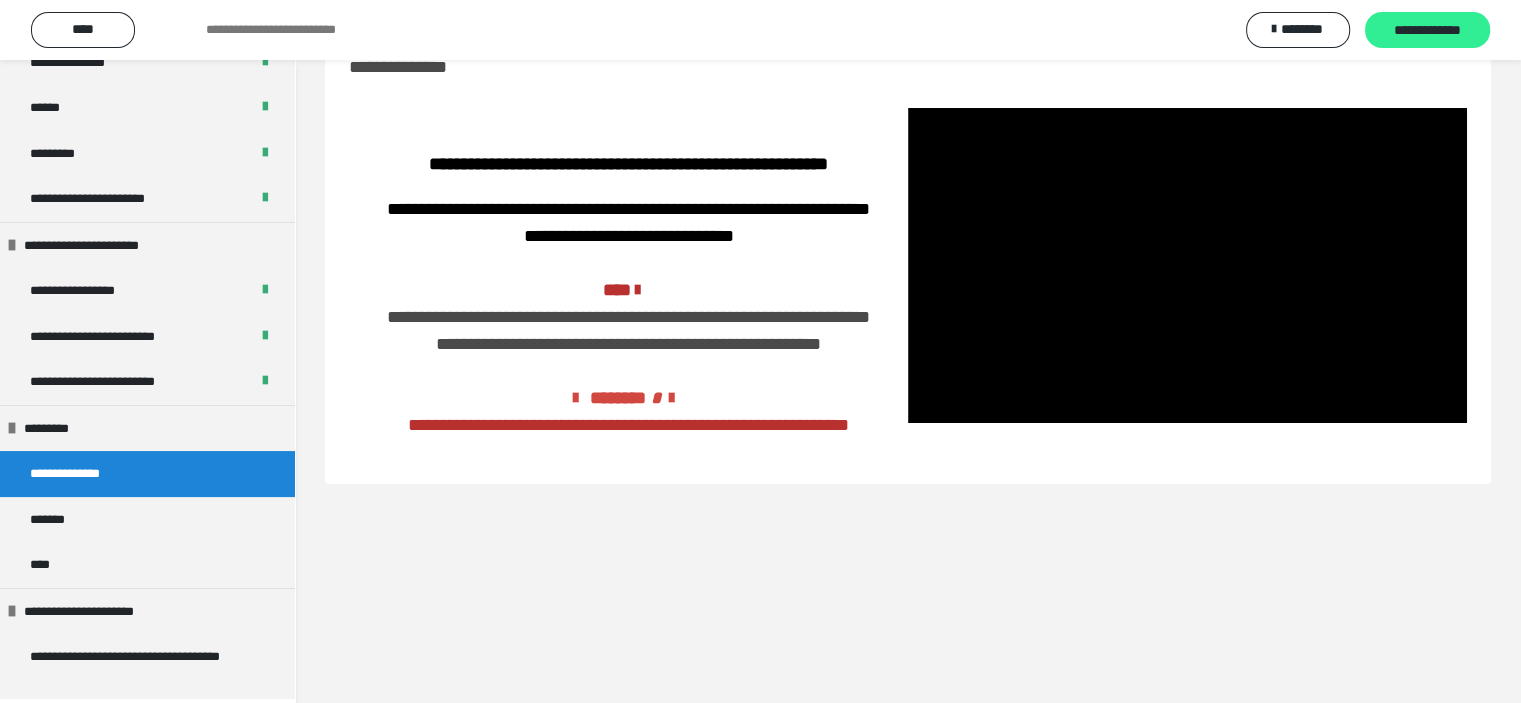 click on "**********" at bounding box center (1427, 31) 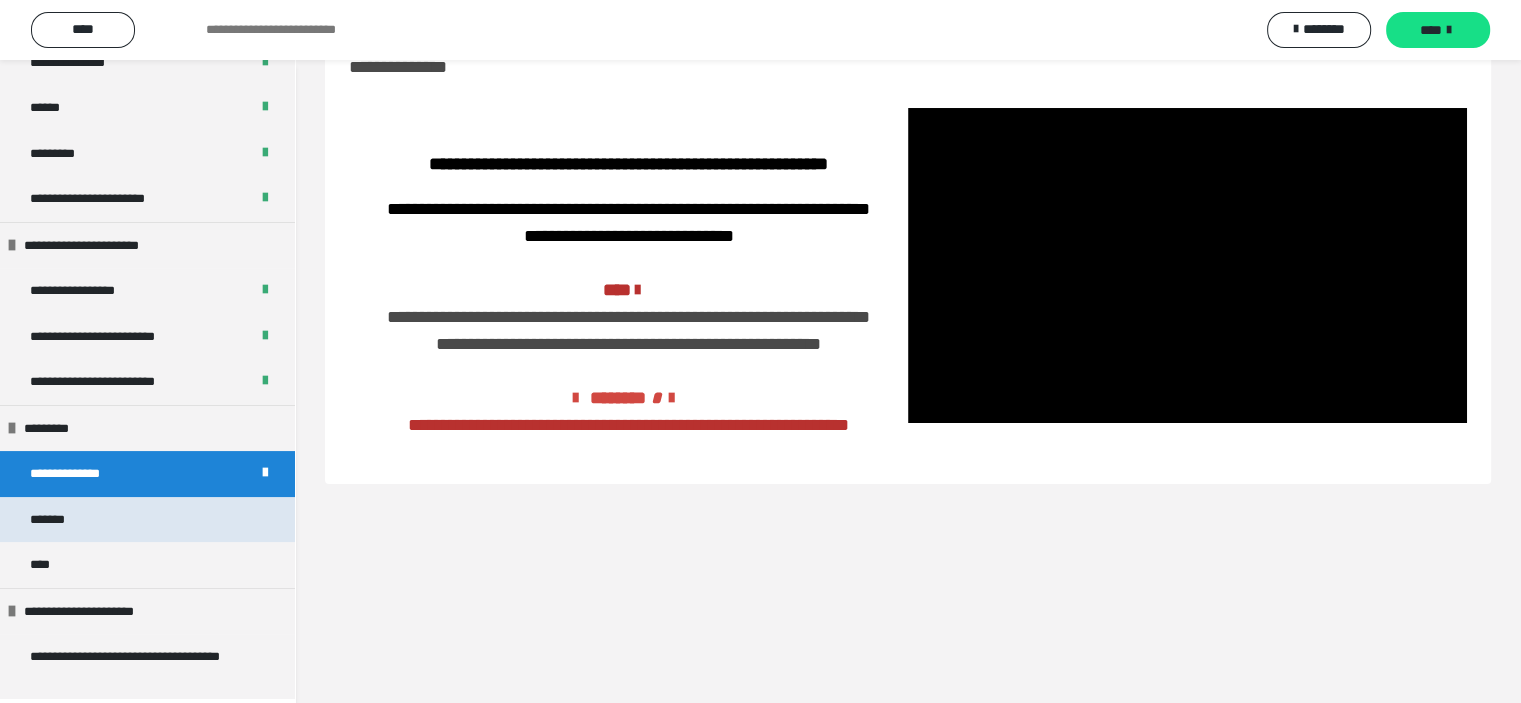 click on "*******" at bounding box center [56, 520] 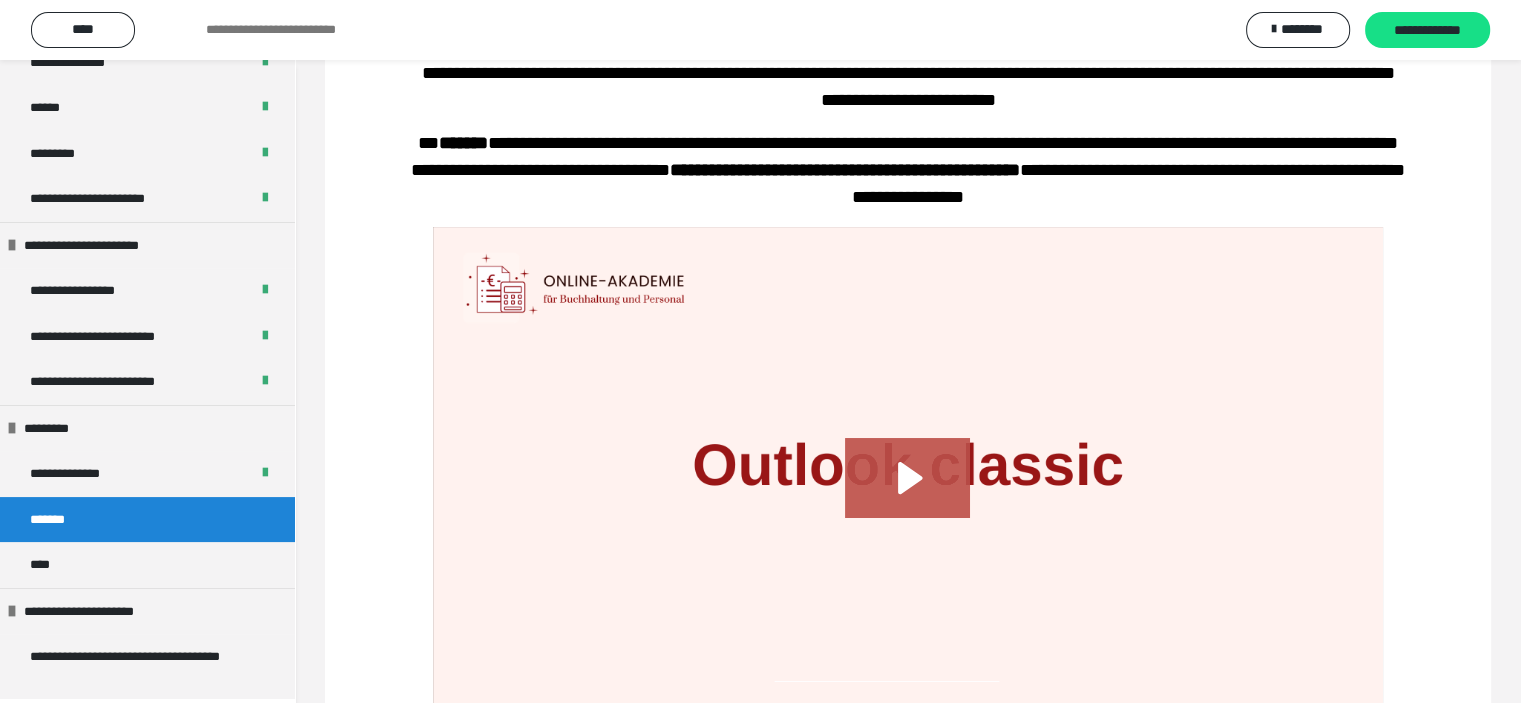 scroll, scrollTop: 277, scrollLeft: 0, axis: vertical 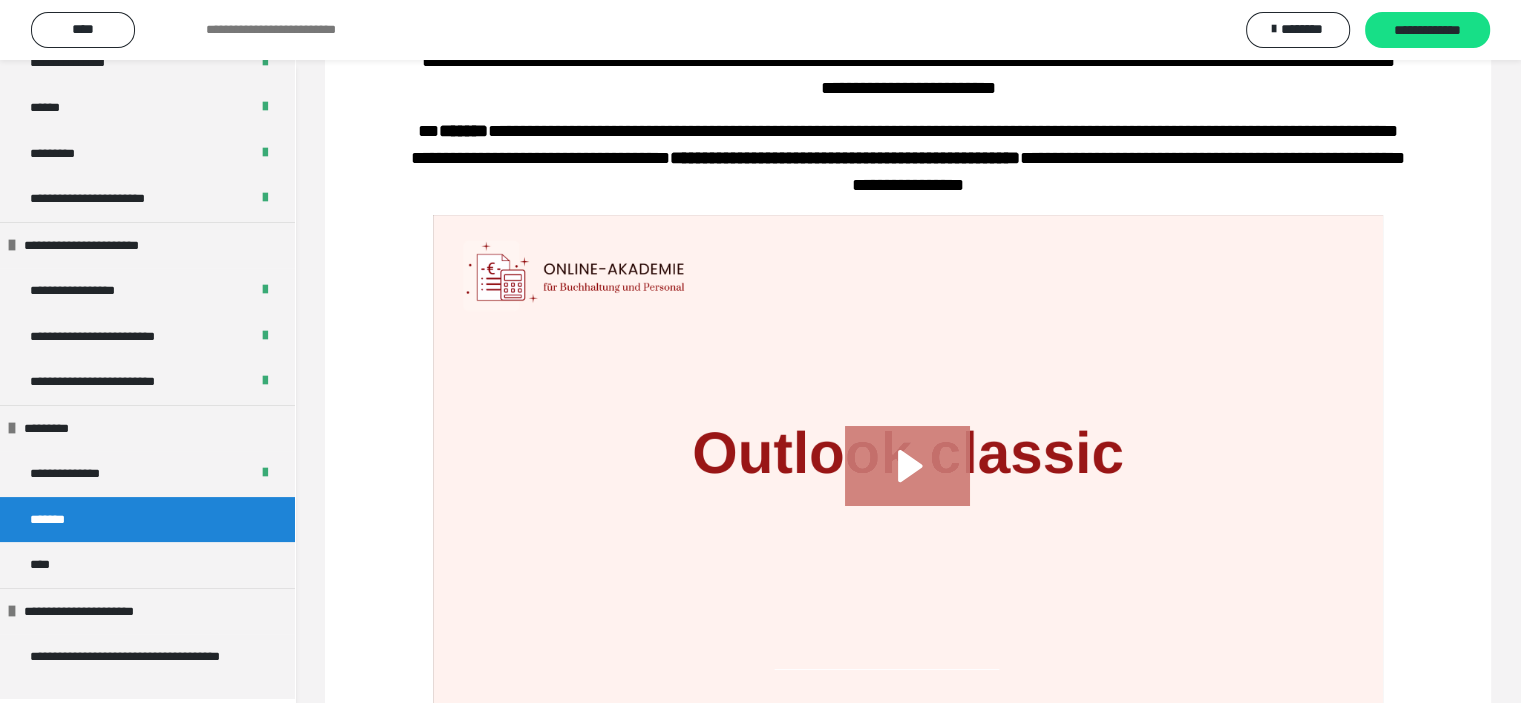 drag, startPoint x: 908, startPoint y: 467, endPoint x: 903, endPoint y: 476, distance: 10.29563 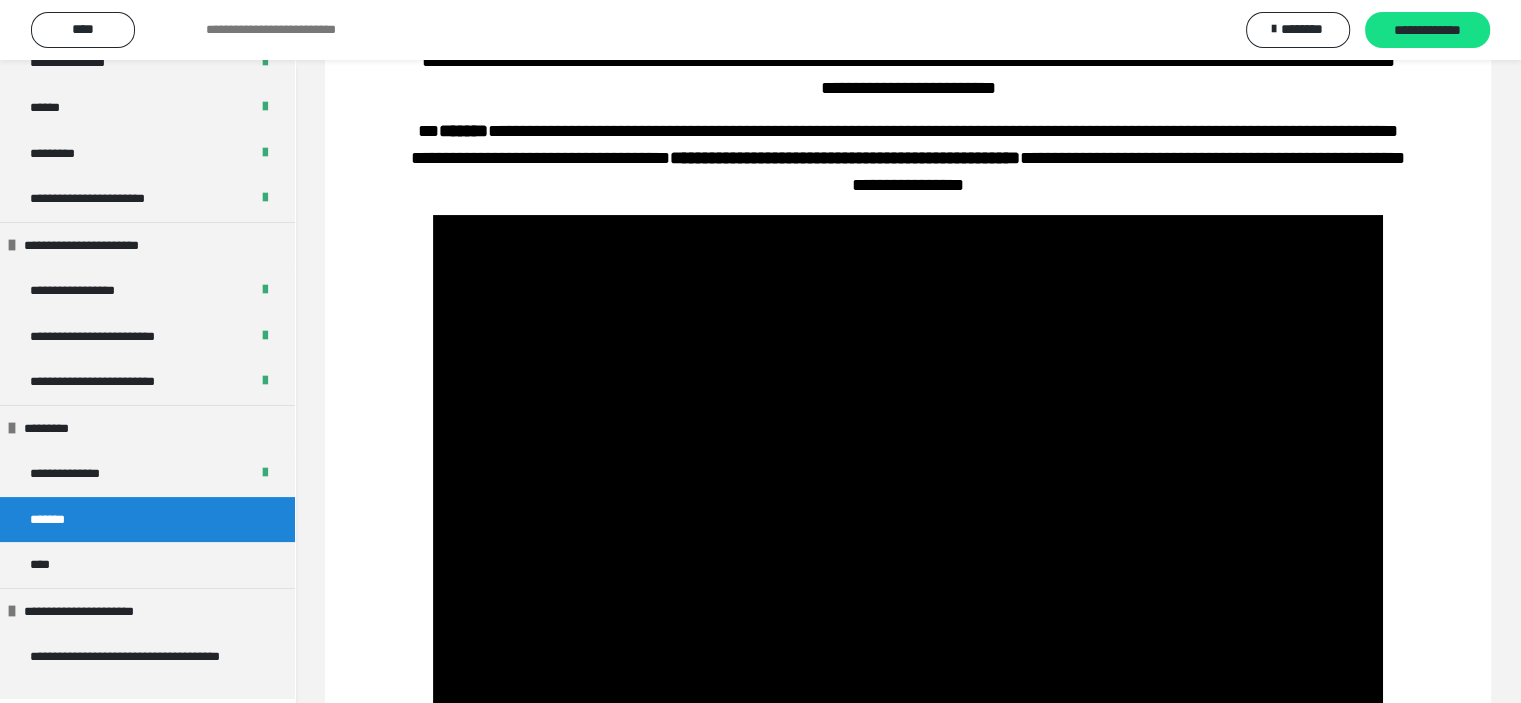 scroll, scrollTop: 377, scrollLeft: 0, axis: vertical 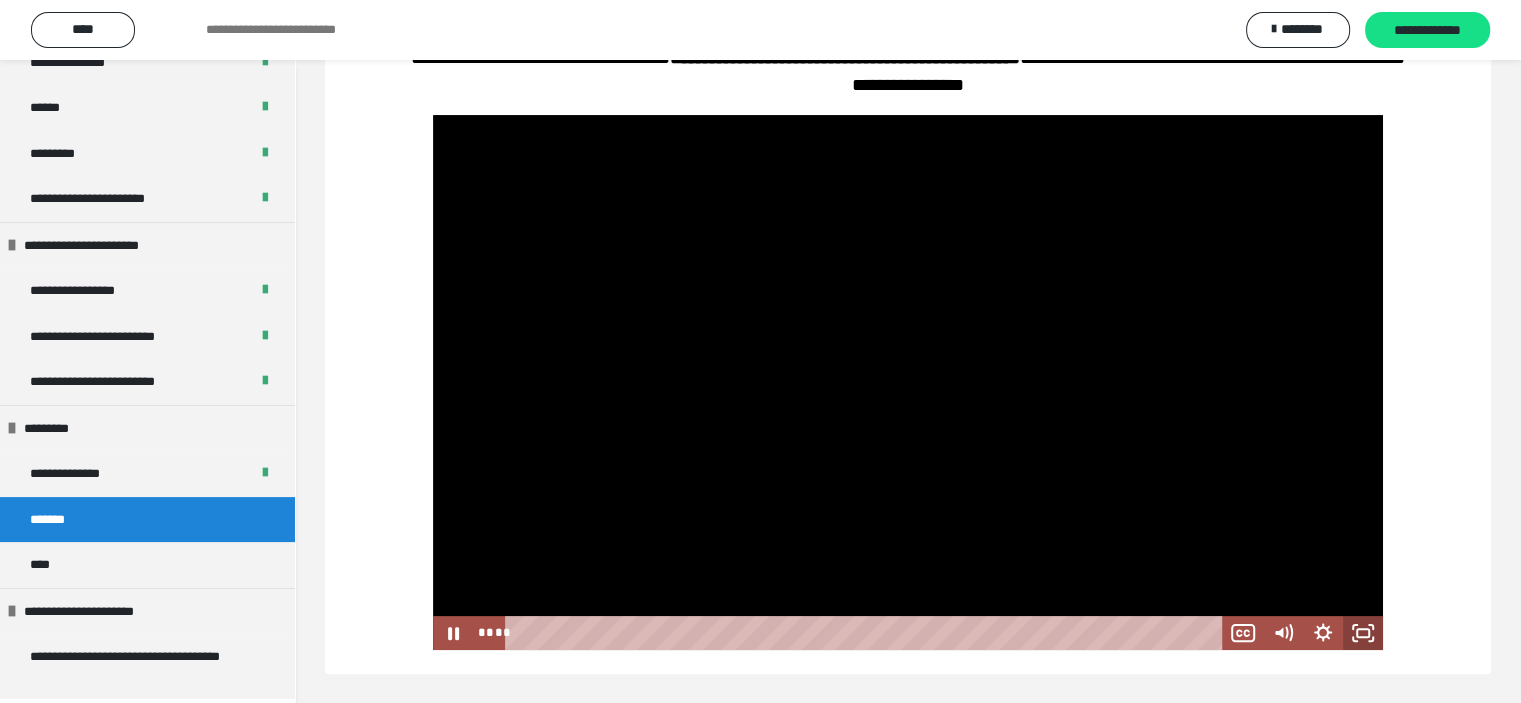click 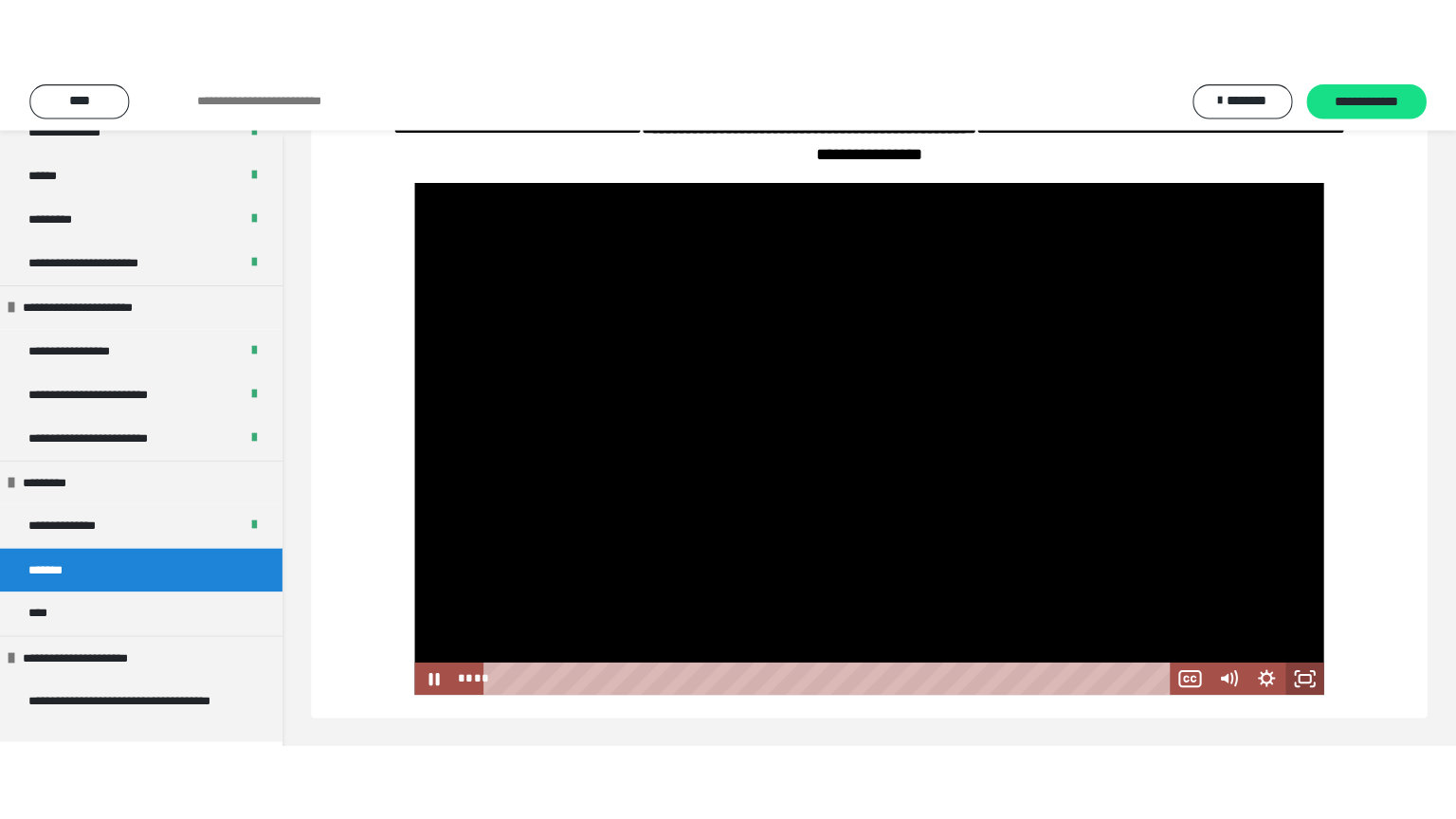 scroll, scrollTop: 212, scrollLeft: 0, axis: vertical 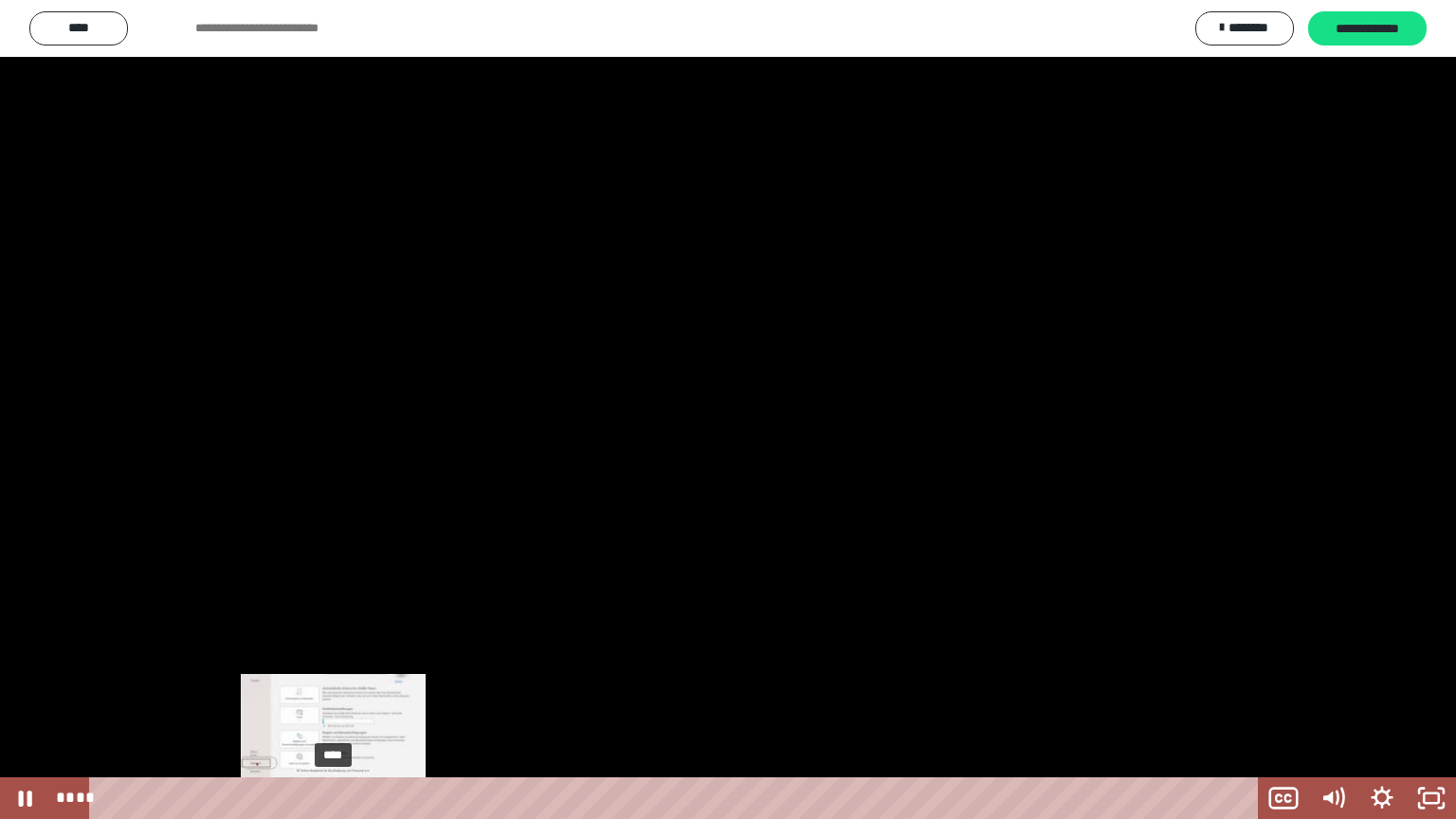 click on "****" at bounding box center [677, 798] 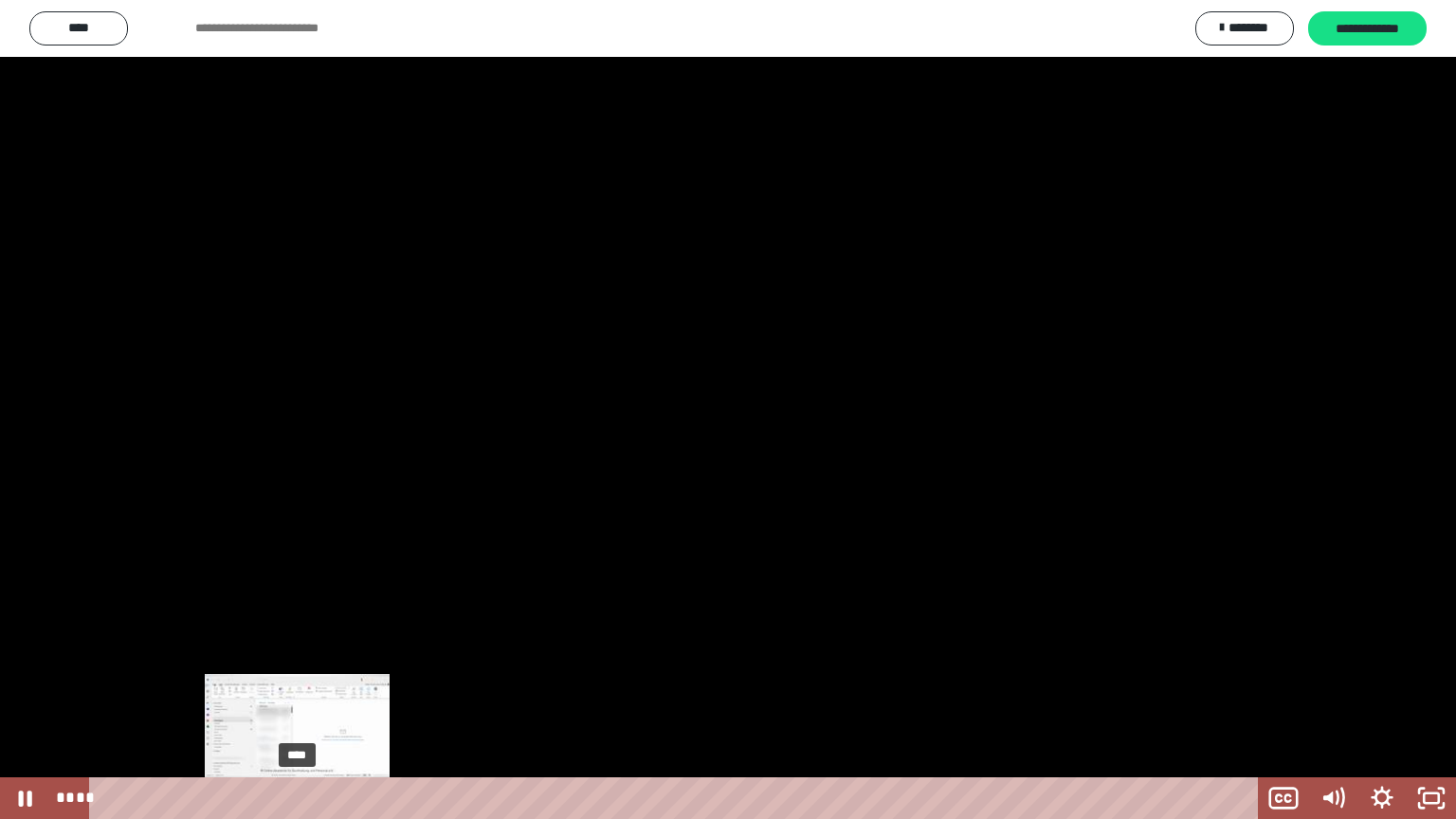 click on "****" at bounding box center (677, 798) 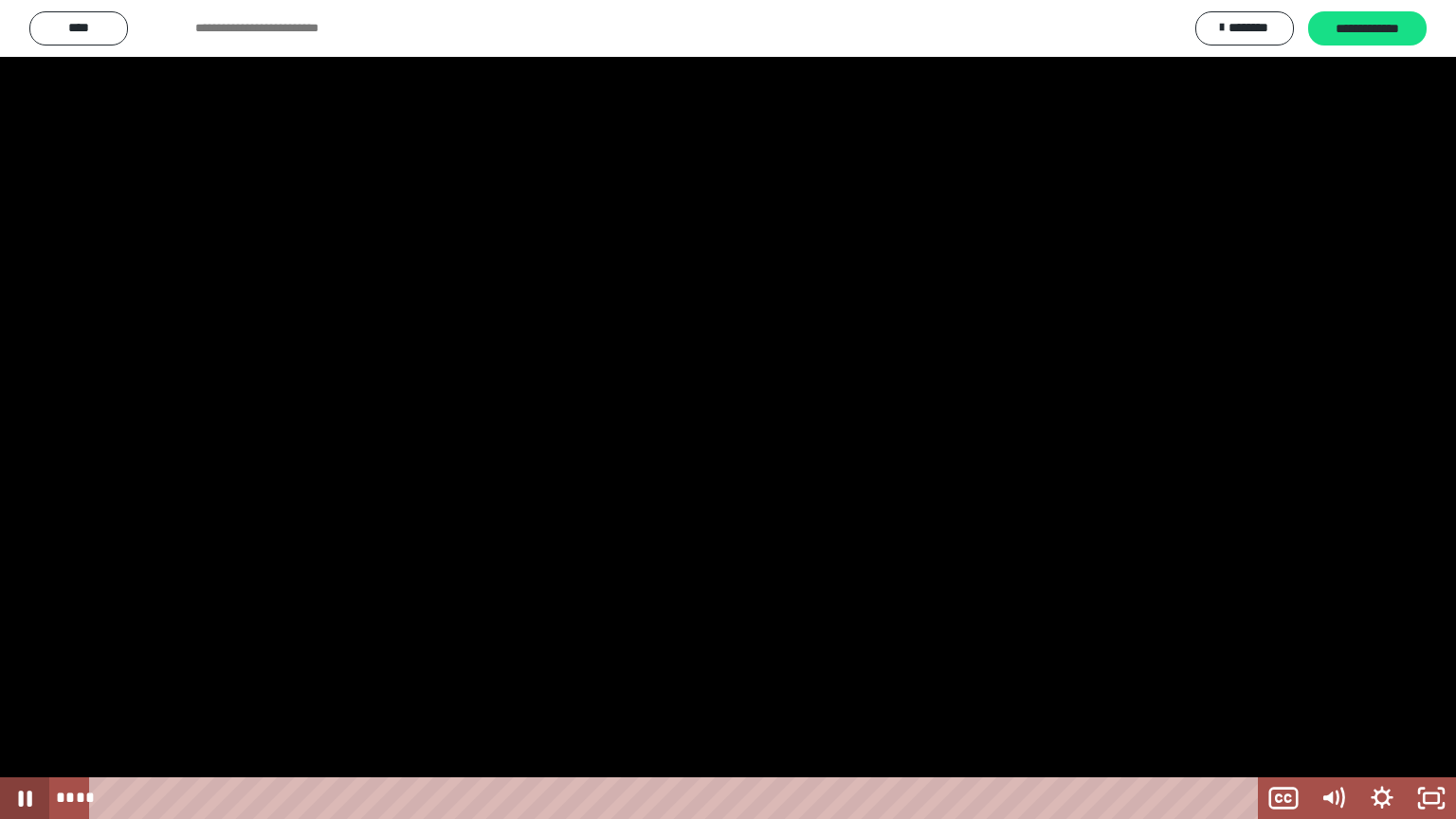 drag, startPoint x: 1232, startPoint y: 792, endPoint x: 0, endPoint y: 818, distance: 1232.2743 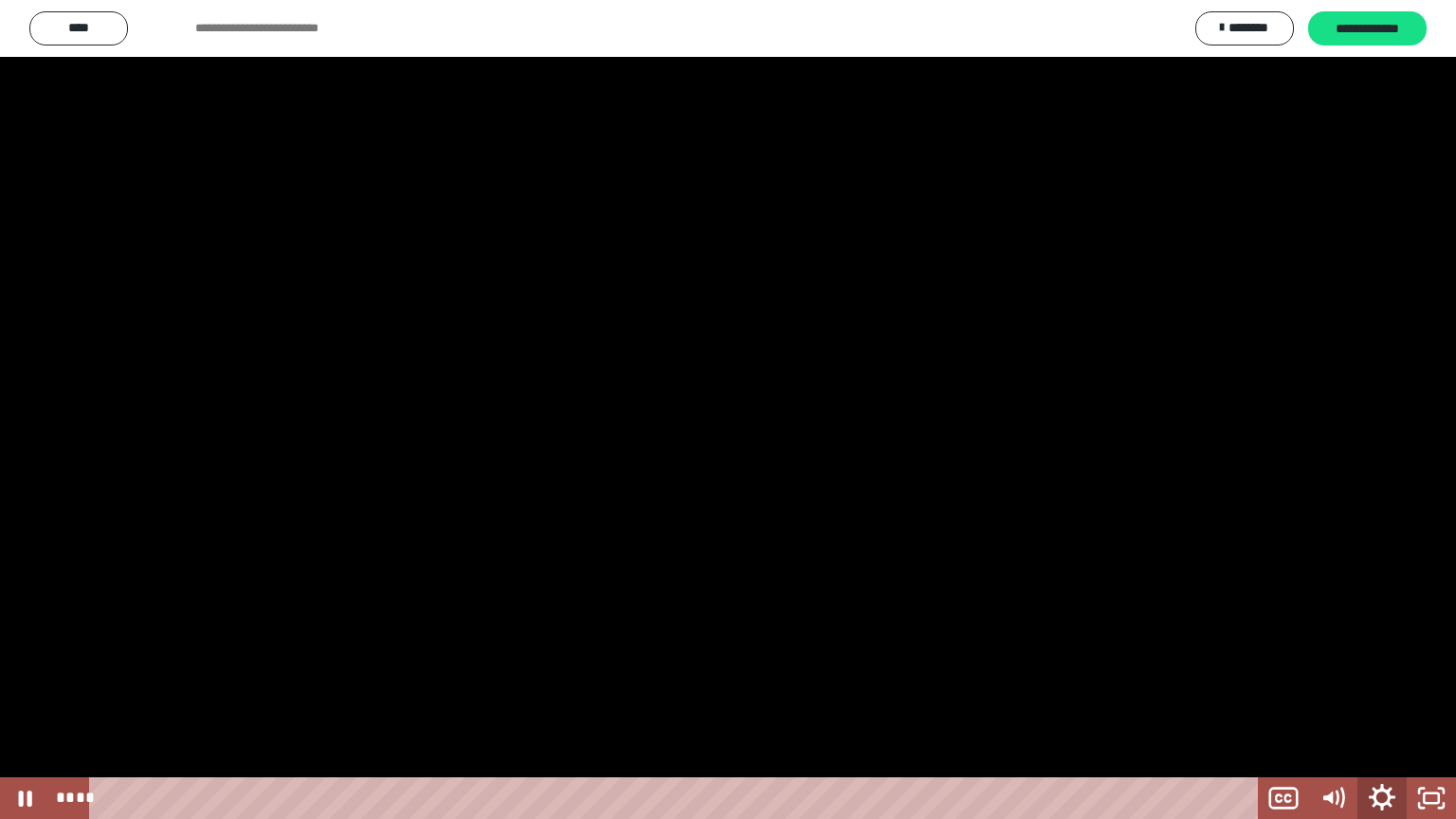 click 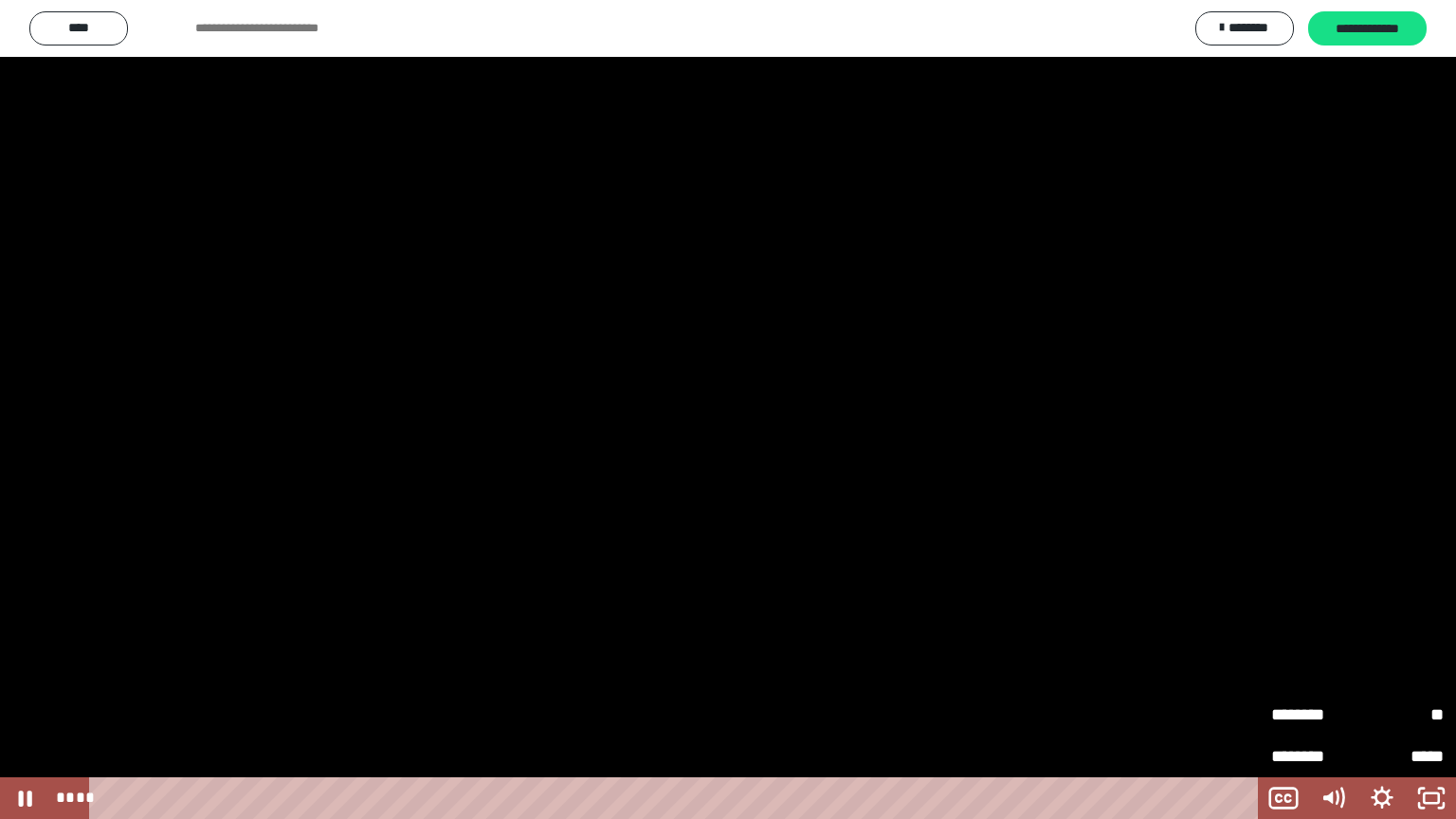 click on "********" at bounding box center [1314, 715] 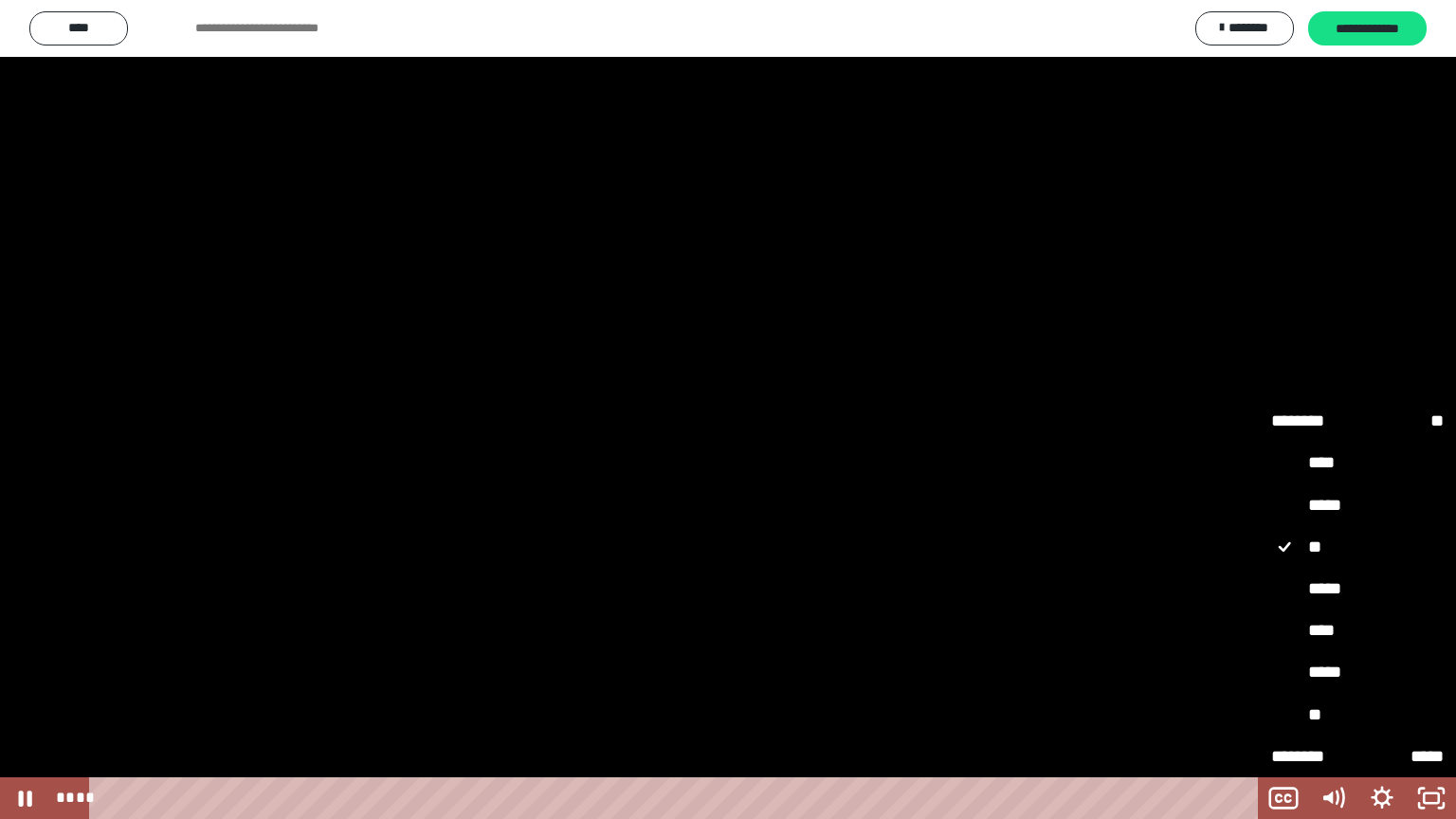 click on "**" at bounding box center [1357, 716] 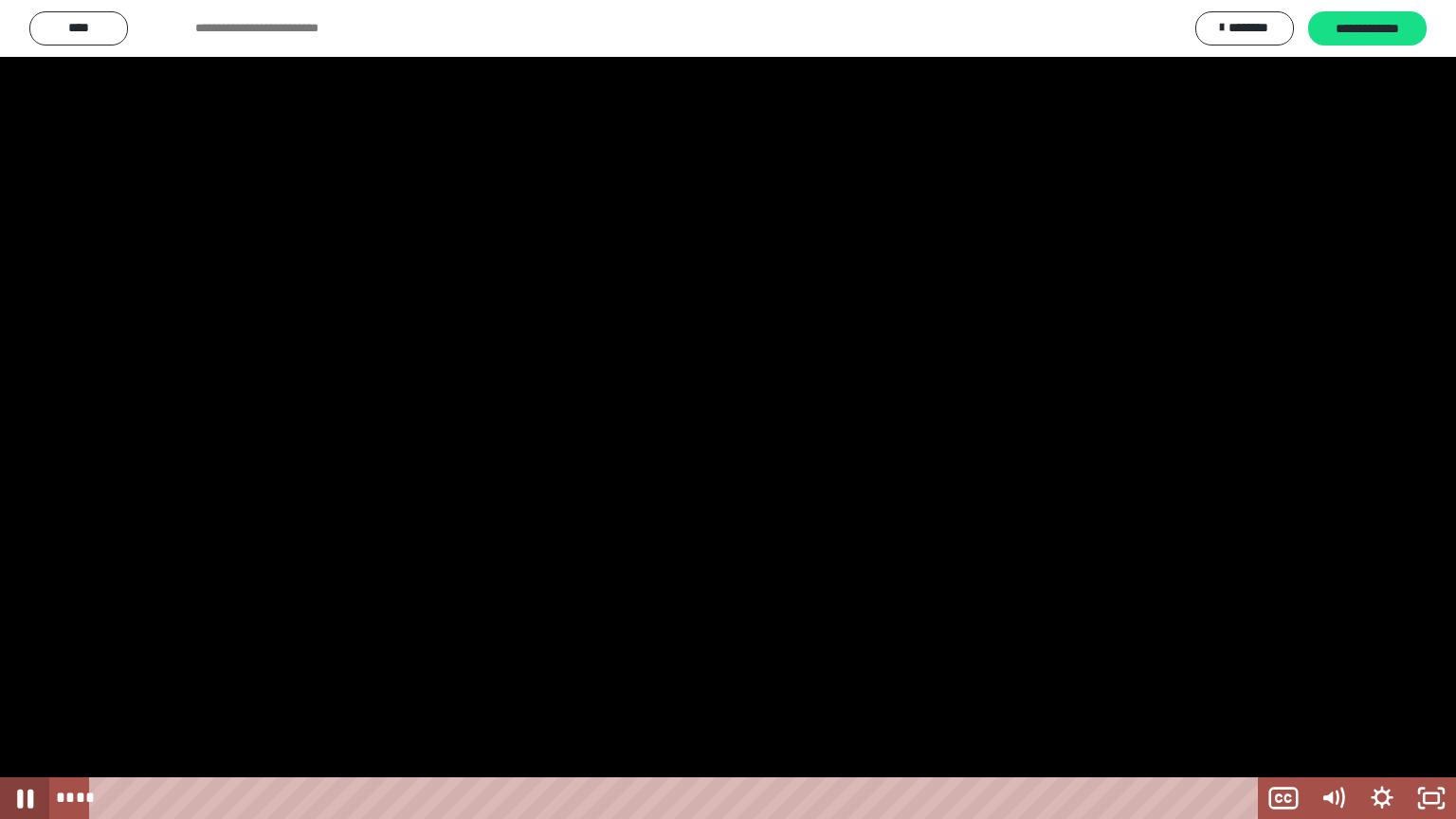 click 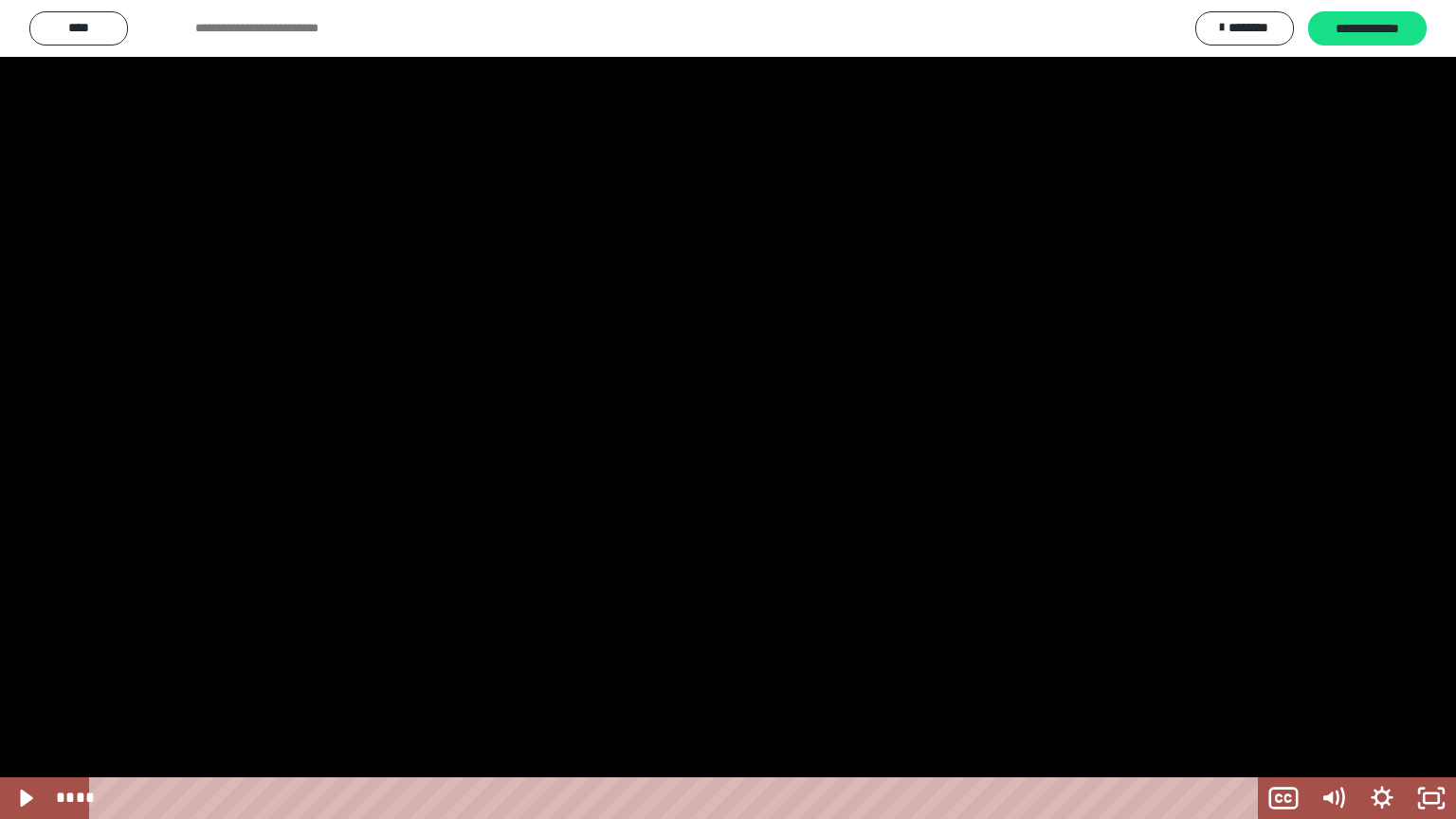 click at bounding box center (728, 410) 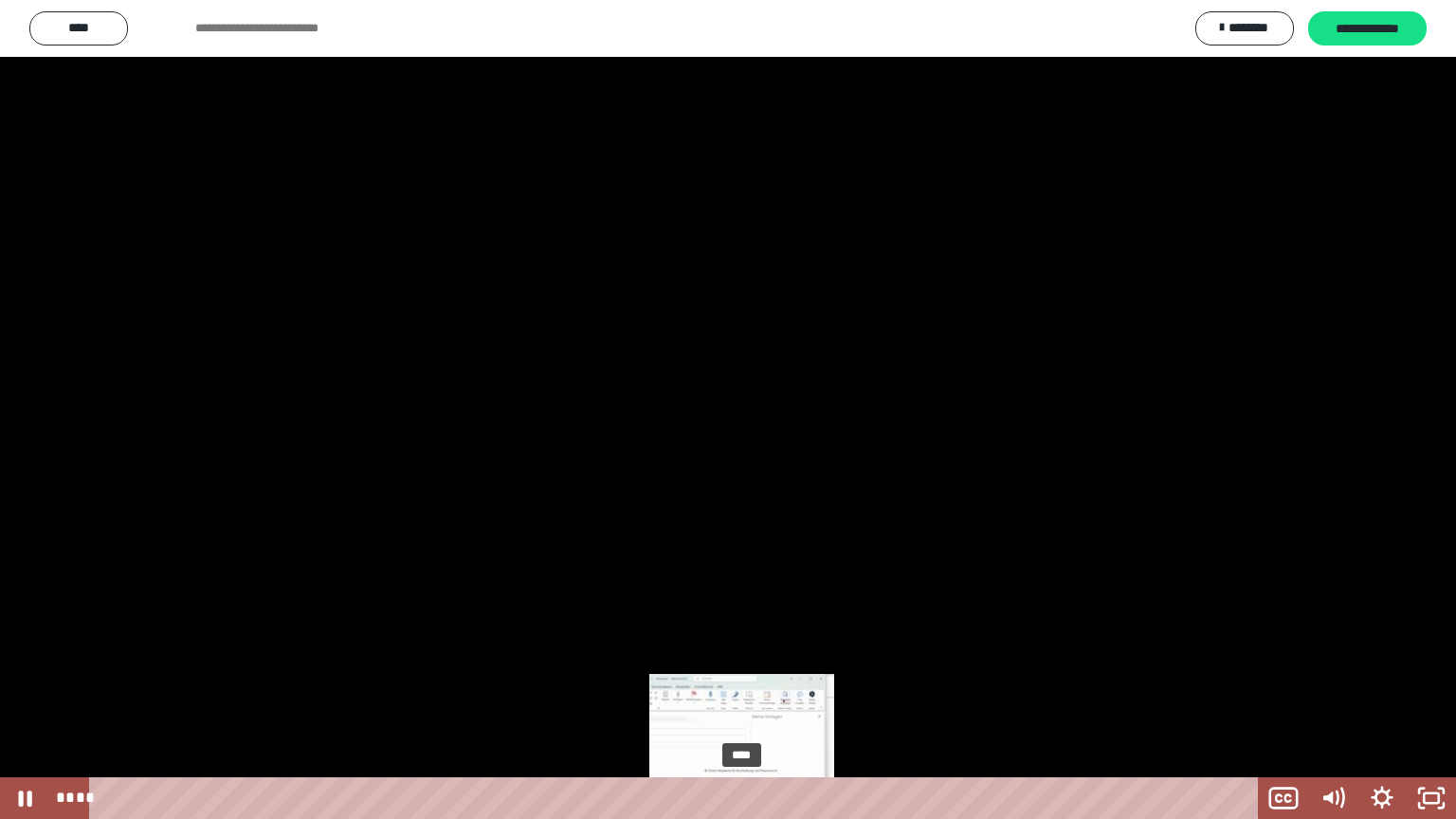 click on "****" at bounding box center (677, 798) 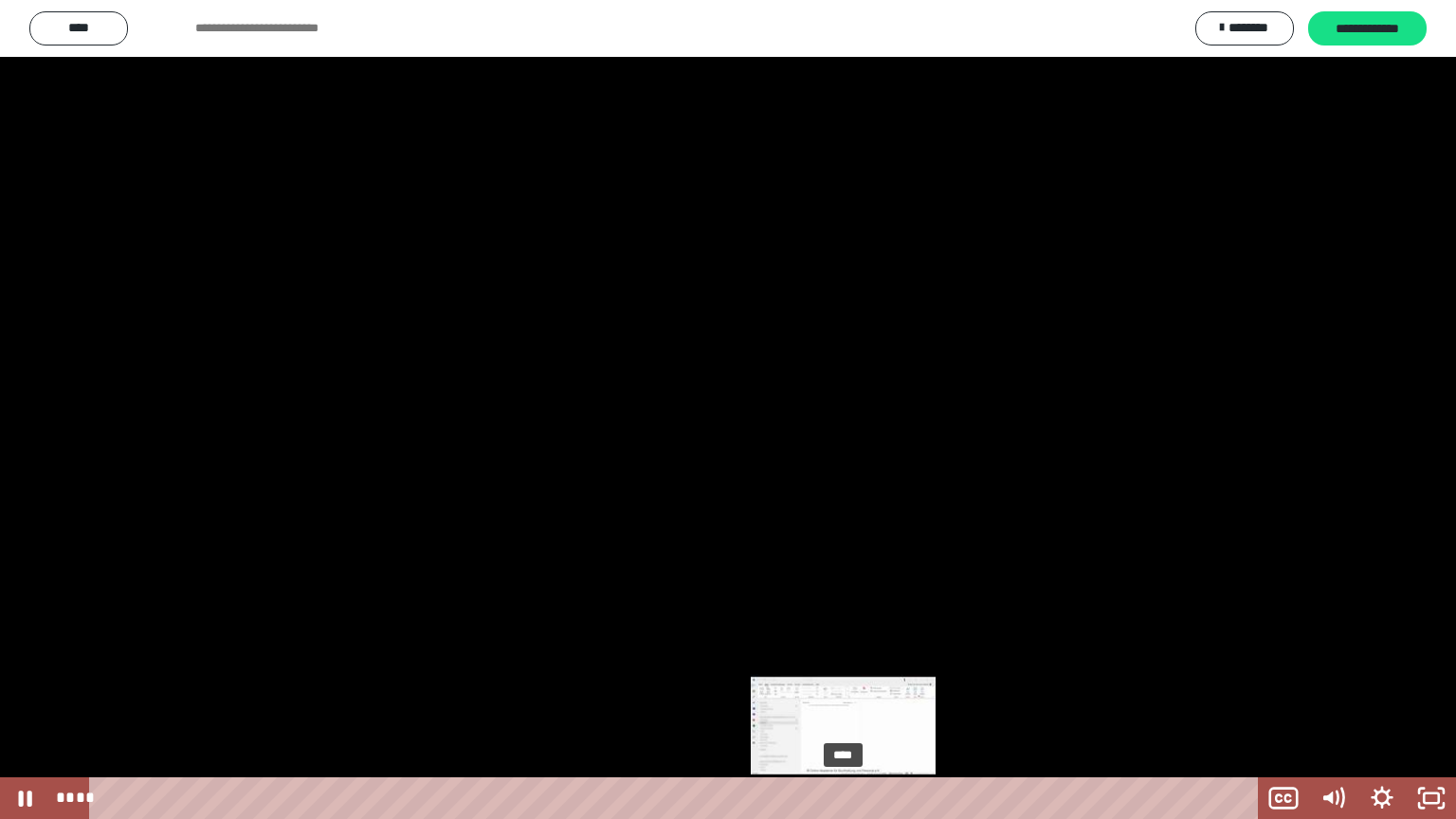 click on "****" at bounding box center [677, 798] 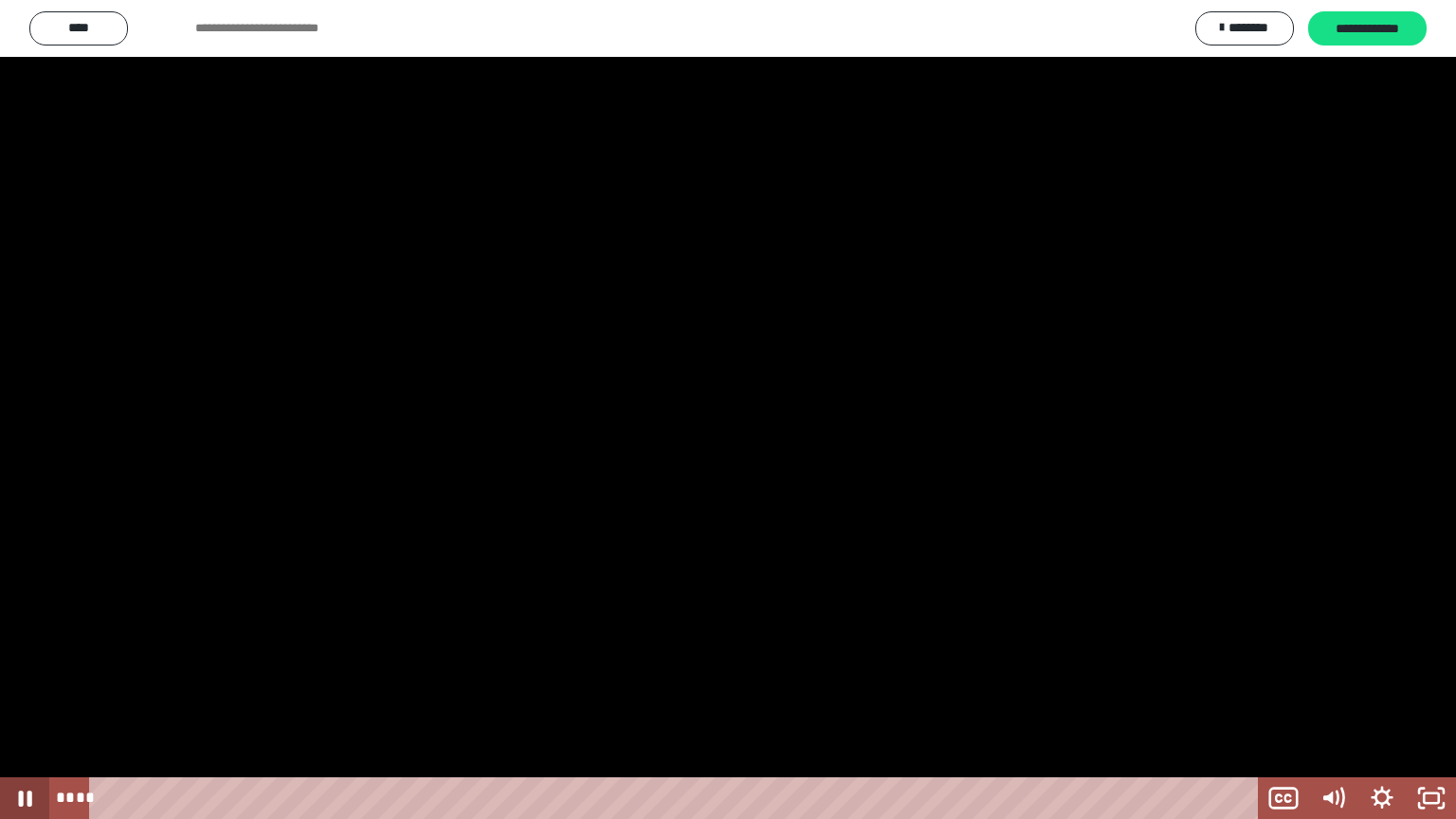 click 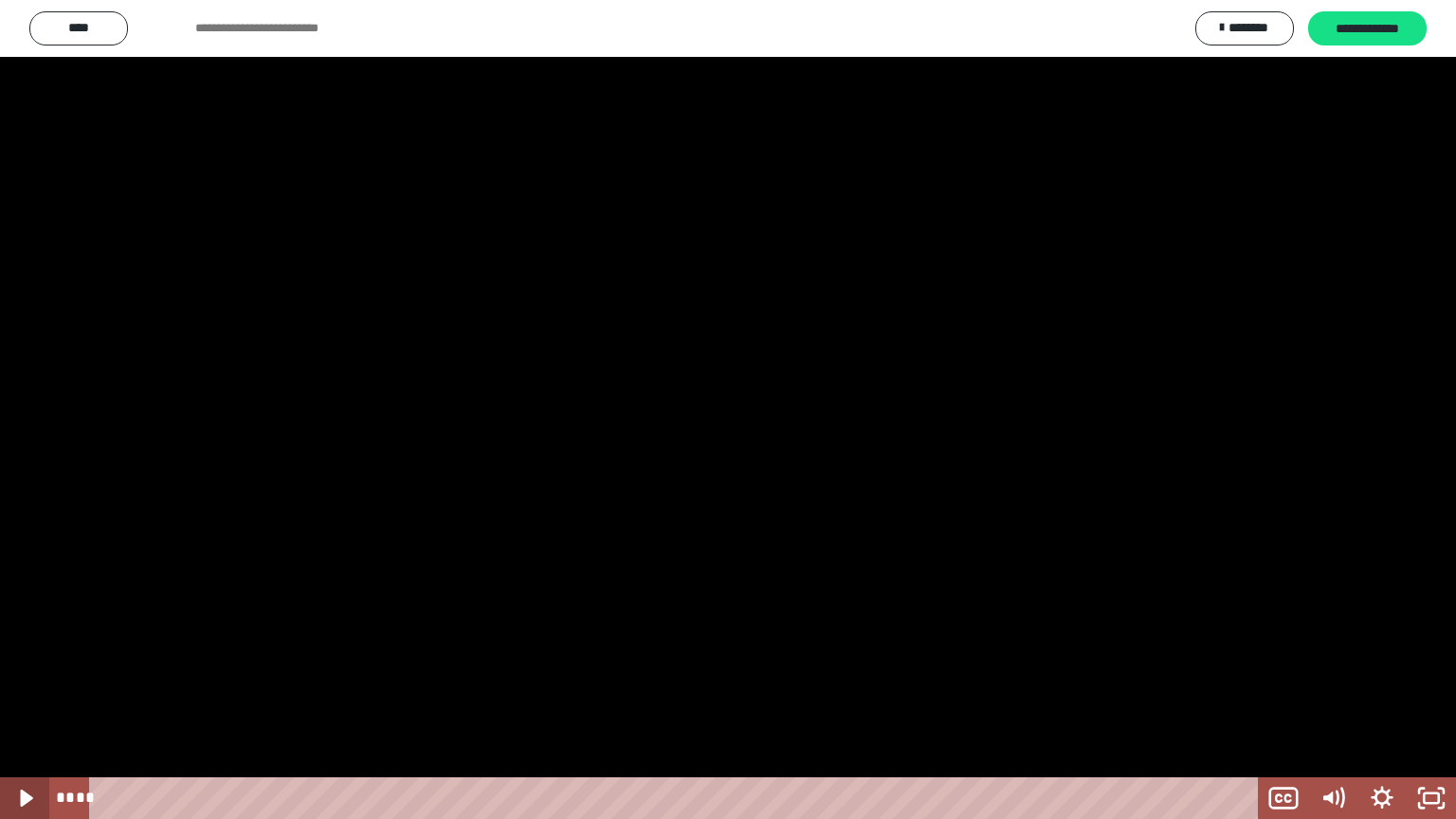 click 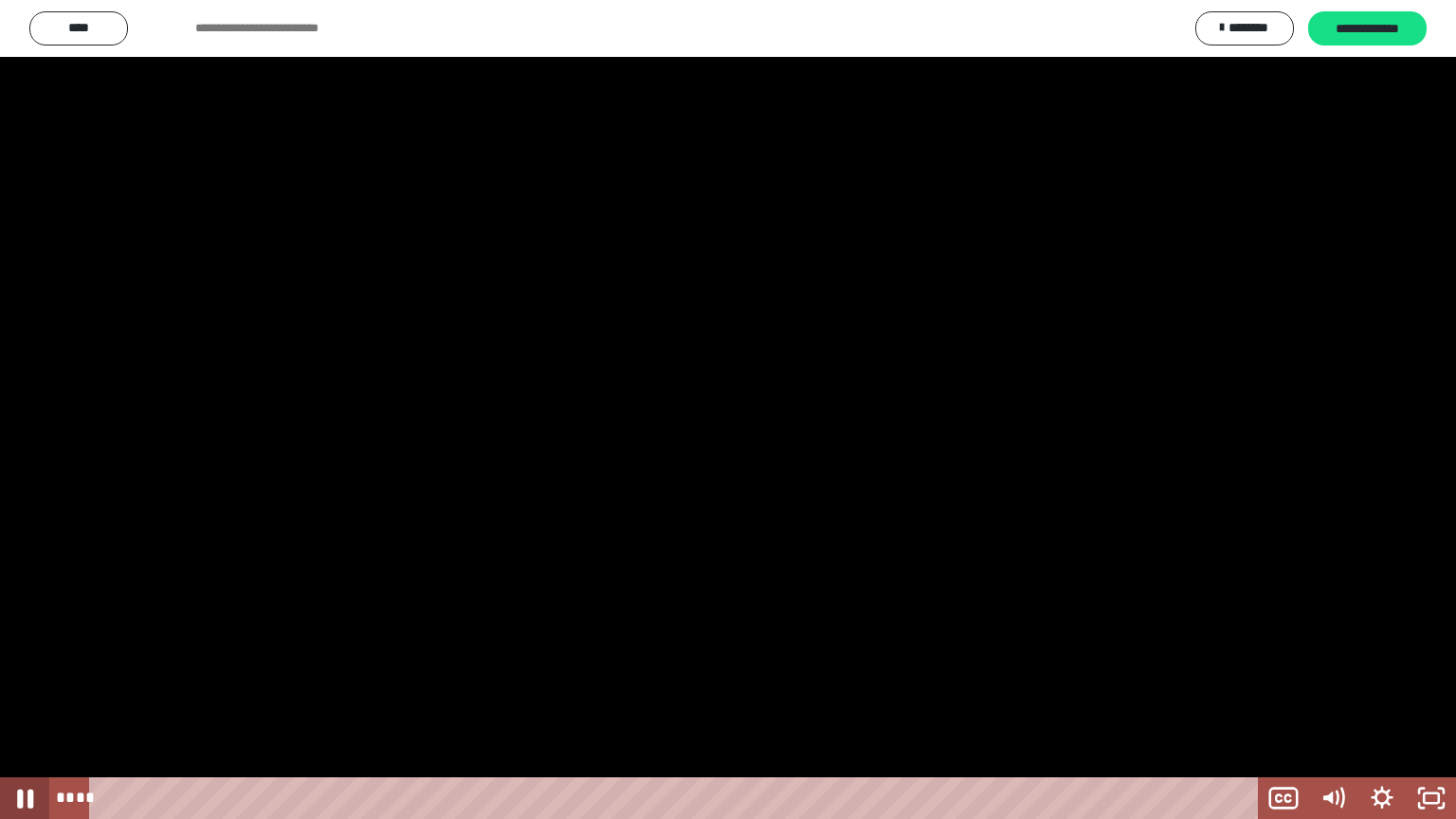 click 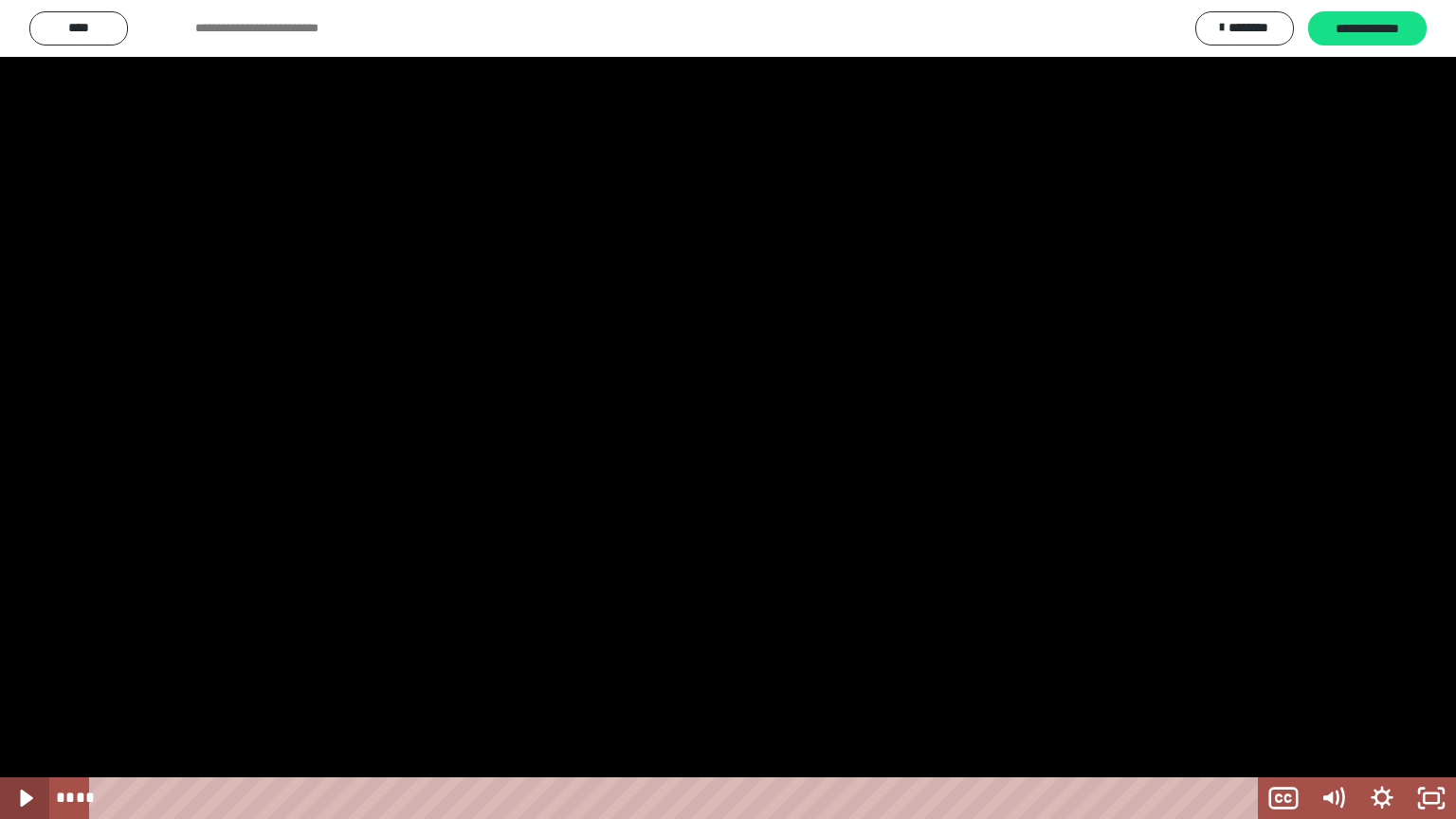 click 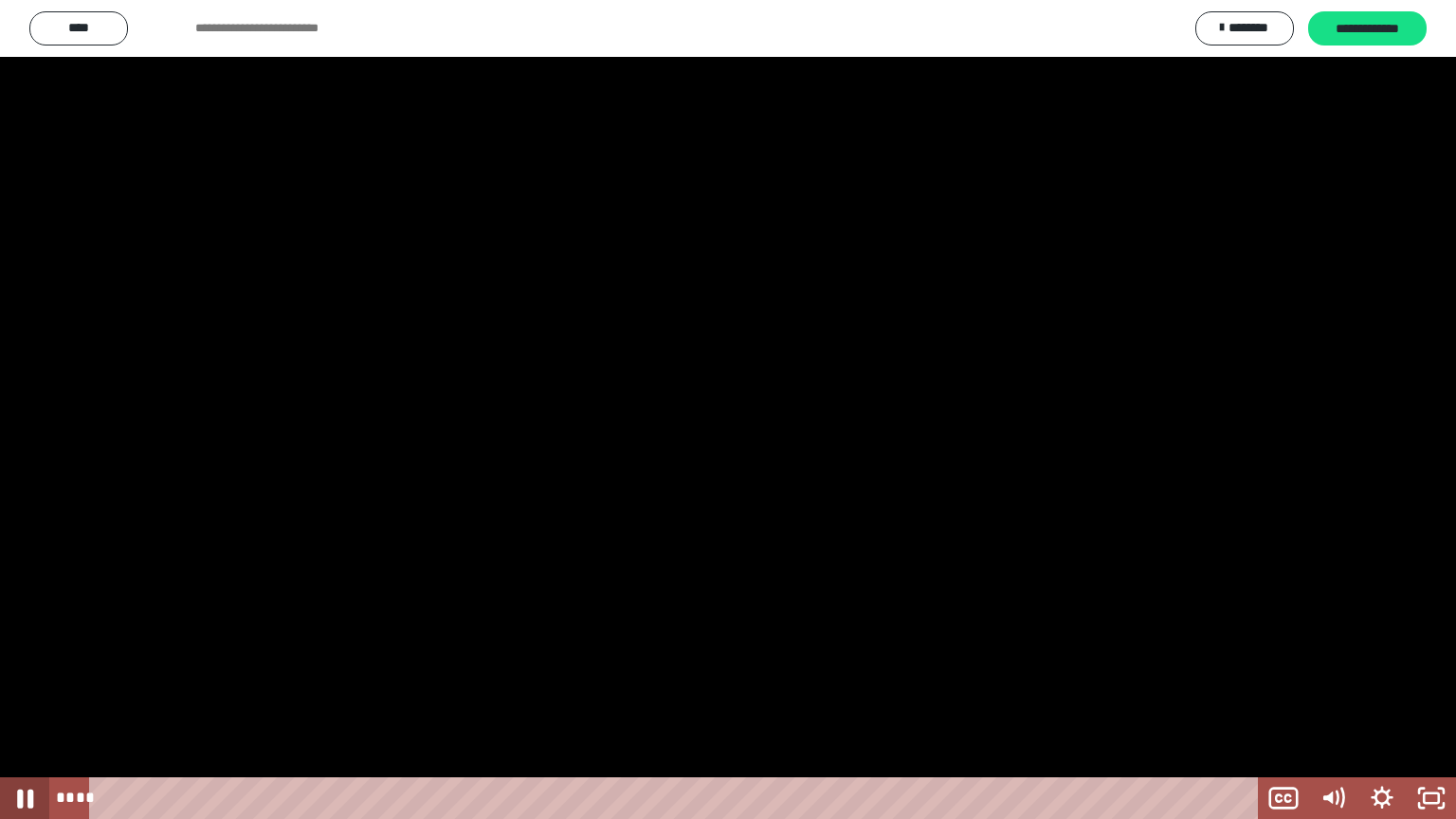 click 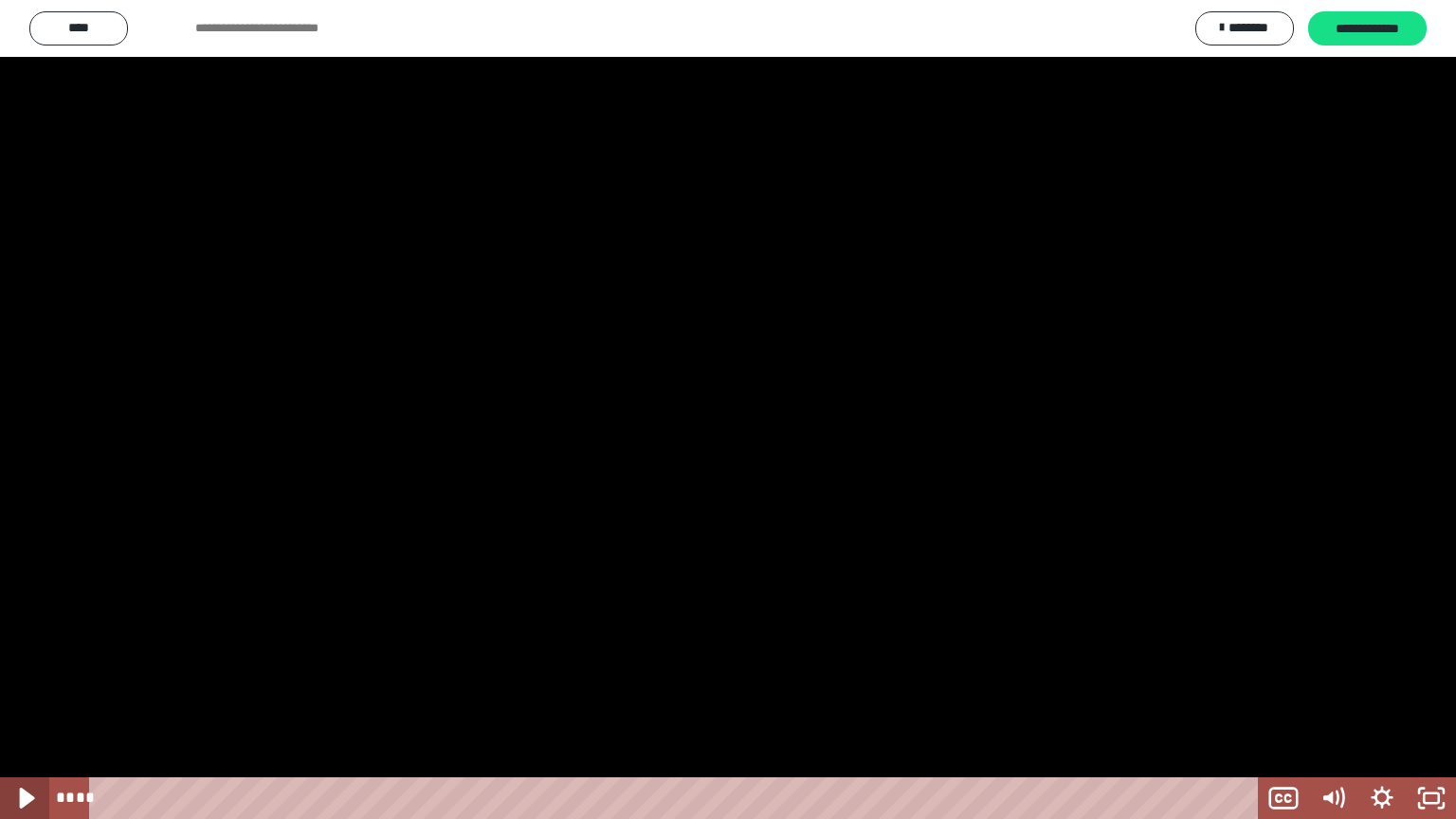 click 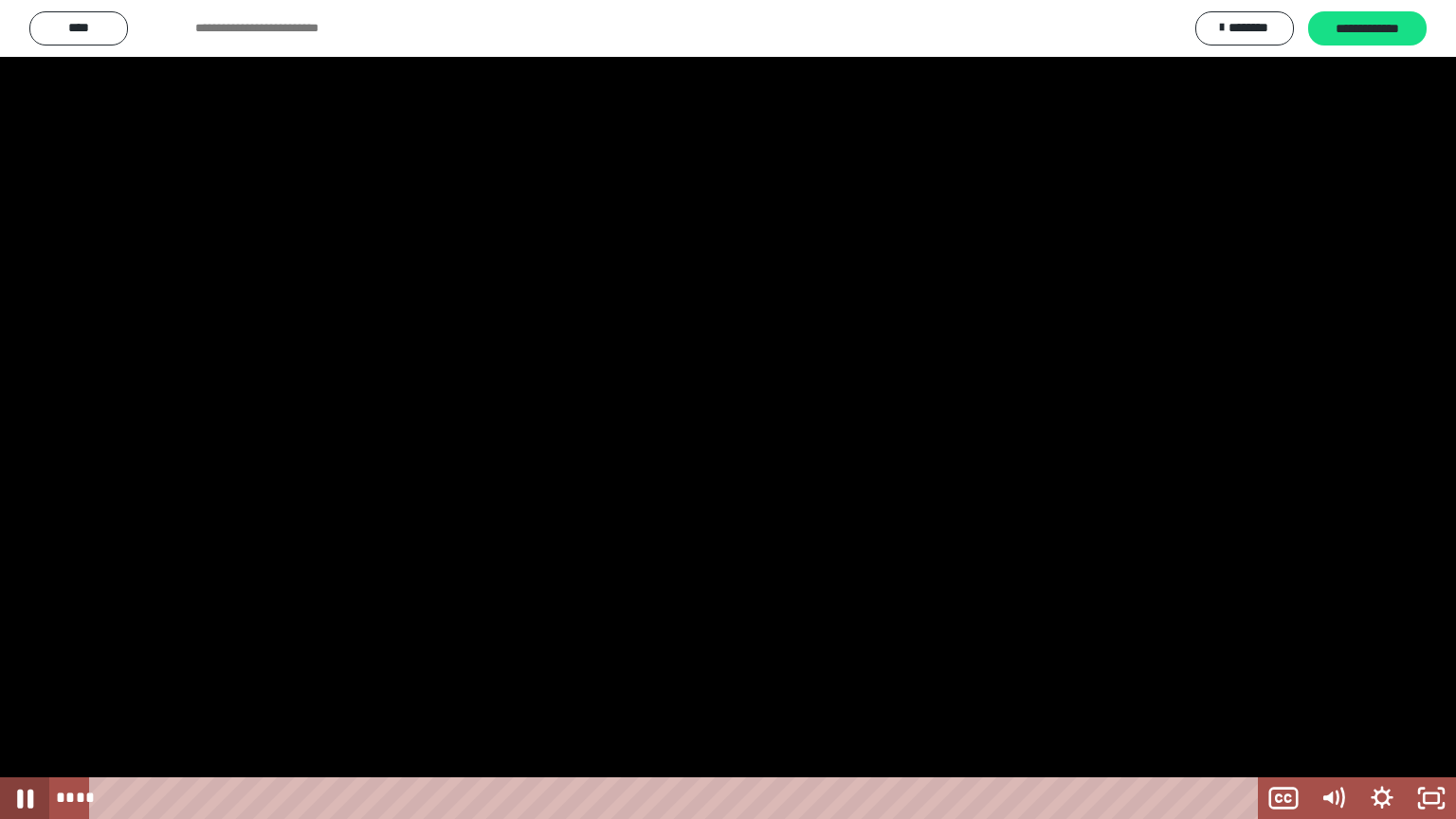 click 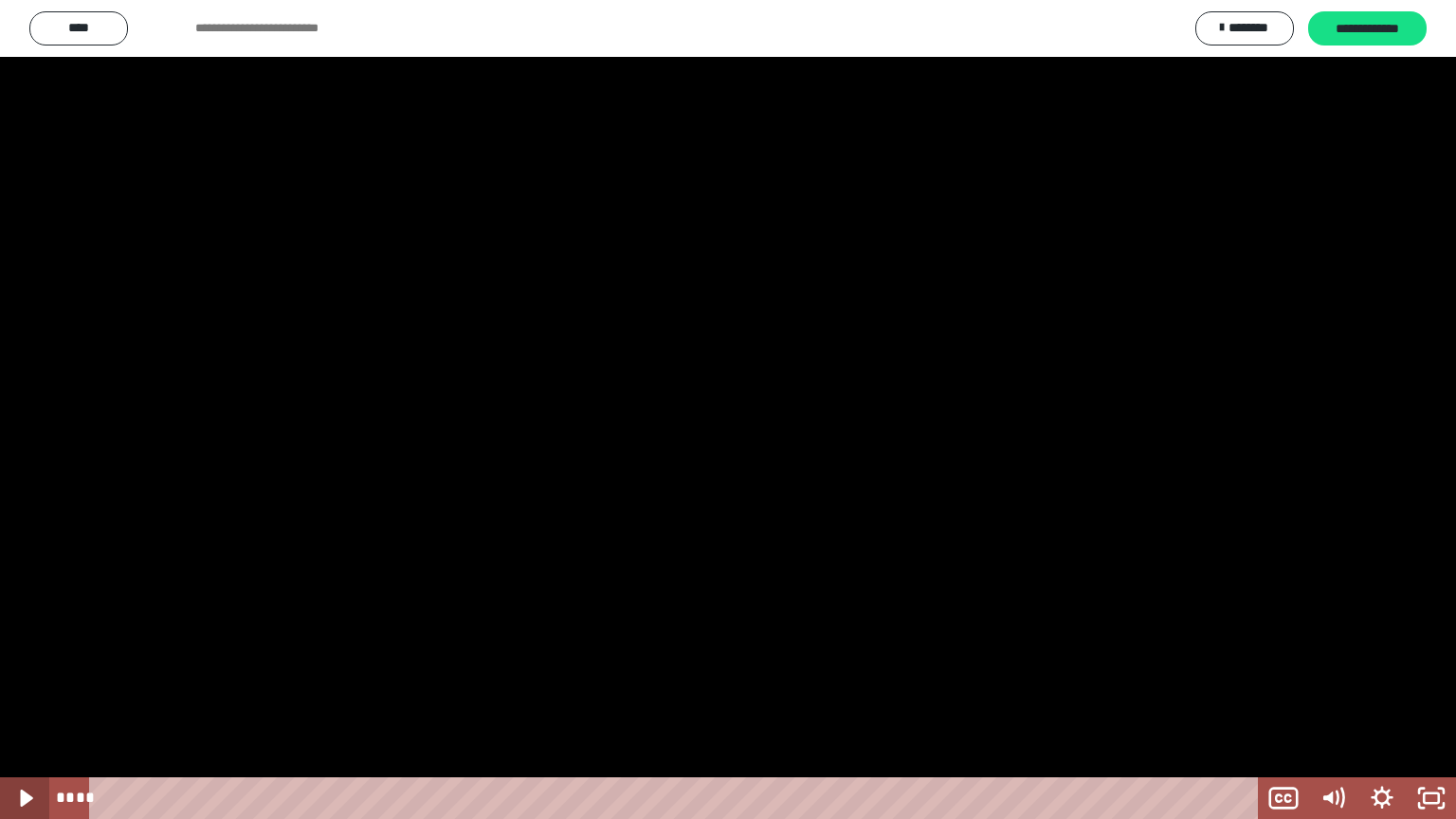 click 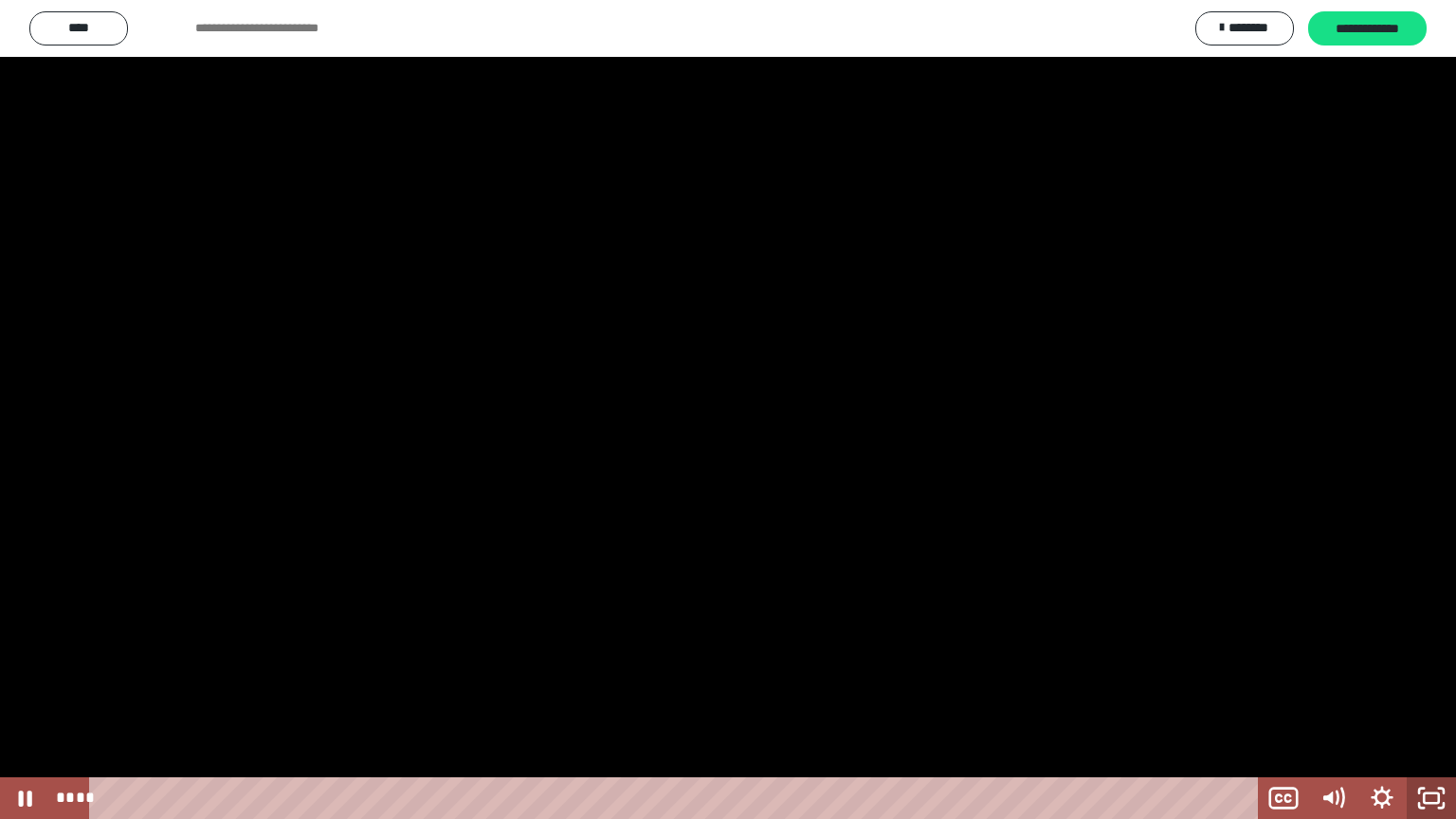 click 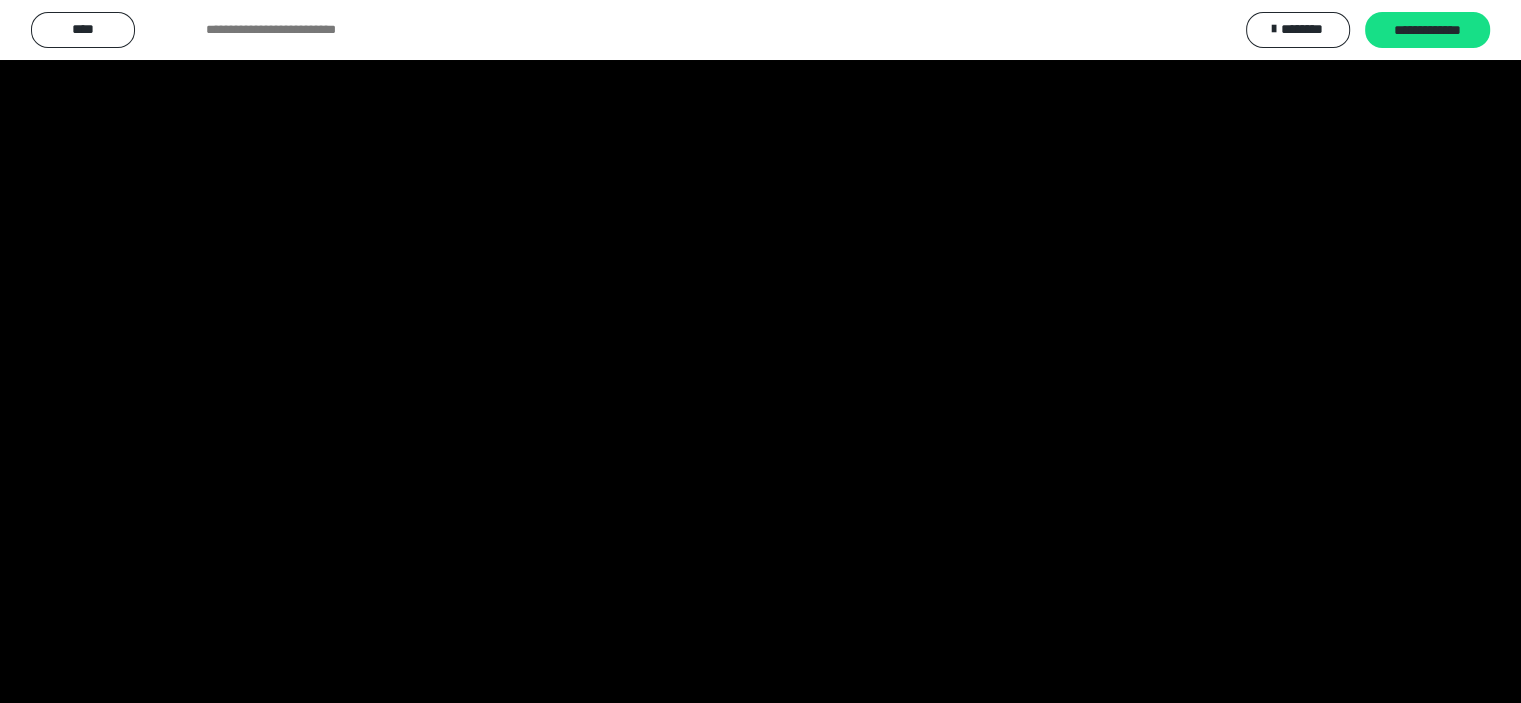 scroll, scrollTop: 230, scrollLeft: 0, axis: vertical 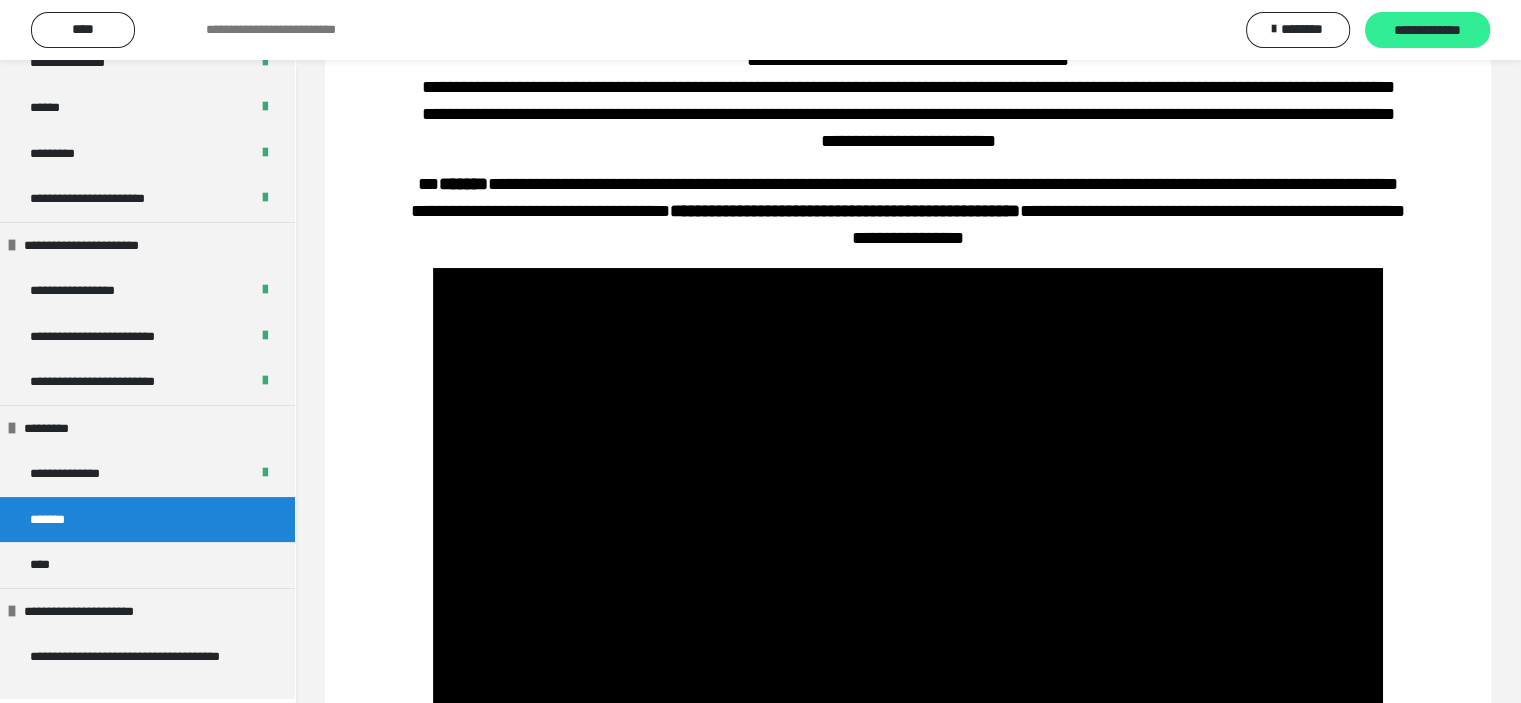 click on "**********" at bounding box center [1427, 31] 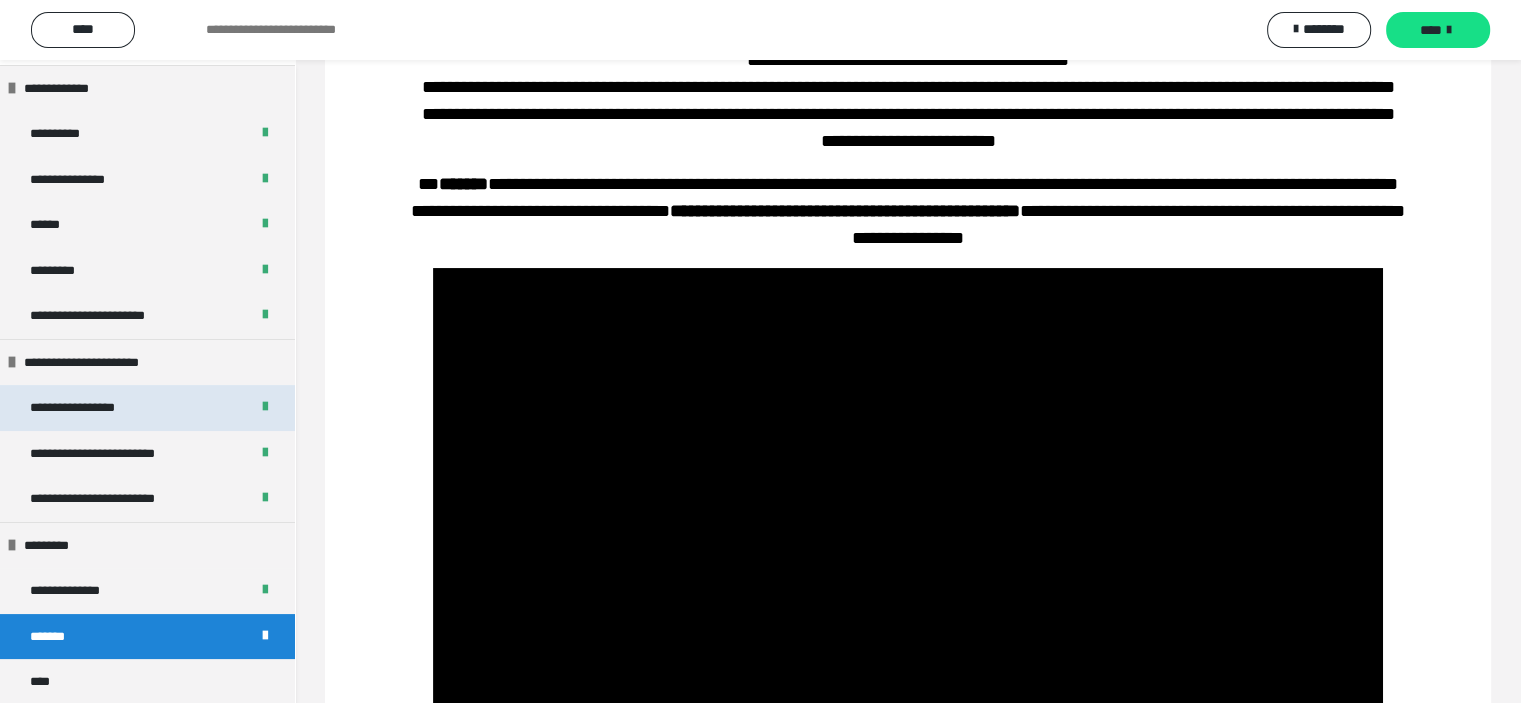 scroll, scrollTop: 0, scrollLeft: 0, axis: both 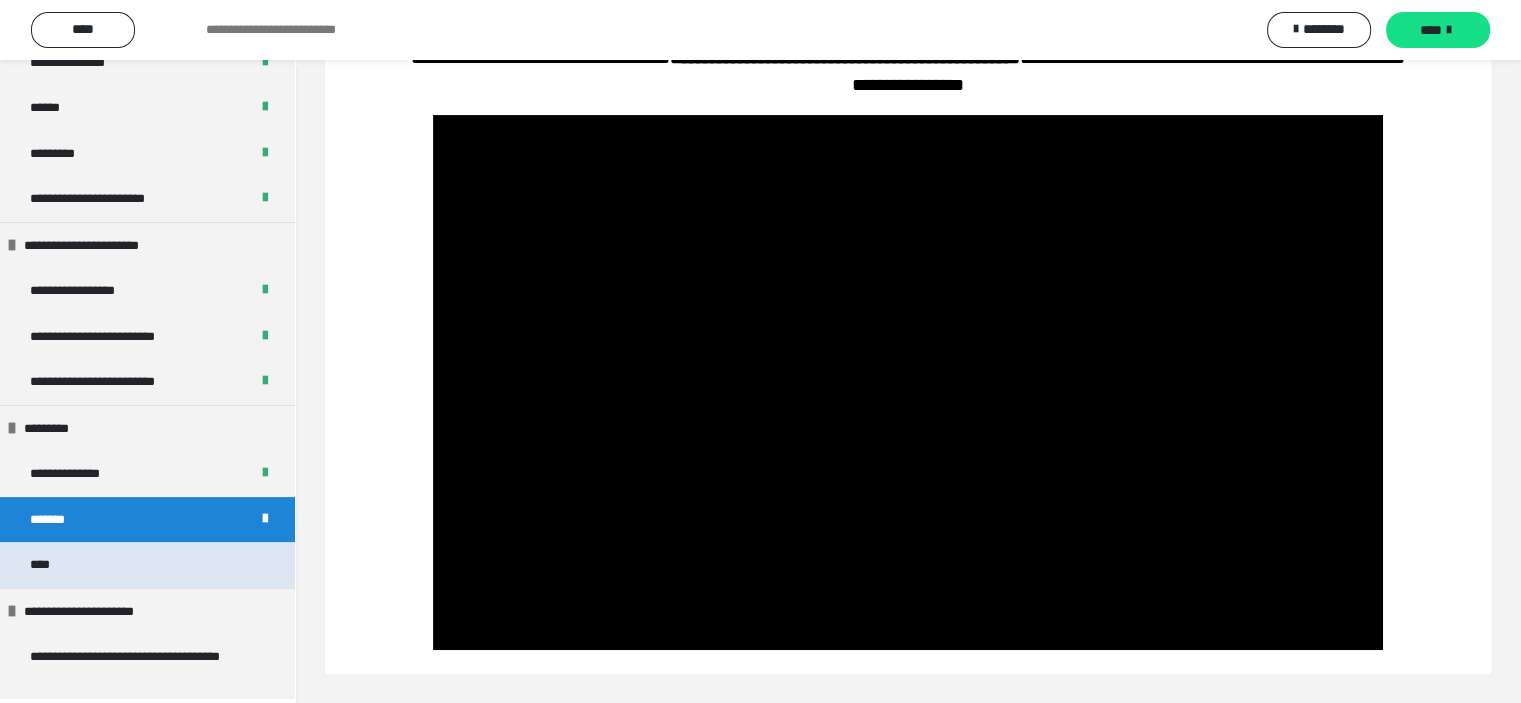 click on "****" at bounding box center [48, 565] 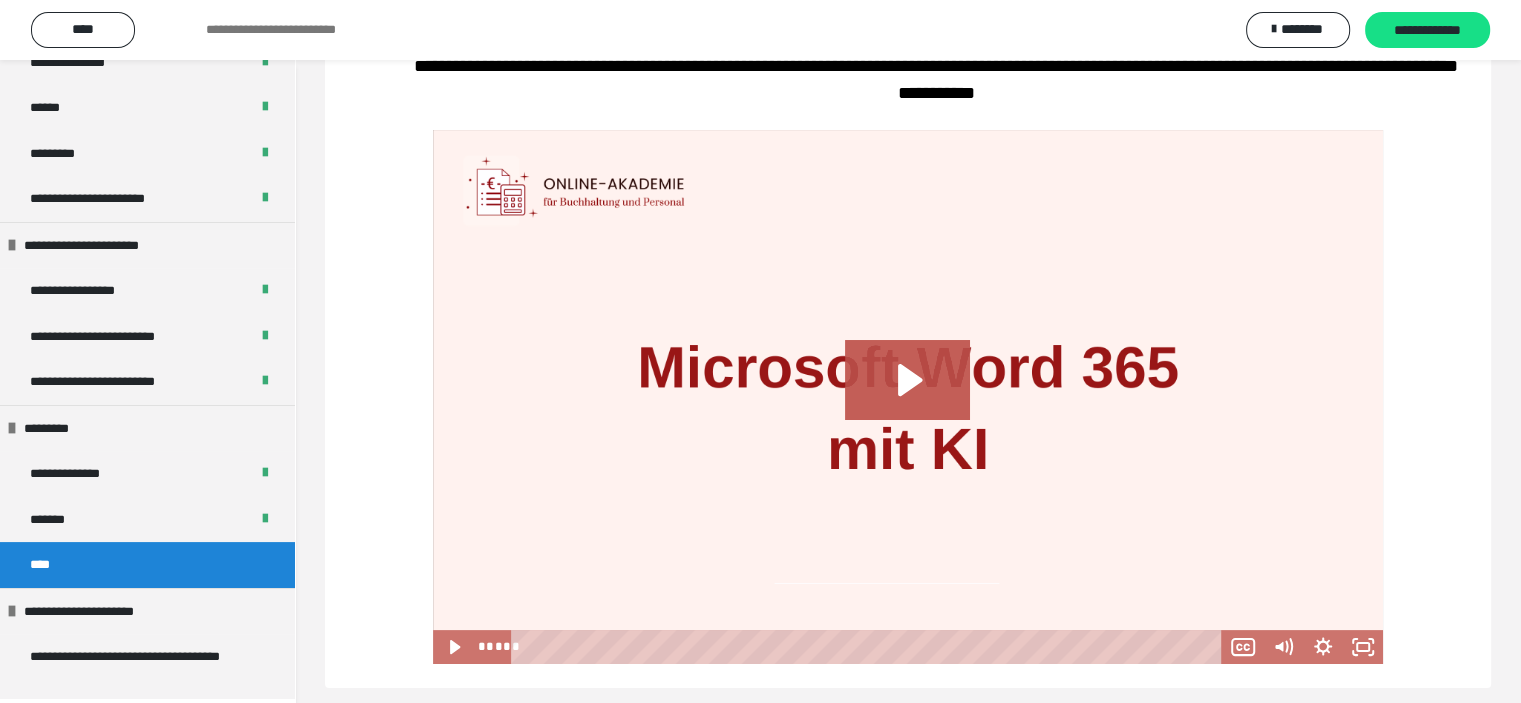 scroll, scrollTop: 244, scrollLeft: 0, axis: vertical 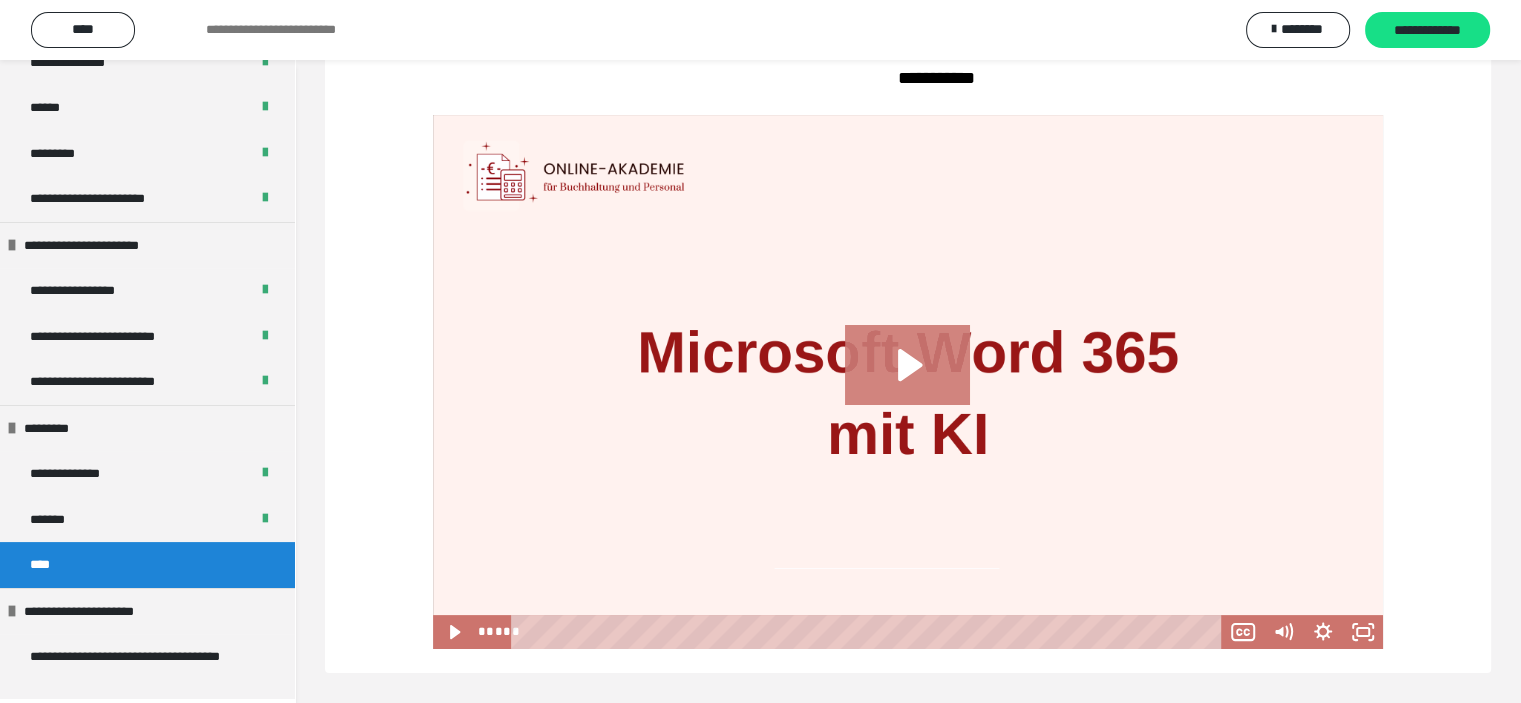 click 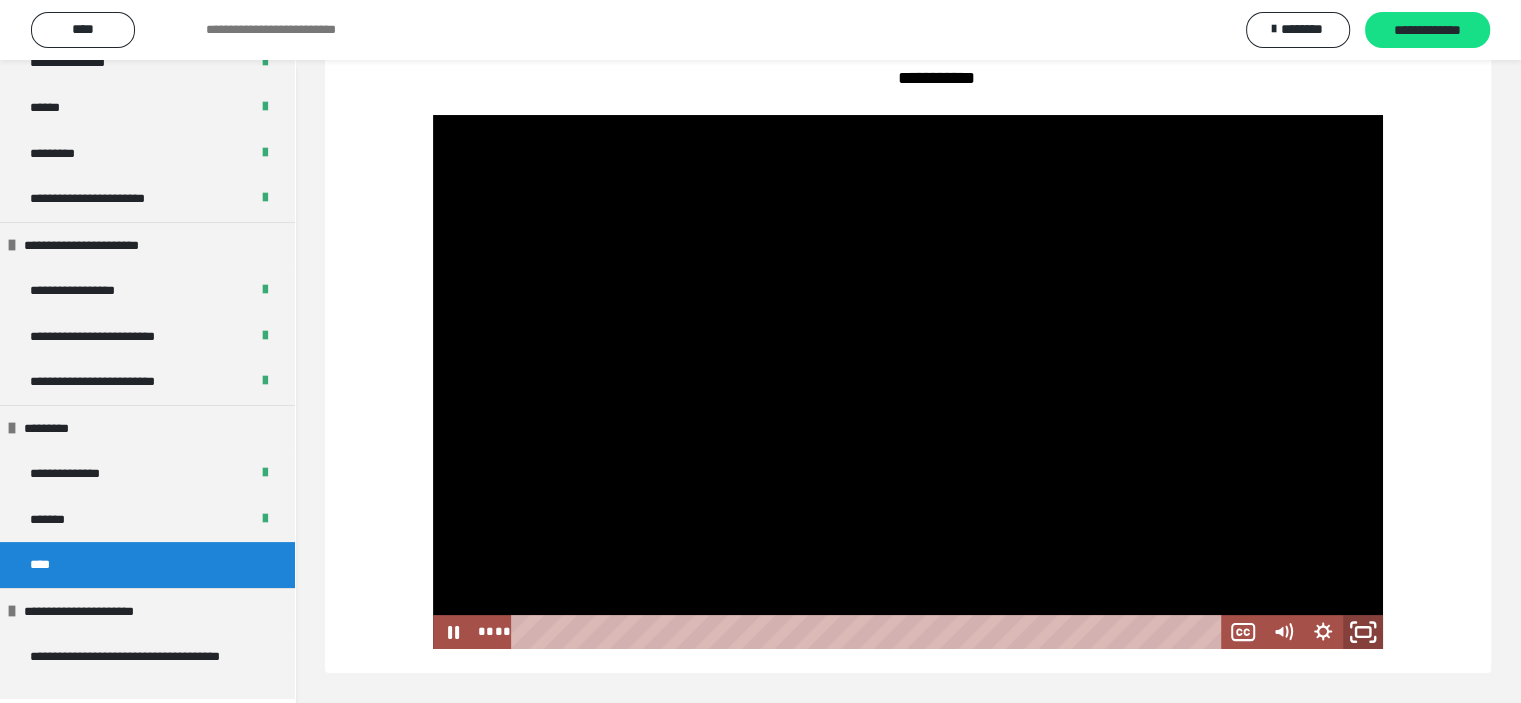 click 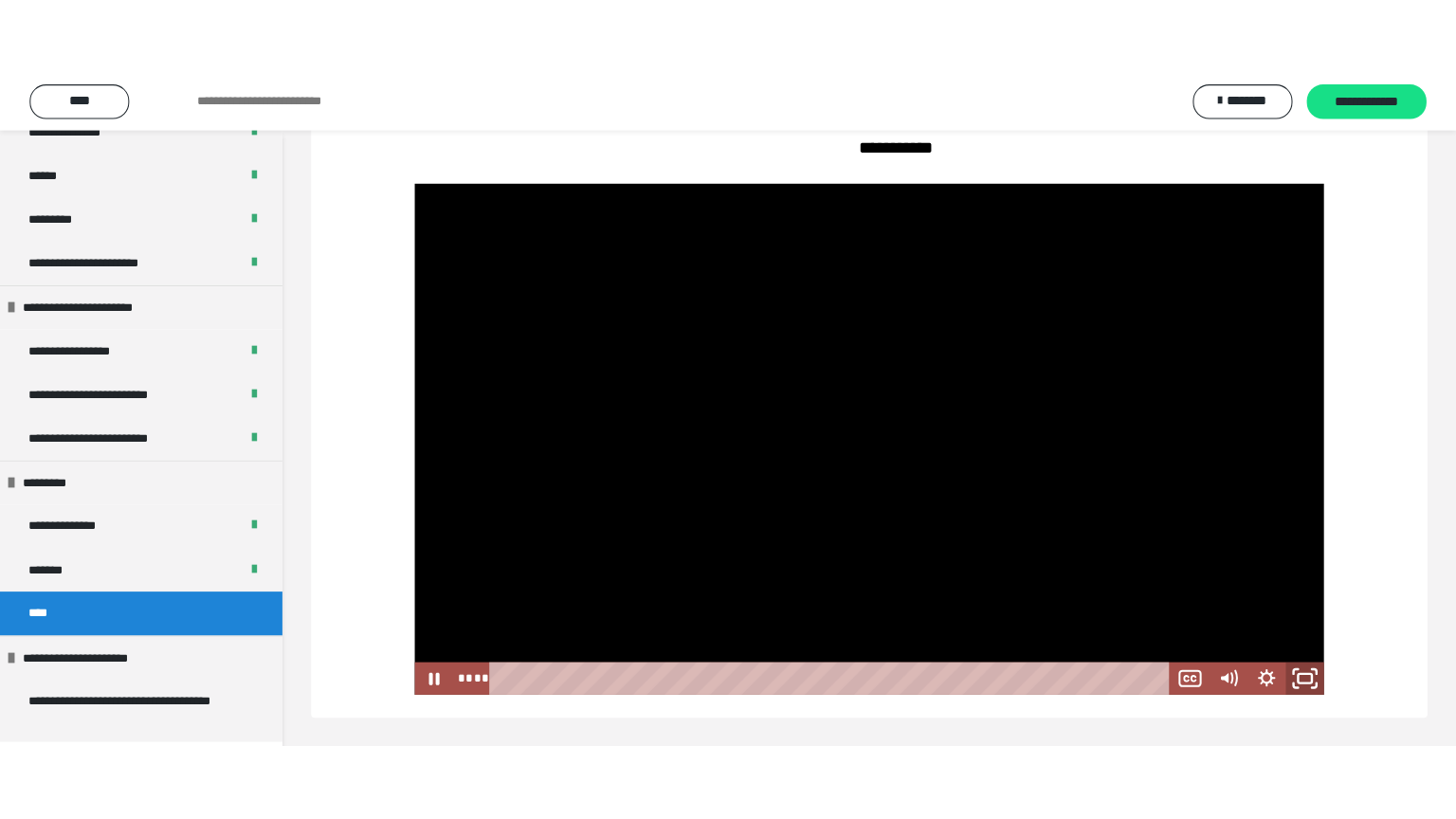 scroll, scrollTop: 86, scrollLeft: 0, axis: vertical 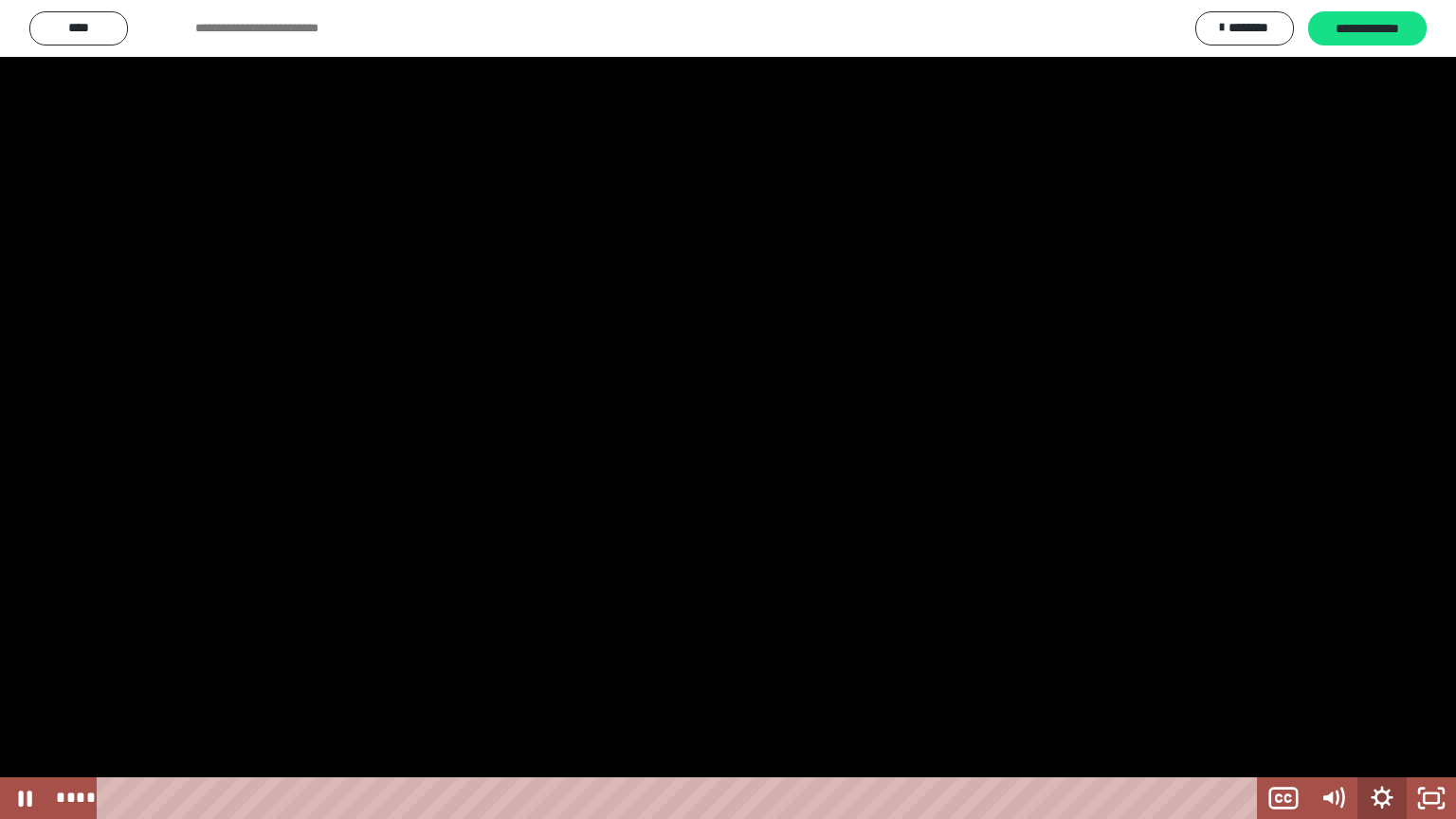 click 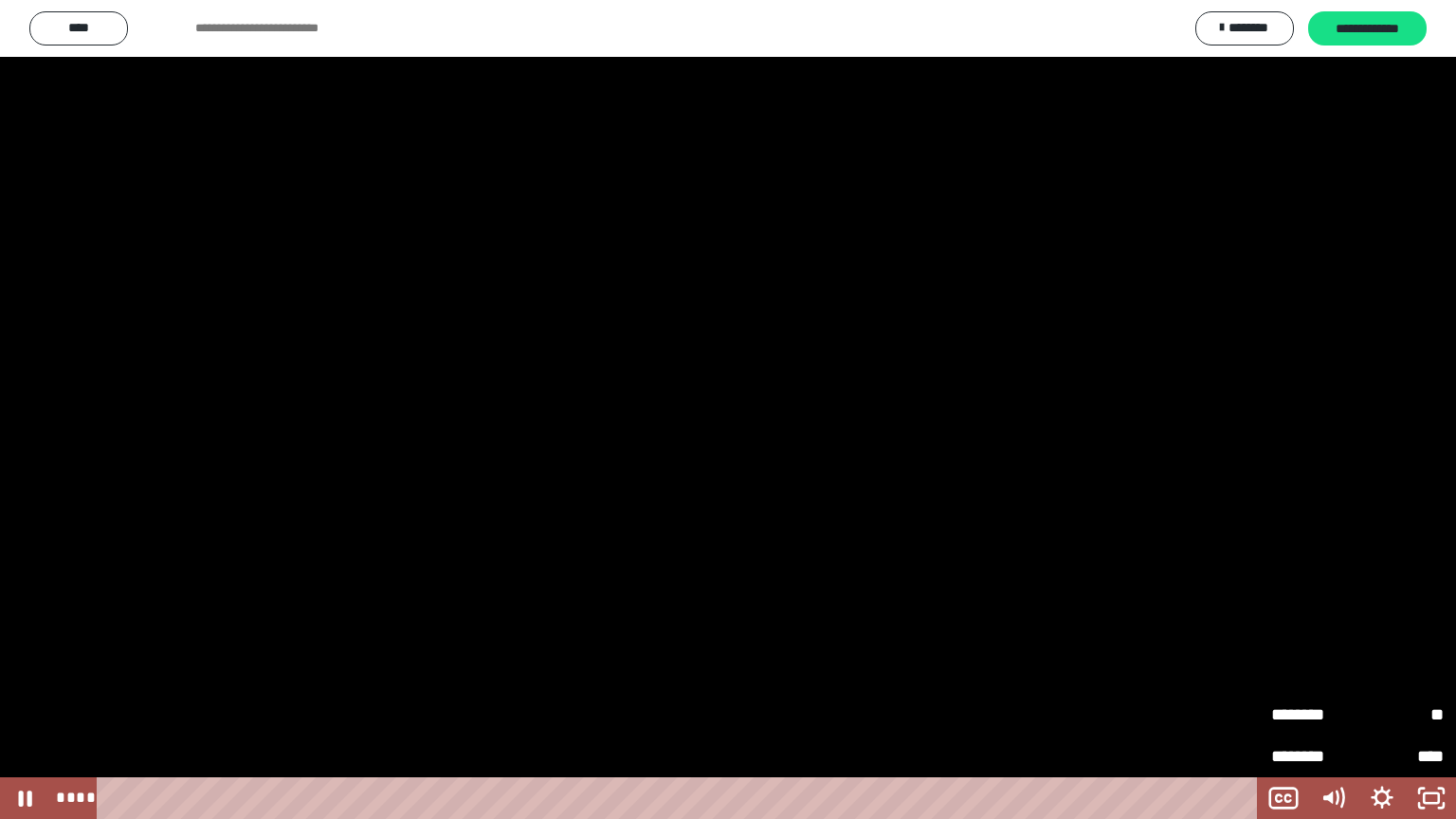 click on "**" at bounding box center [1400, 715] 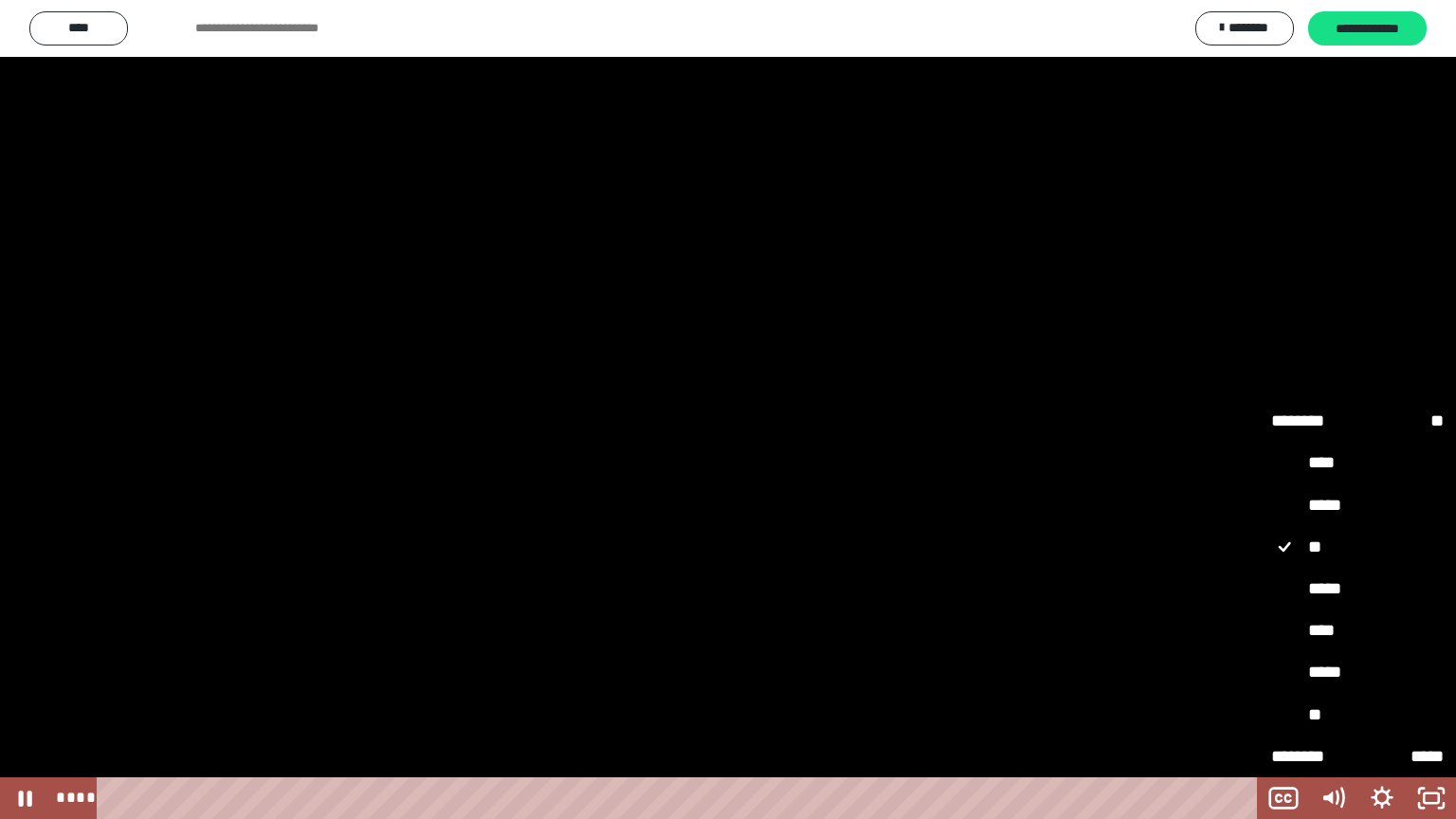 click on "**" at bounding box center (1357, 716) 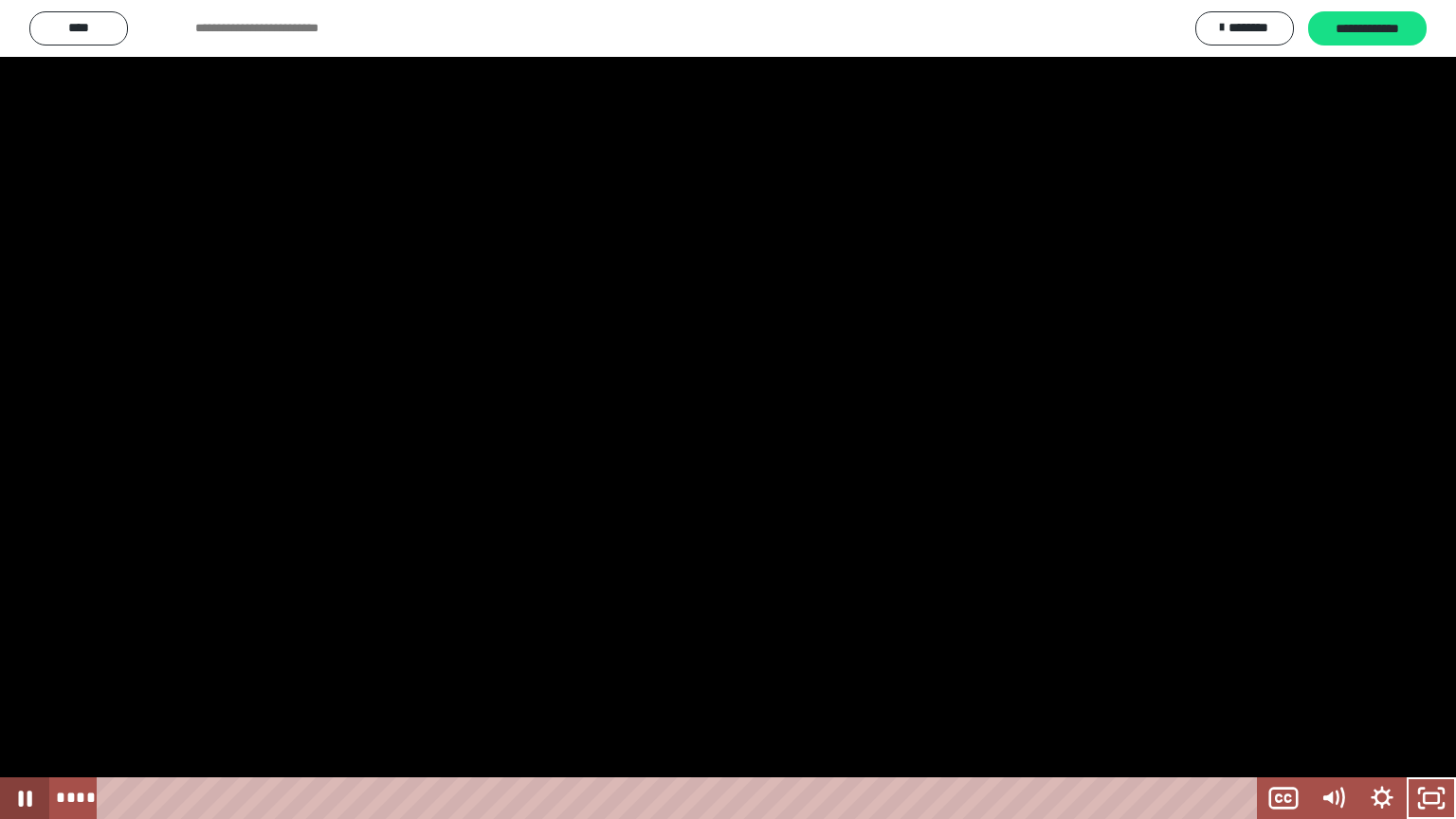 click 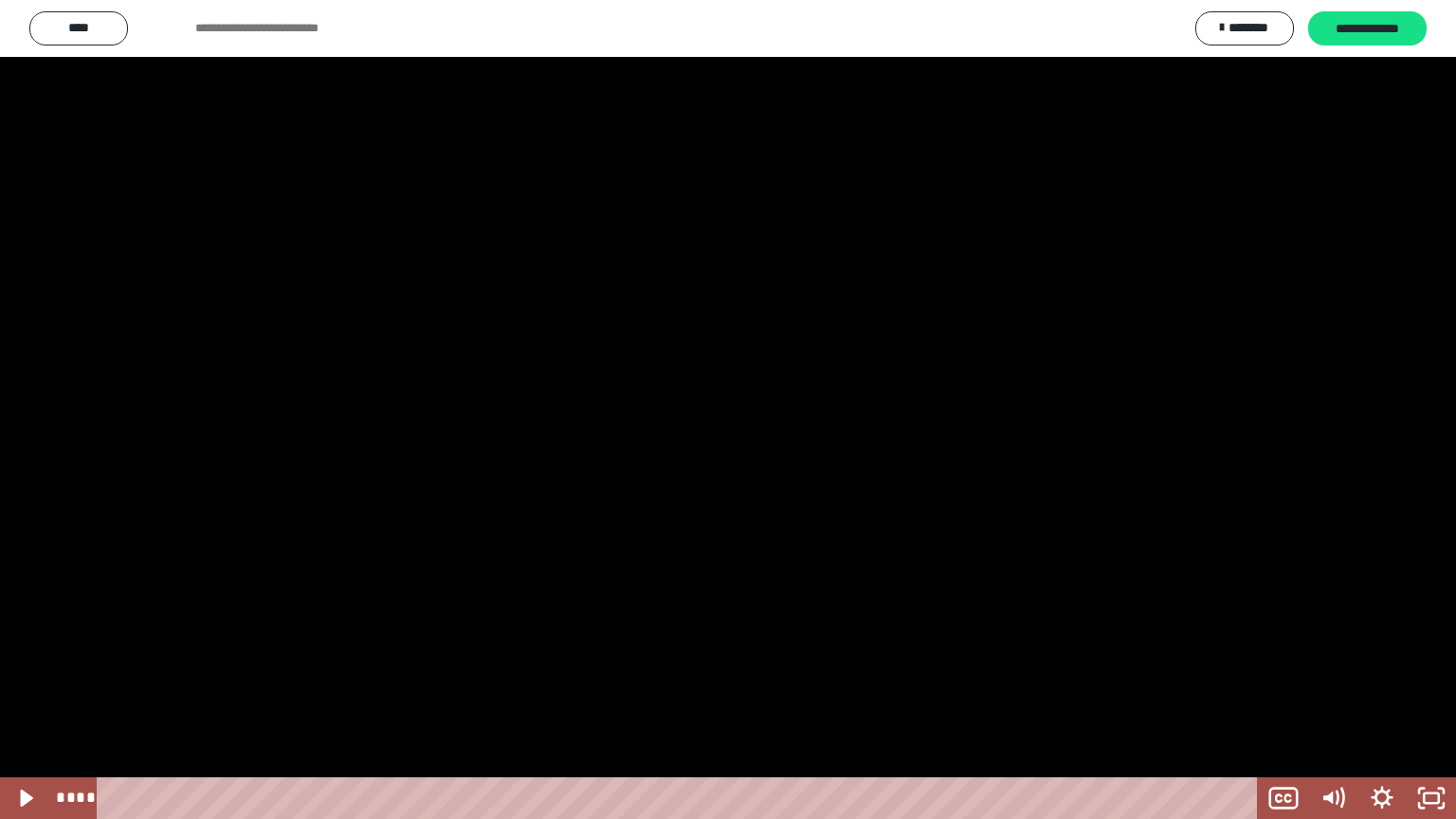 click at bounding box center (728, 410) 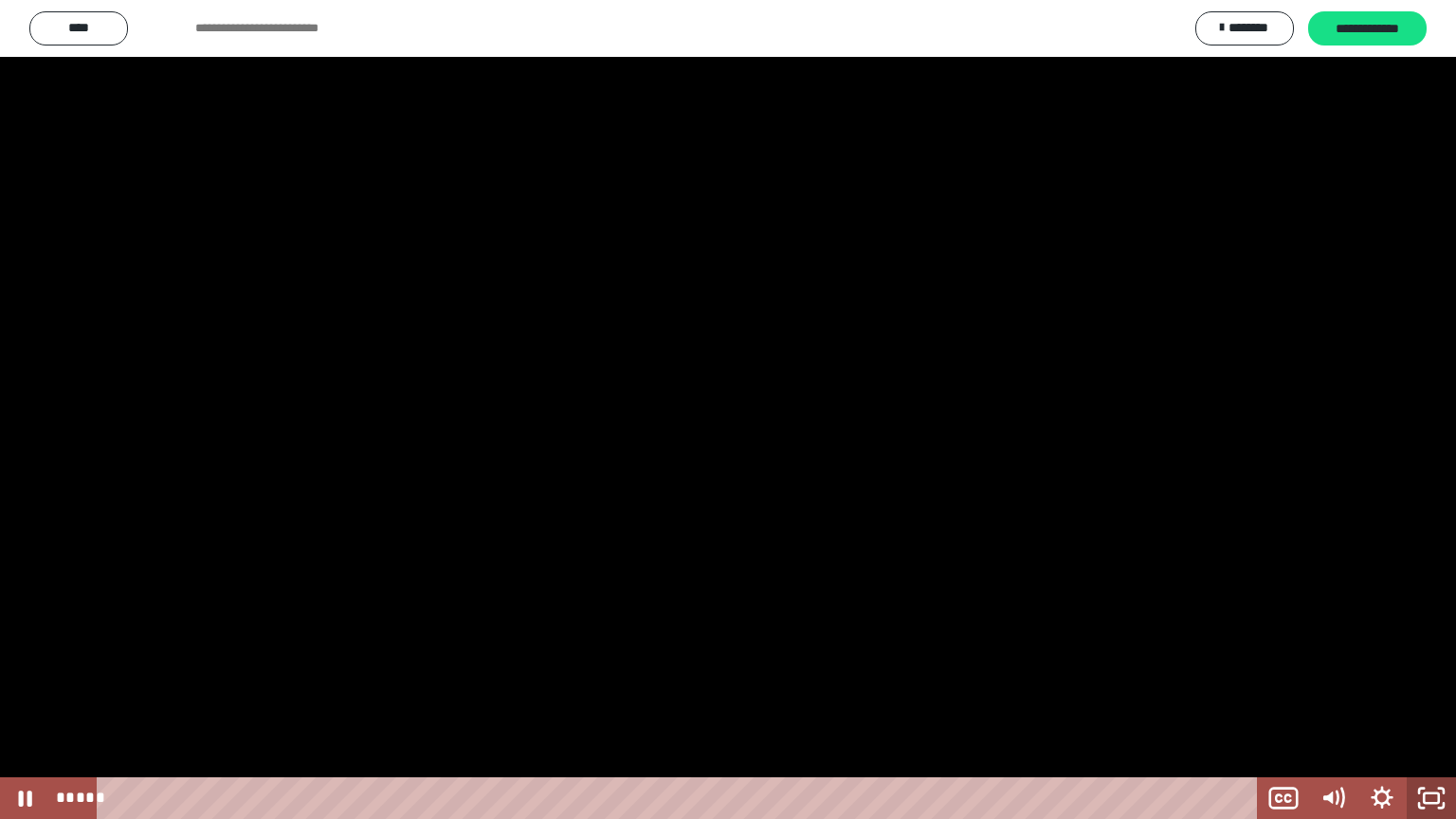 click 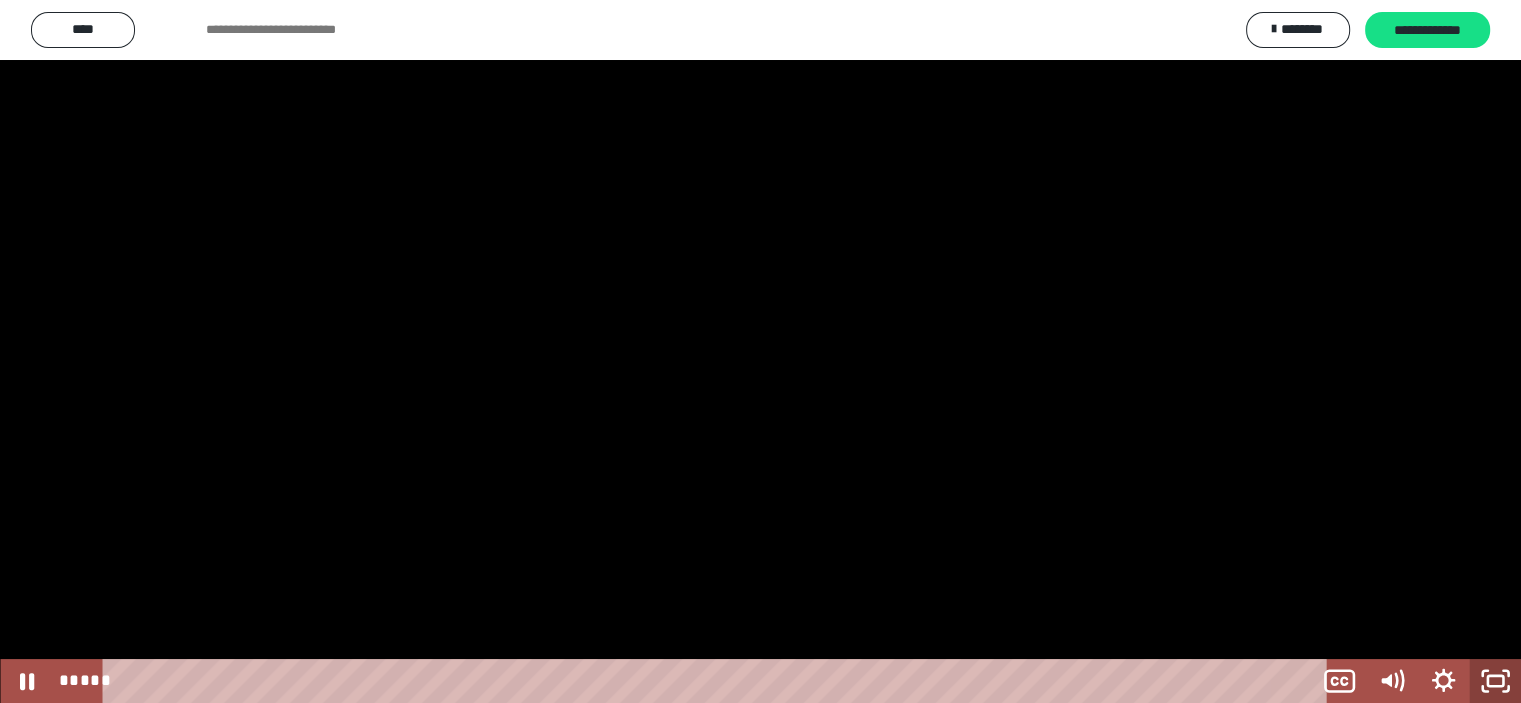 scroll, scrollTop: 230, scrollLeft: 0, axis: vertical 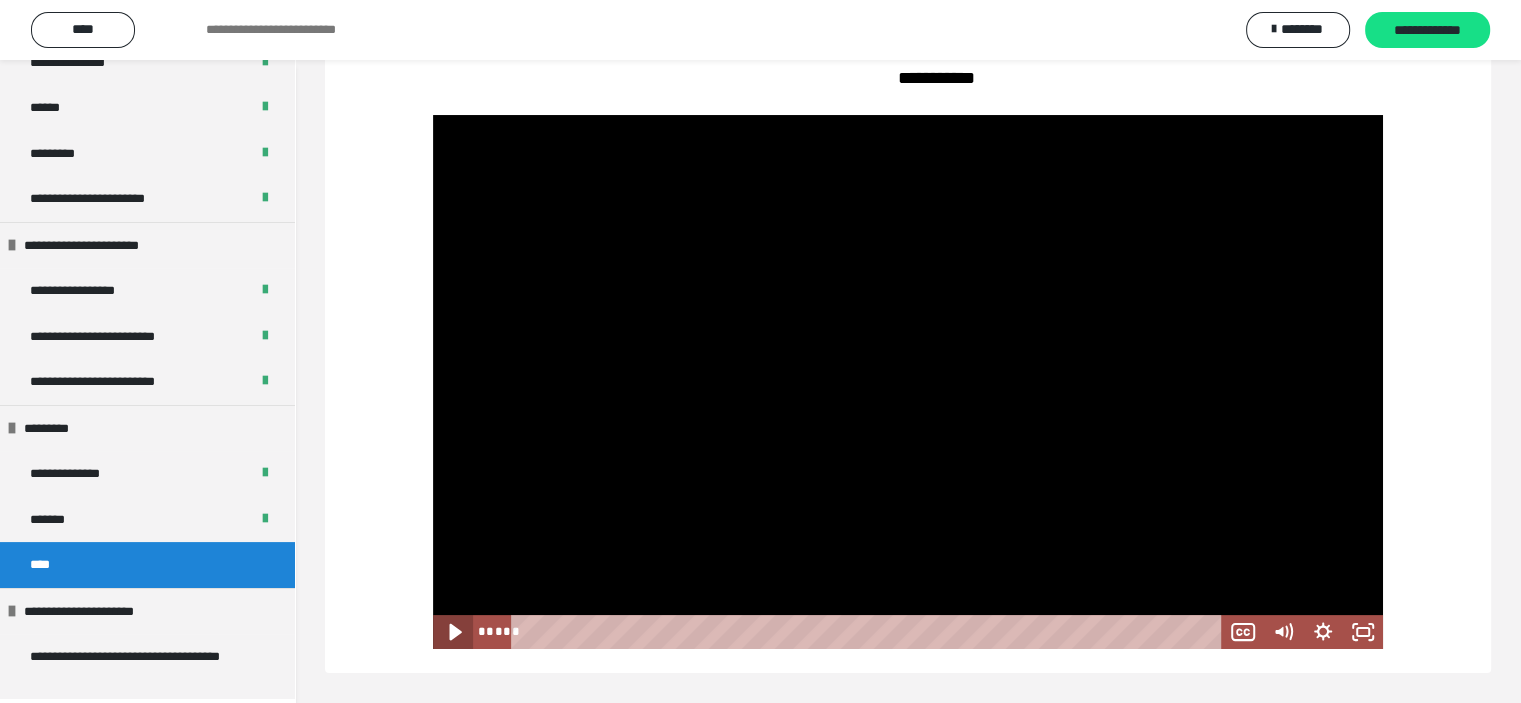 click 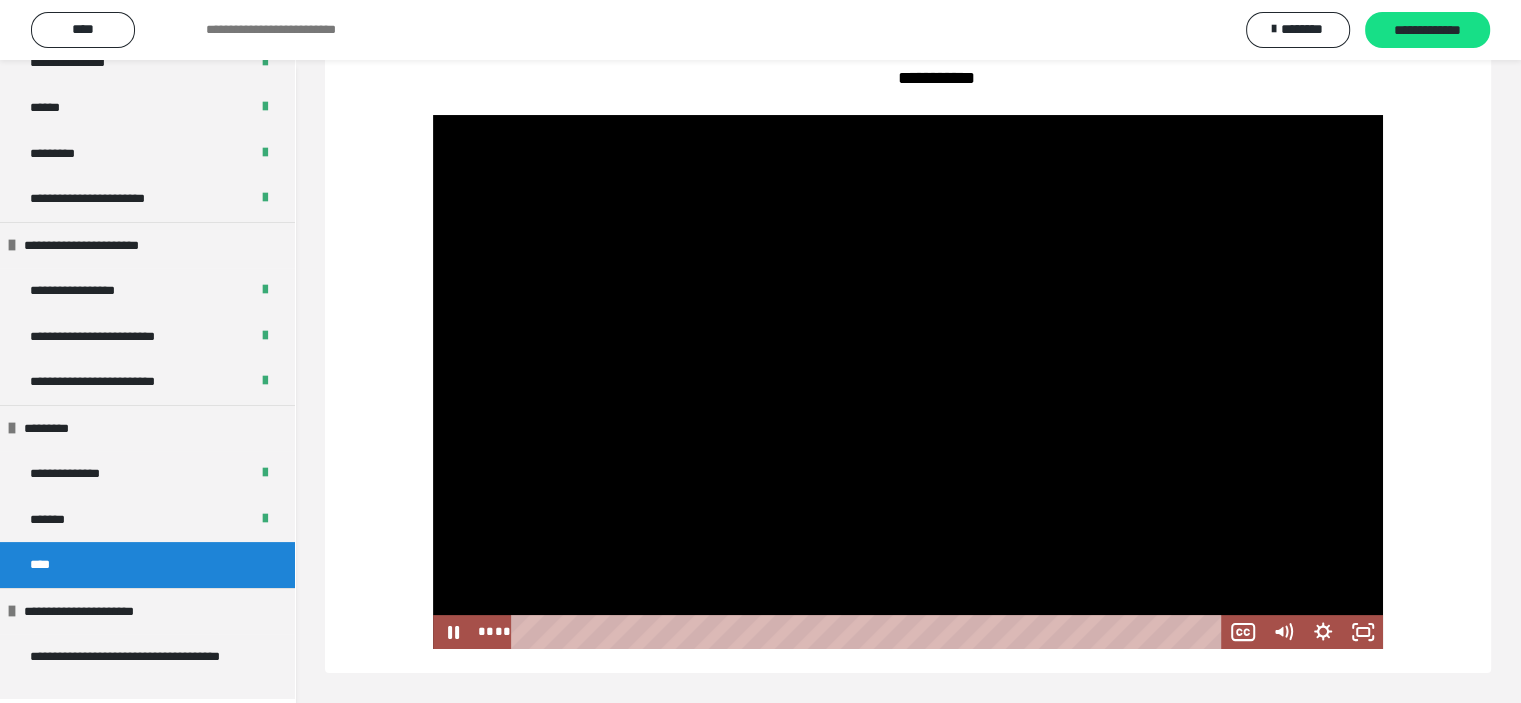 scroll, scrollTop: 0, scrollLeft: 0, axis: both 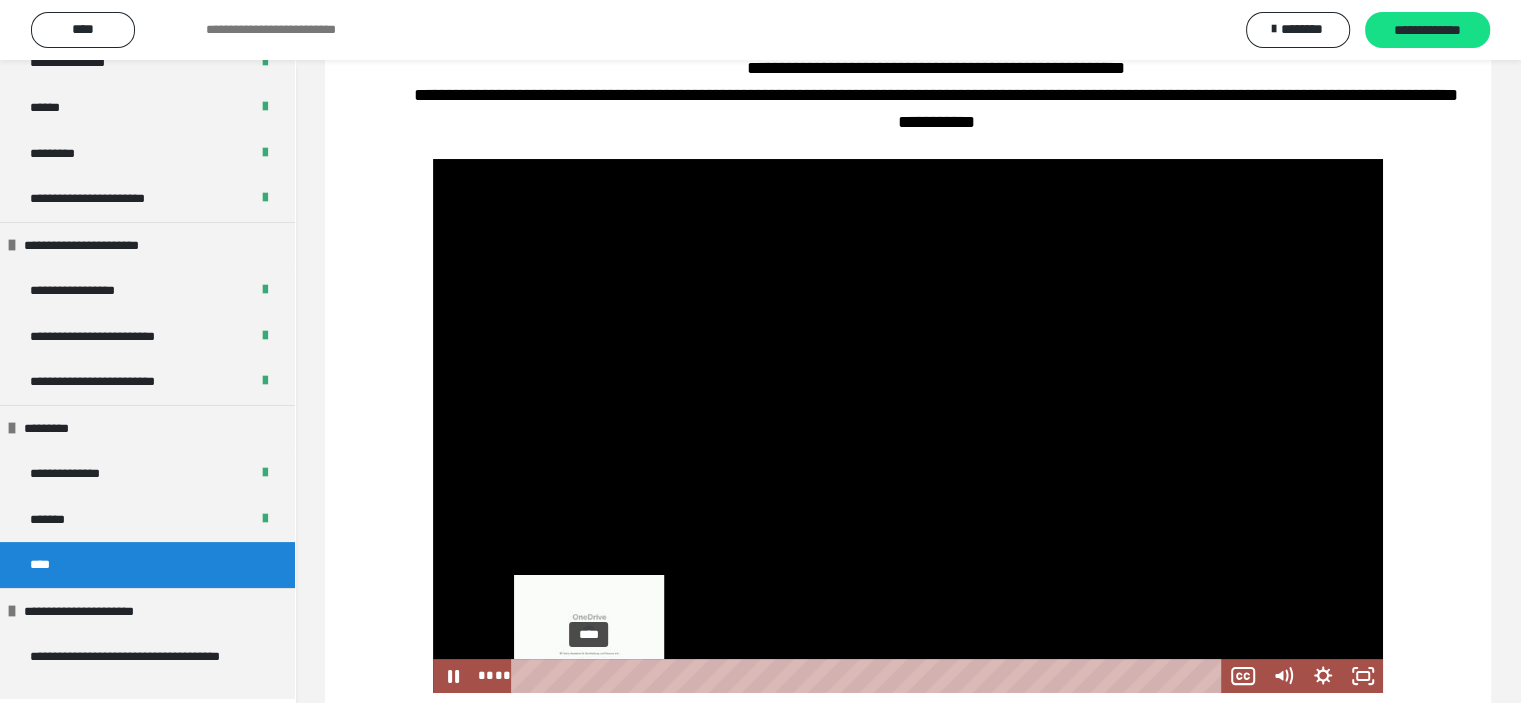 click on "****" at bounding box center [869, 676] 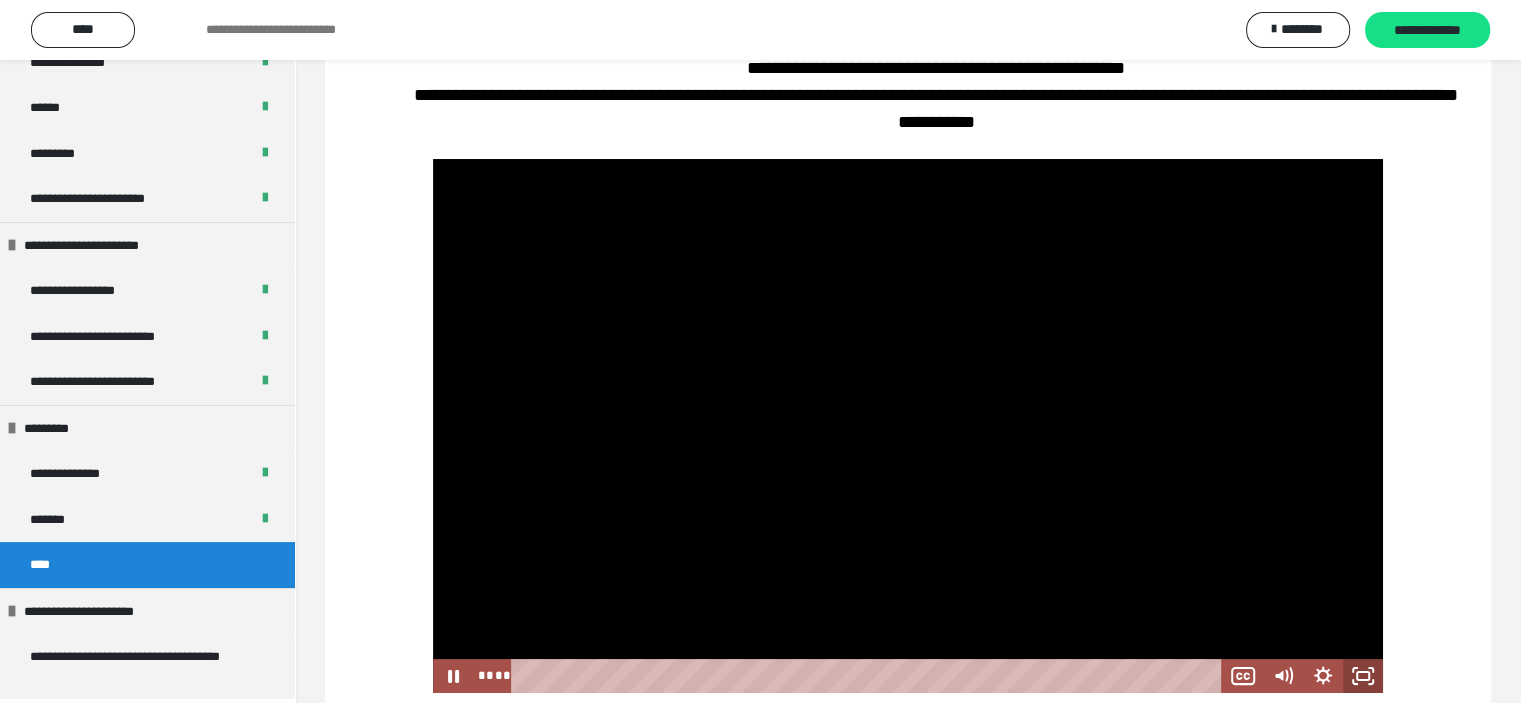 click 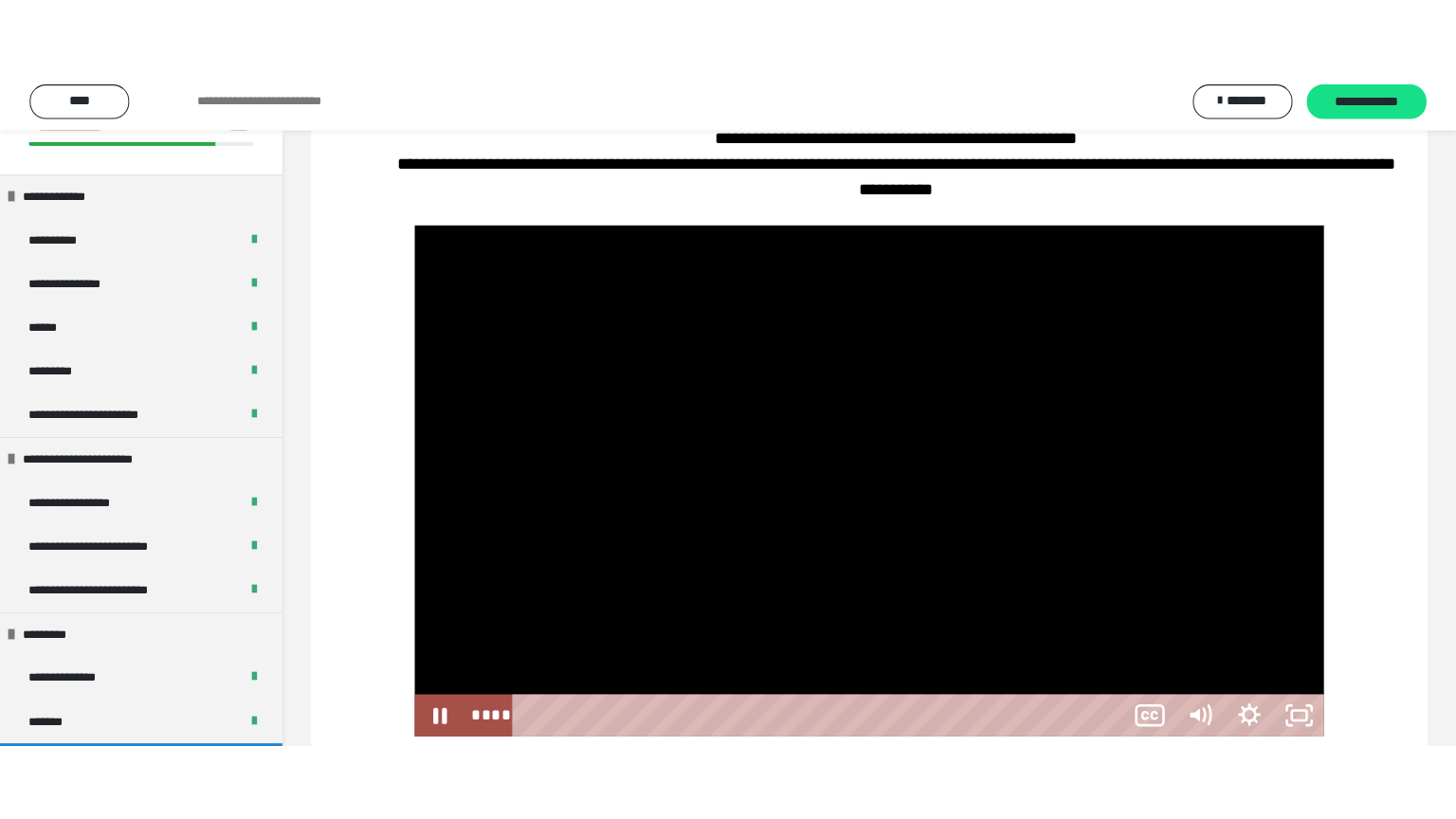 scroll, scrollTop: 86, scrollLeft: 0, axis: vertical 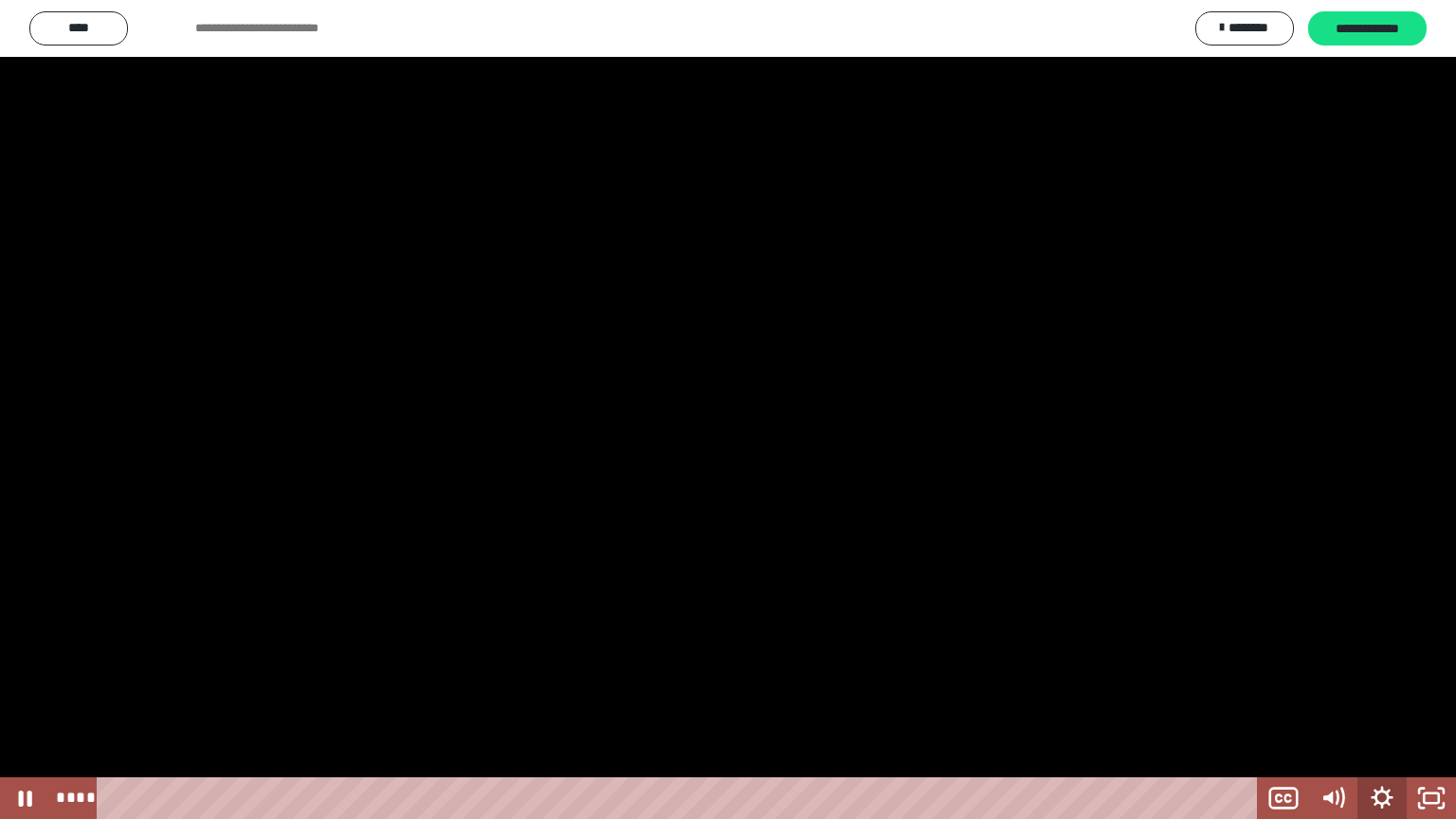 click 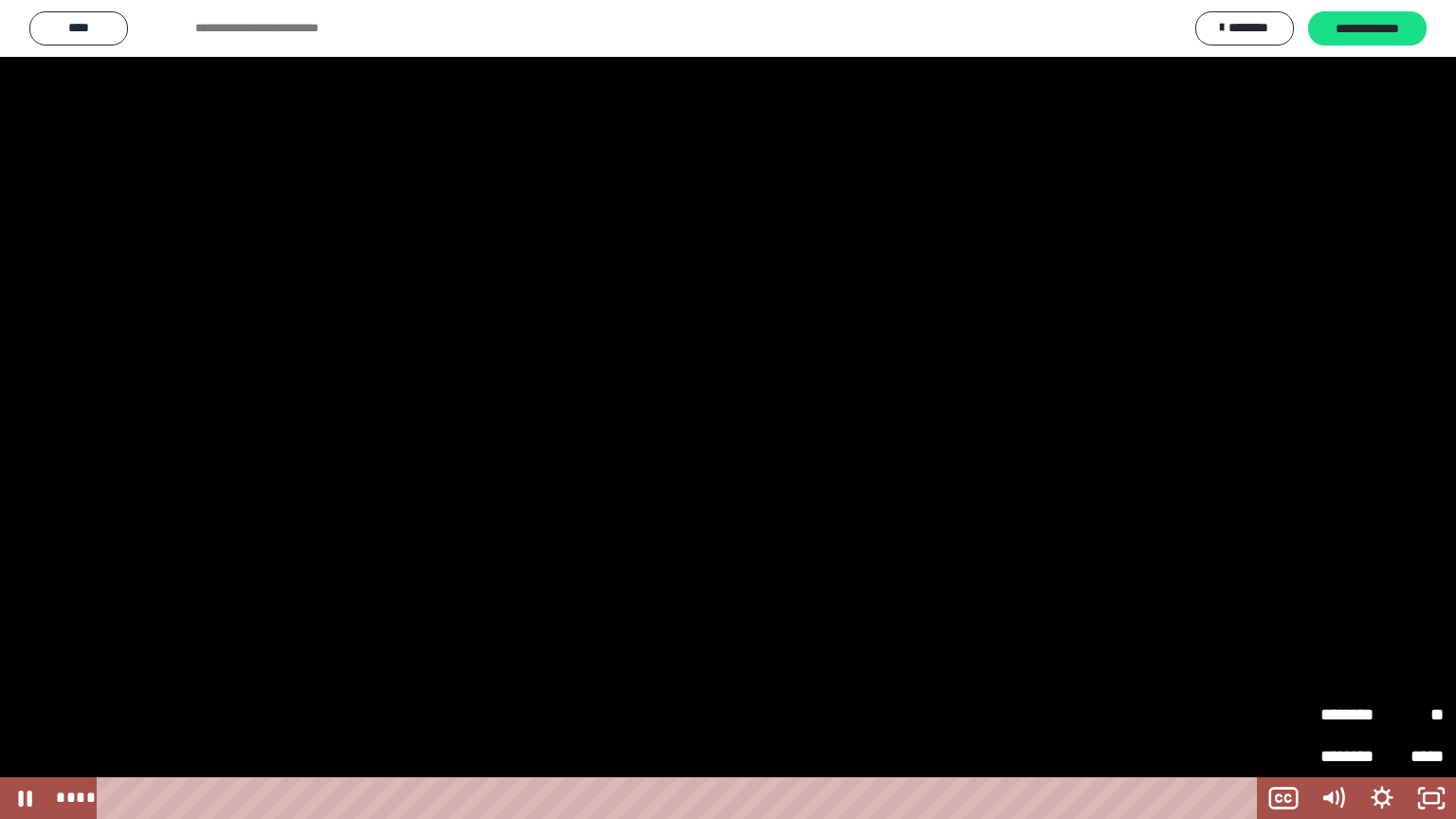 click on "********" at bounding box center [1351, 715] 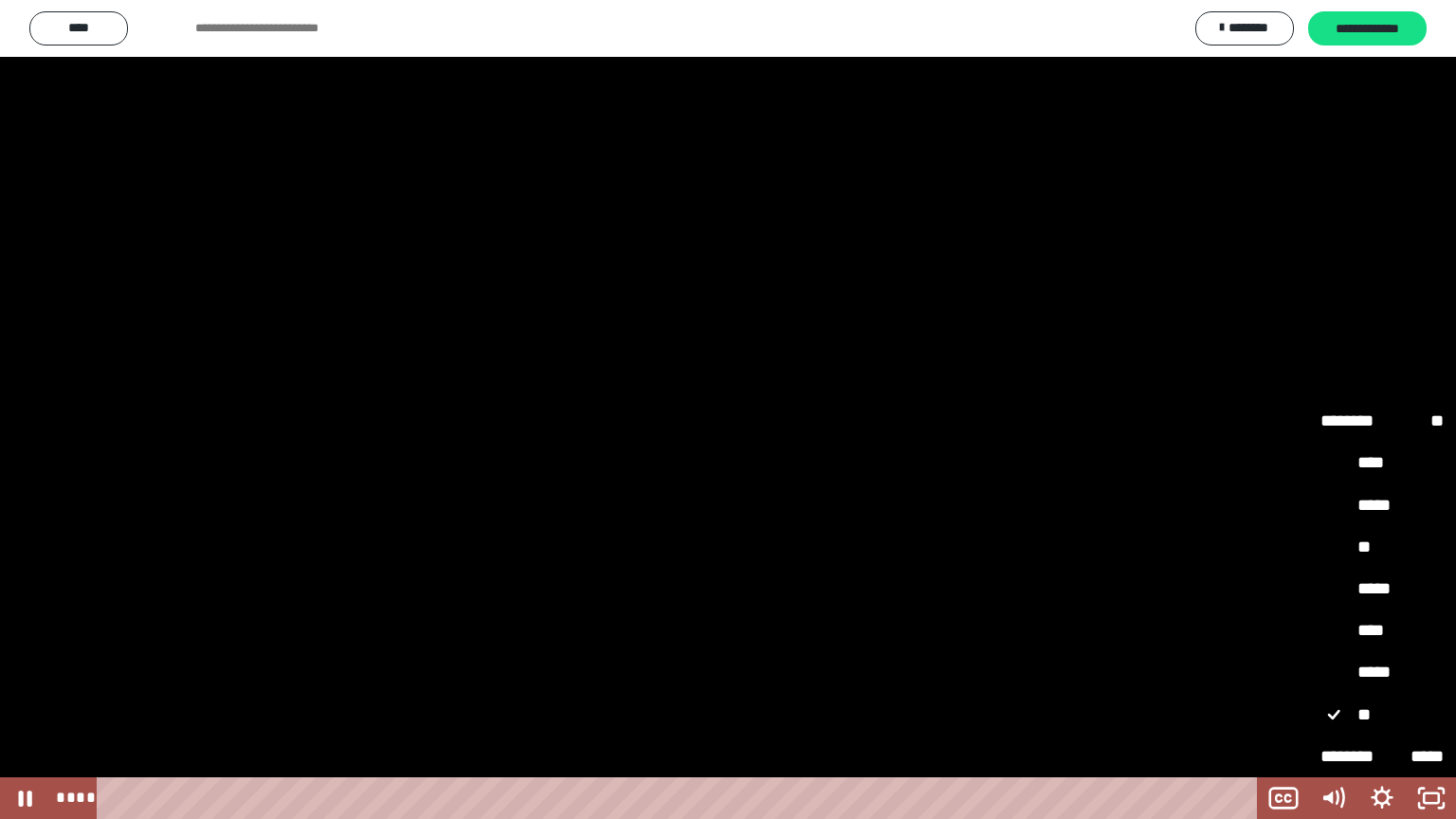 click on "**" at bounding box center (1382, 548) 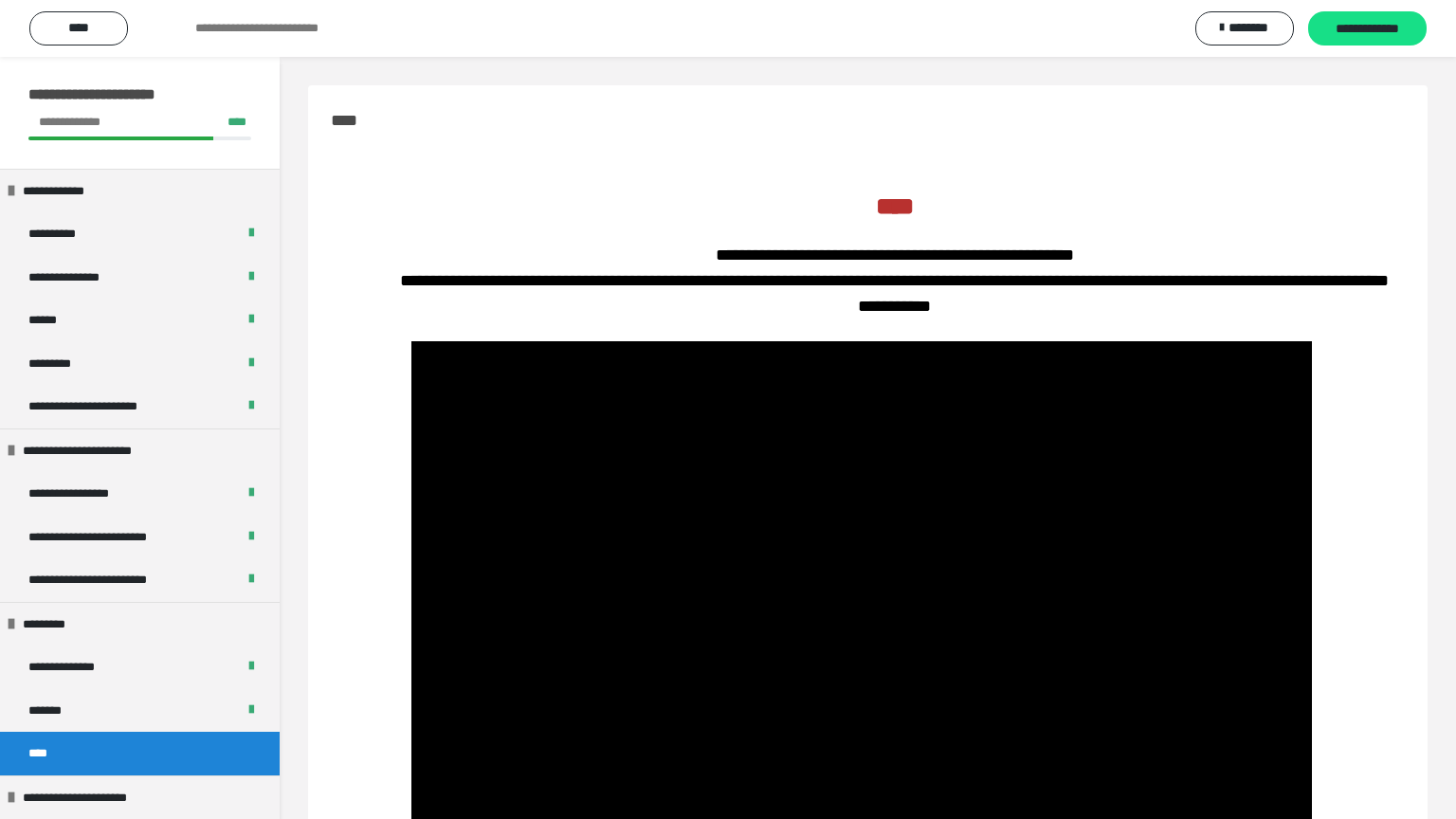 scroll, scrollTop: 86, scrollLeft: 0, axis: vertical 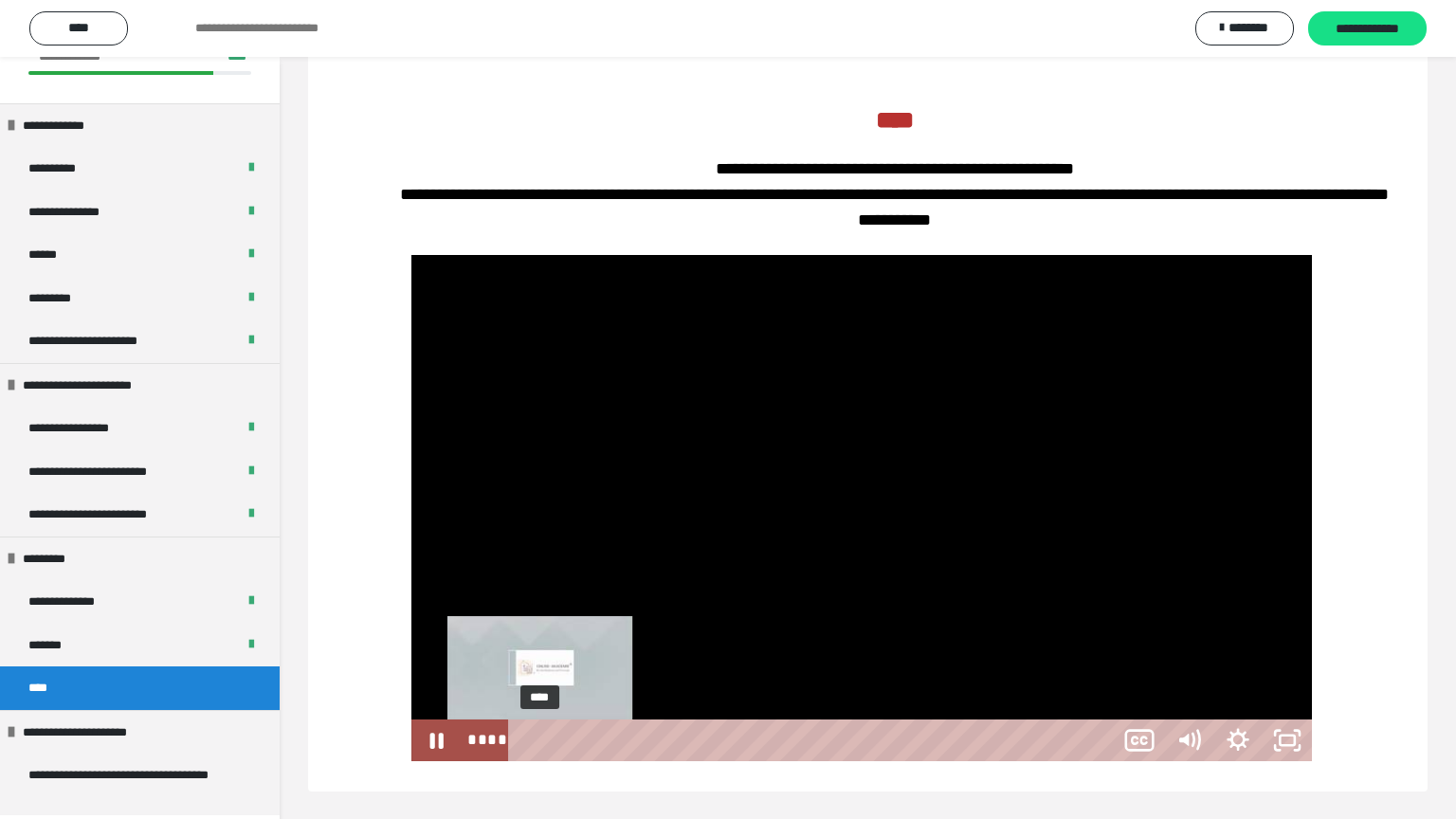 click on "****" at bounding box center (814, 740) 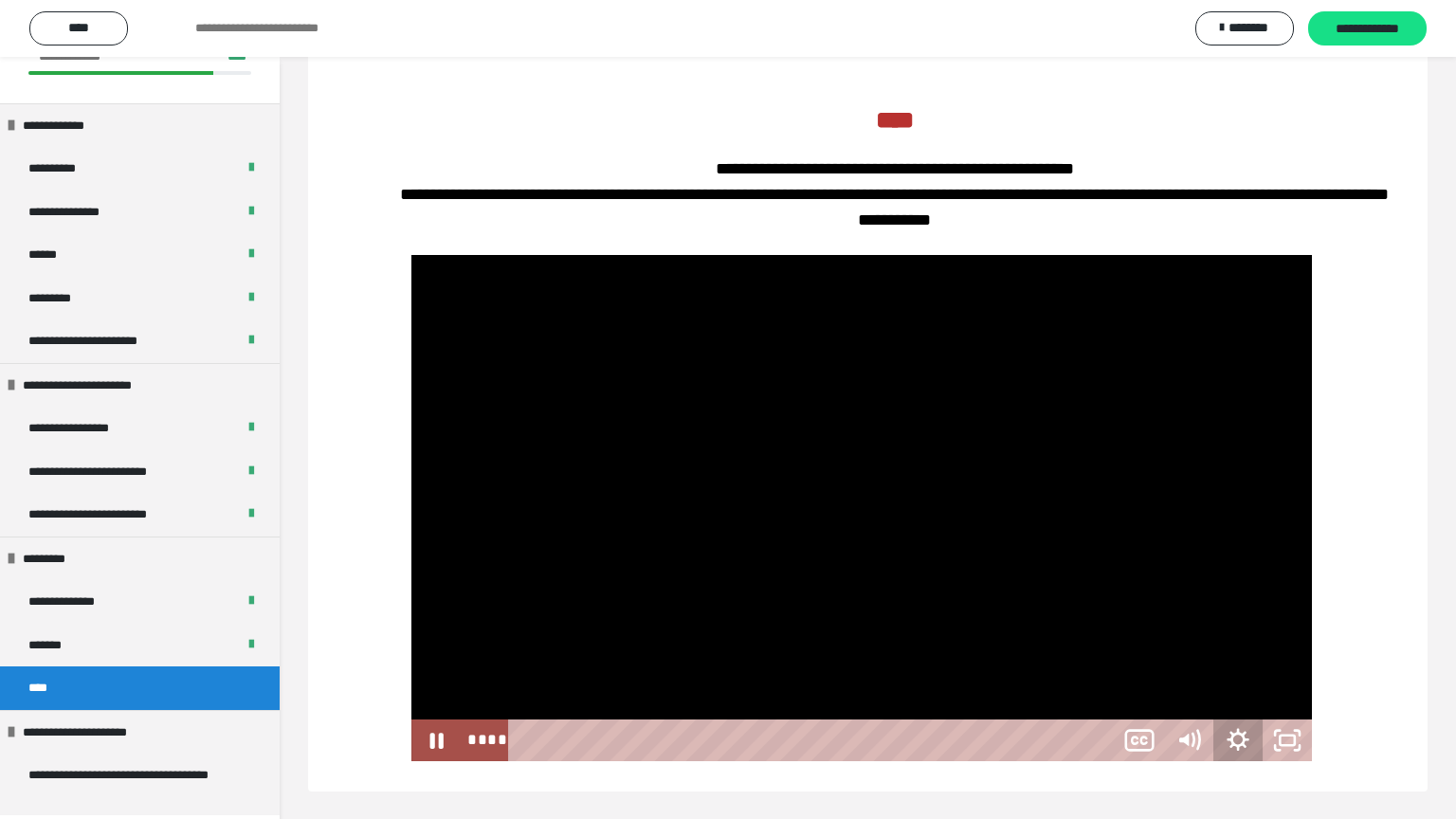 click 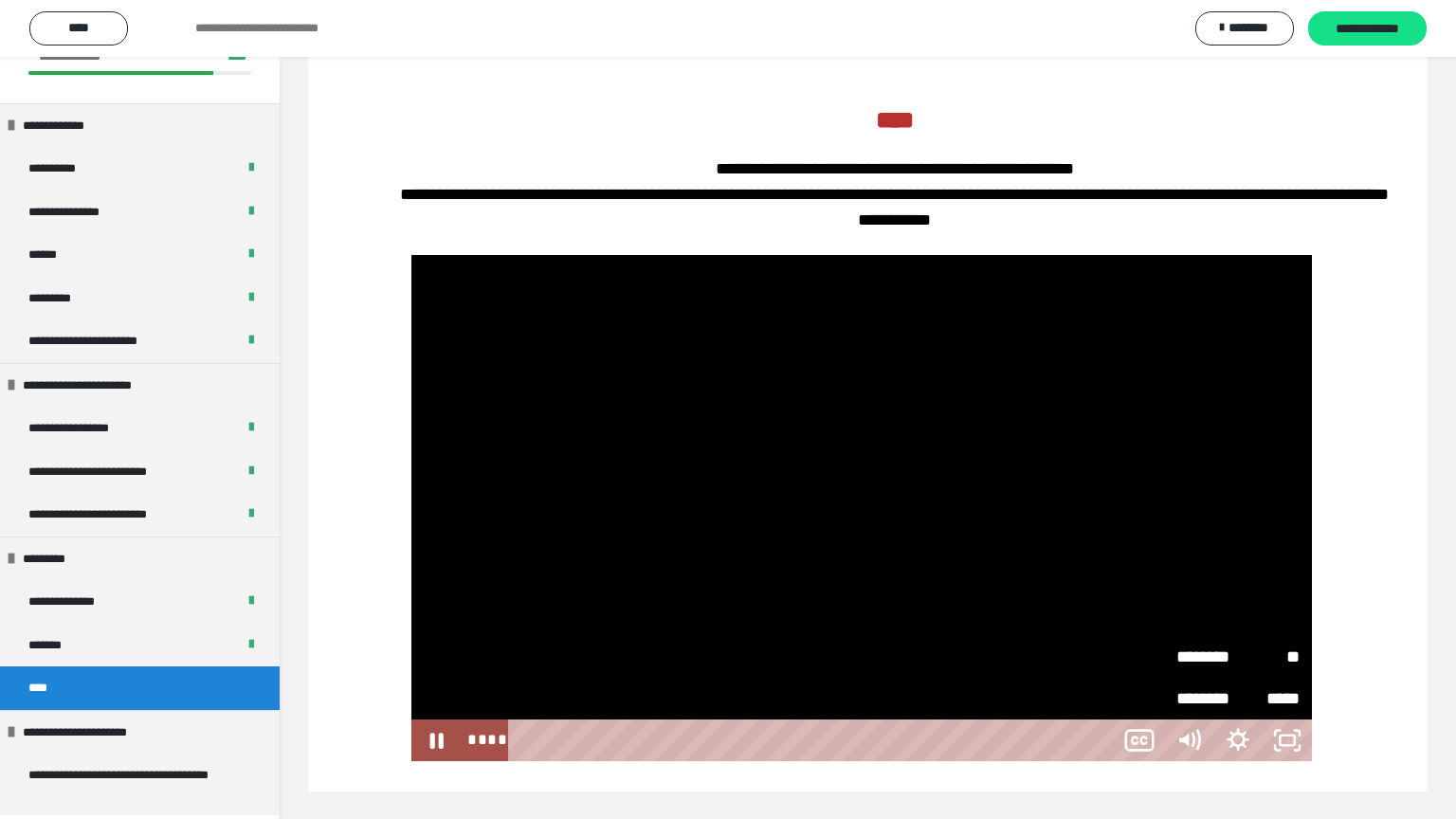 click on "********" at bounding box center [1207, 657] 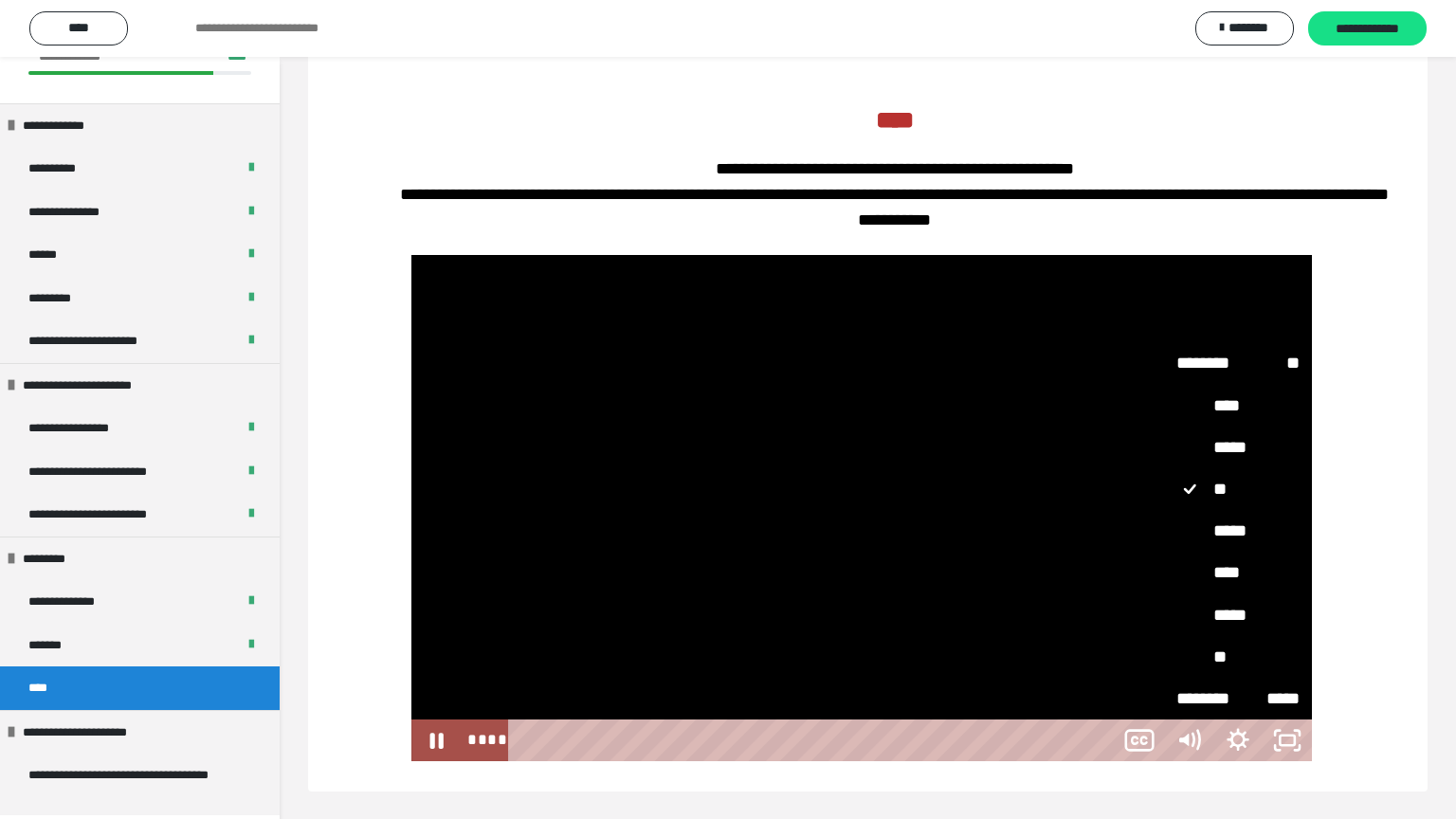 click on "**" at bounding box center (1238, 658) 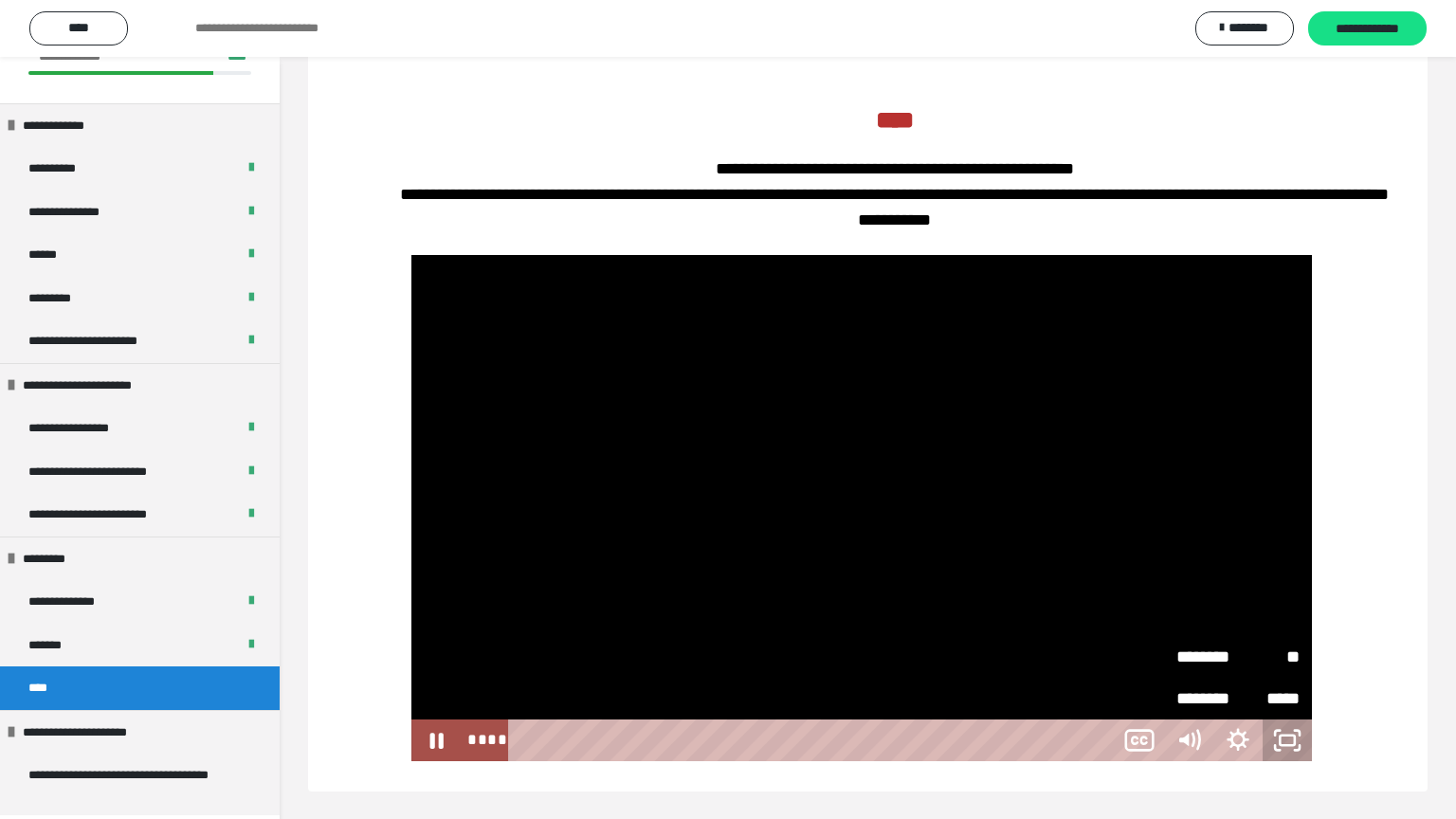click 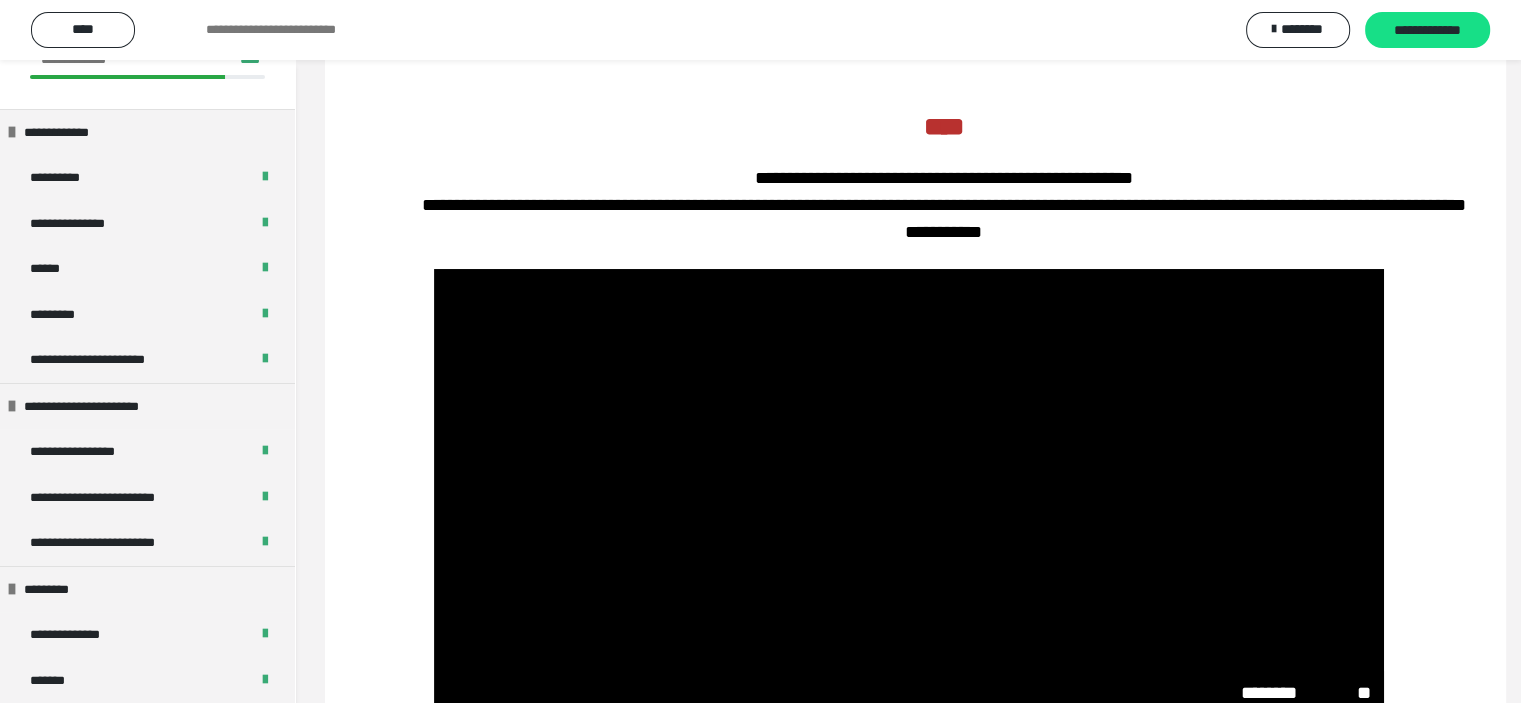 scroll, scrollTop: 230, scrollLeft: 0, axis: vertical 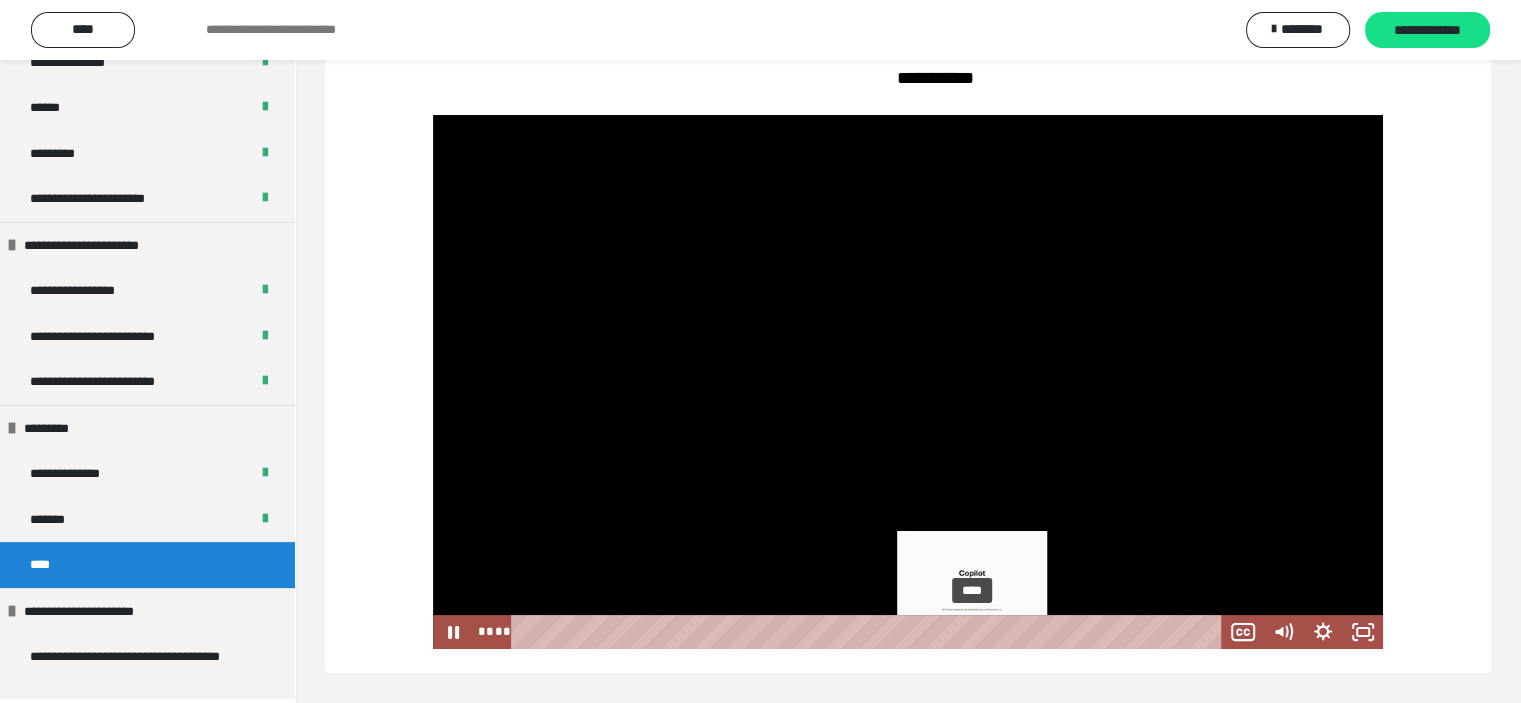 click on "****" at bounding box center (869, 632) 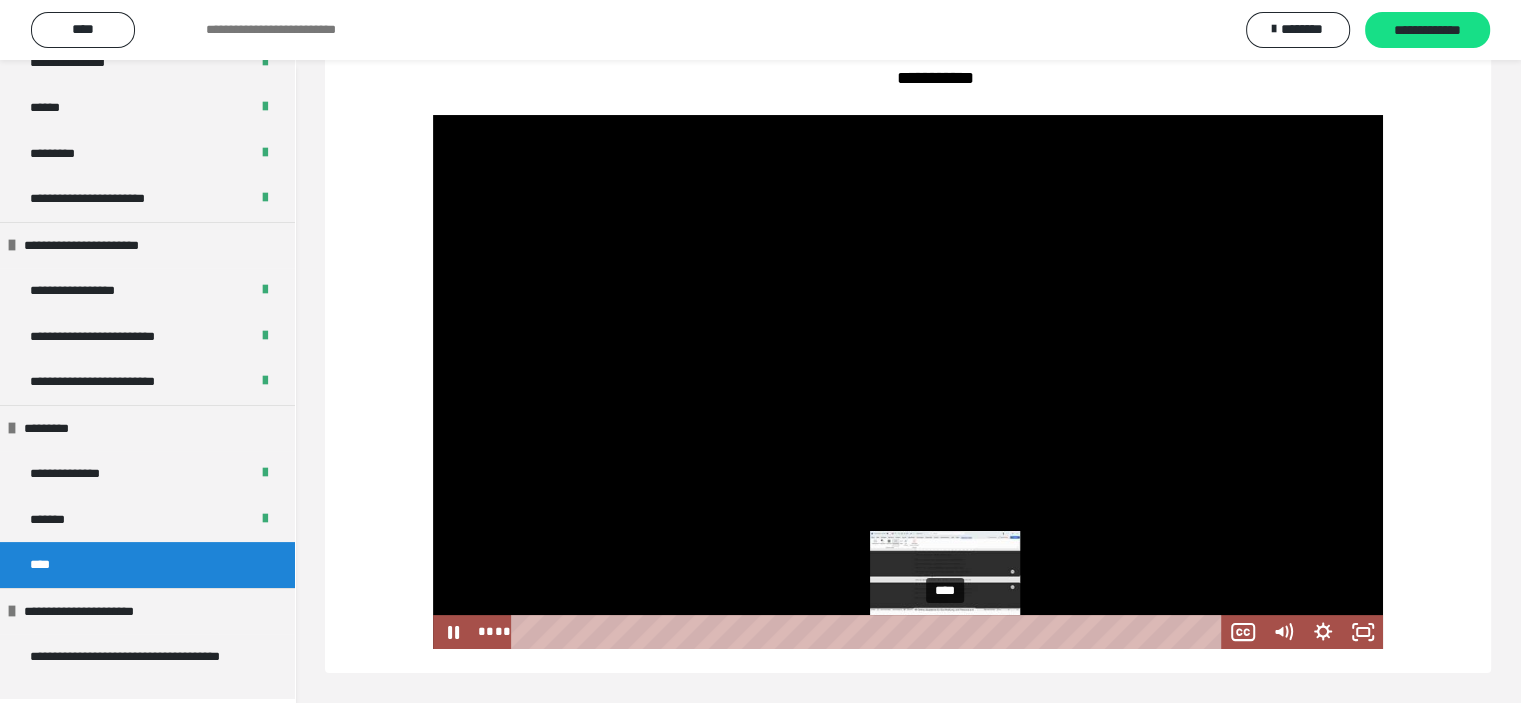 click on "****" at bounding box center (869, 632) 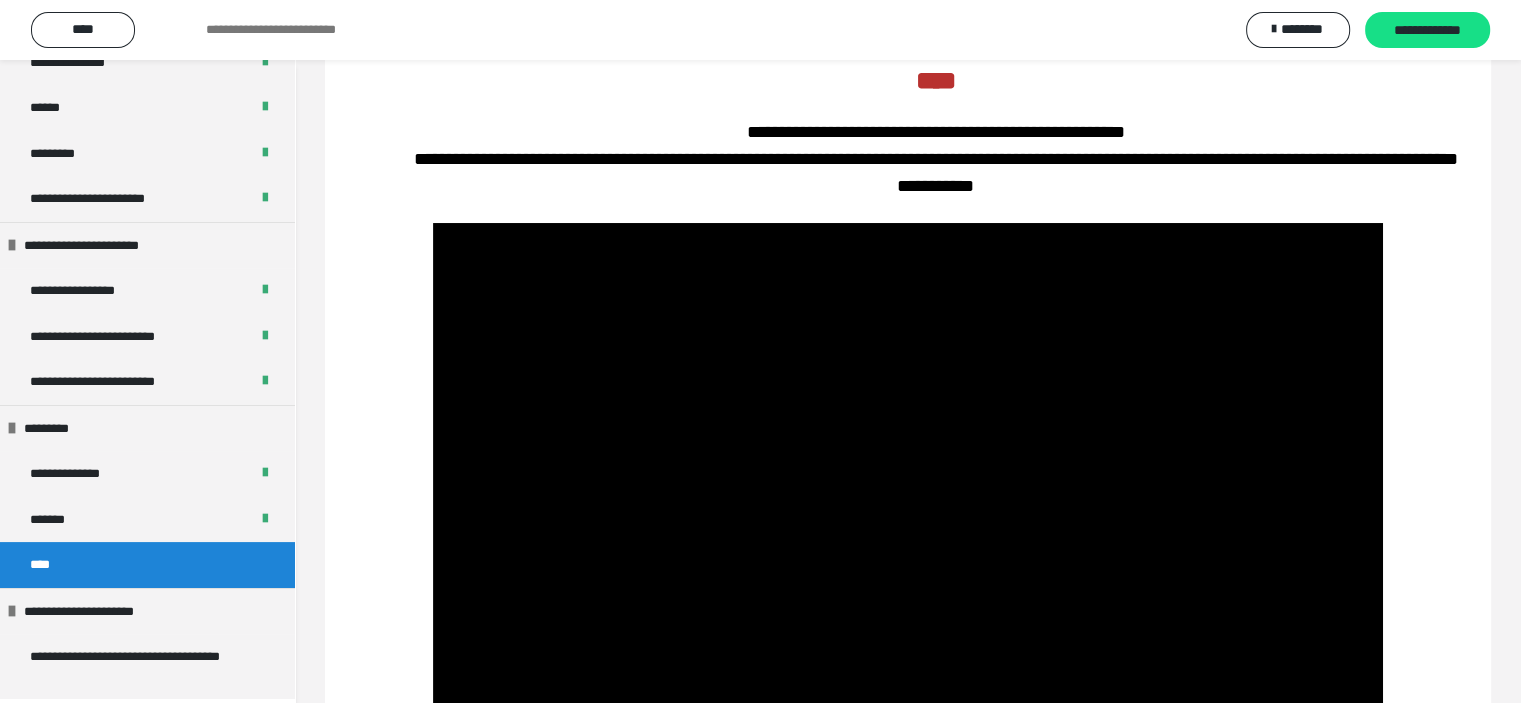 scroll, scrollTop: 244, scrollLeft: 0, axis: vertical 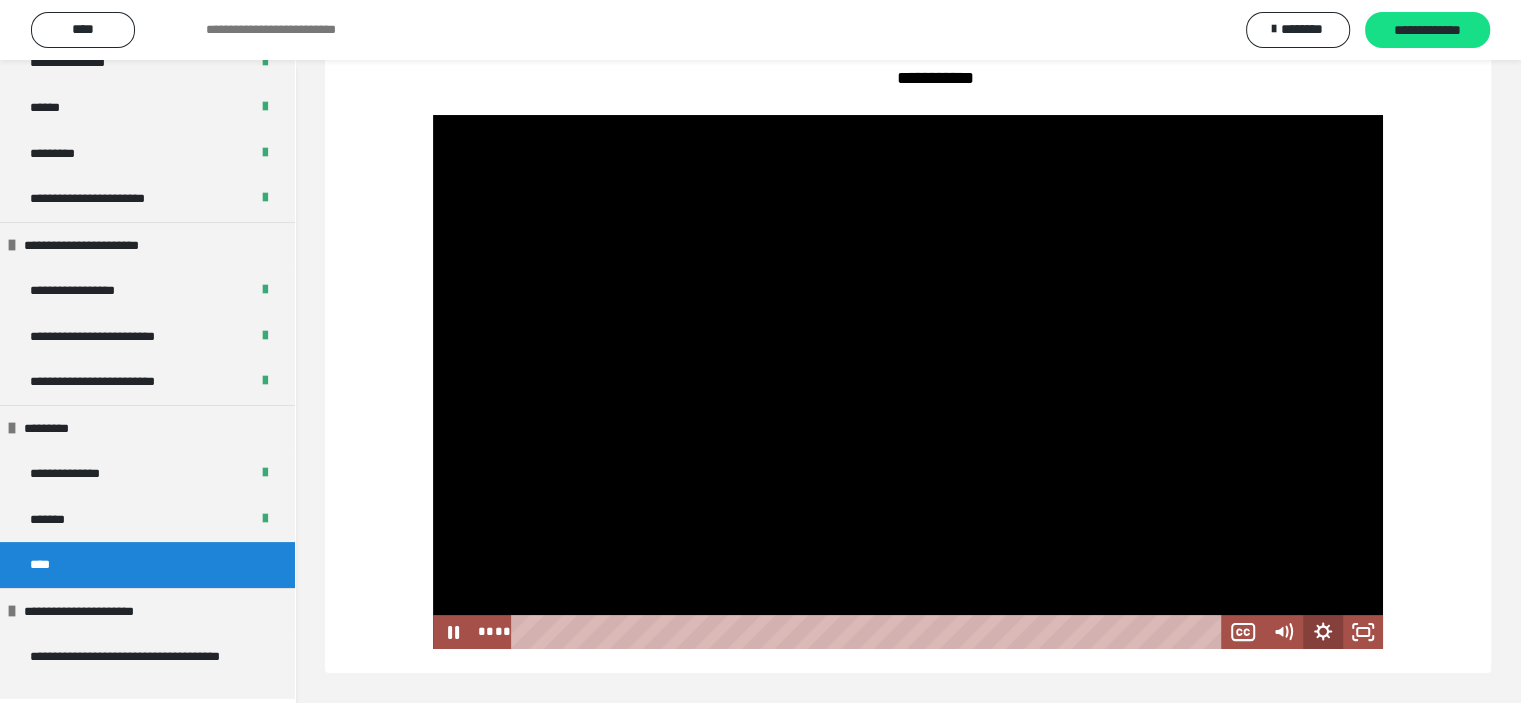 click 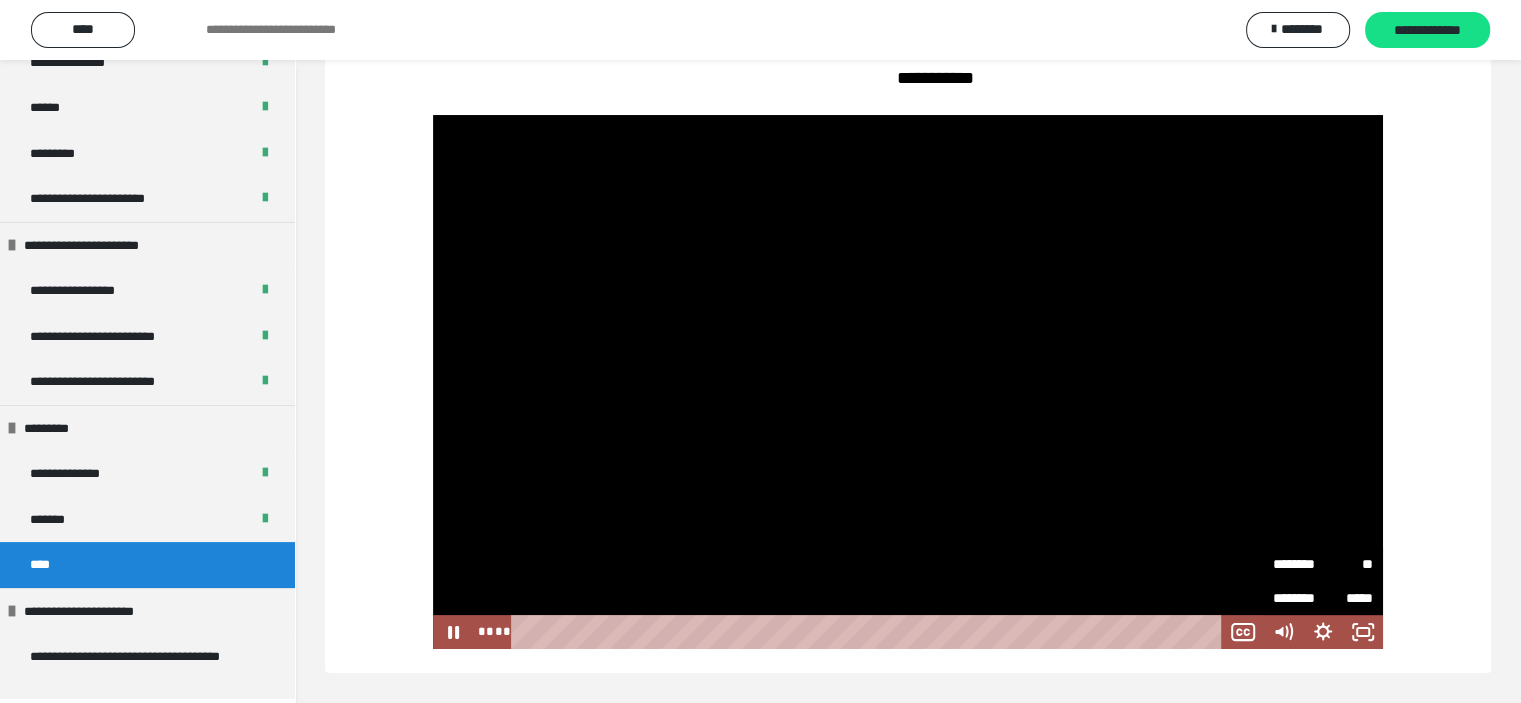 click on "********" at bounding box center [1298, 557] 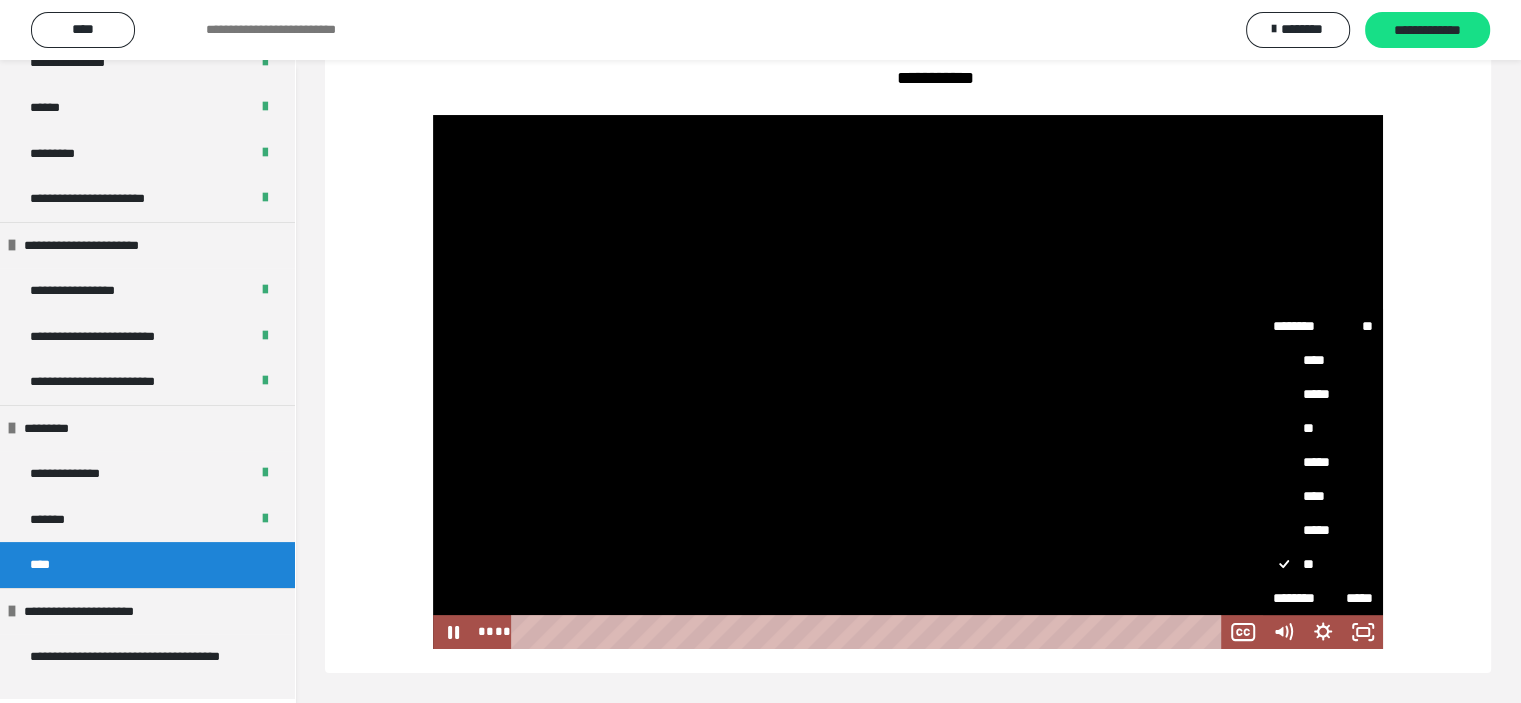click on "**" at bounding box center [1323, 428] 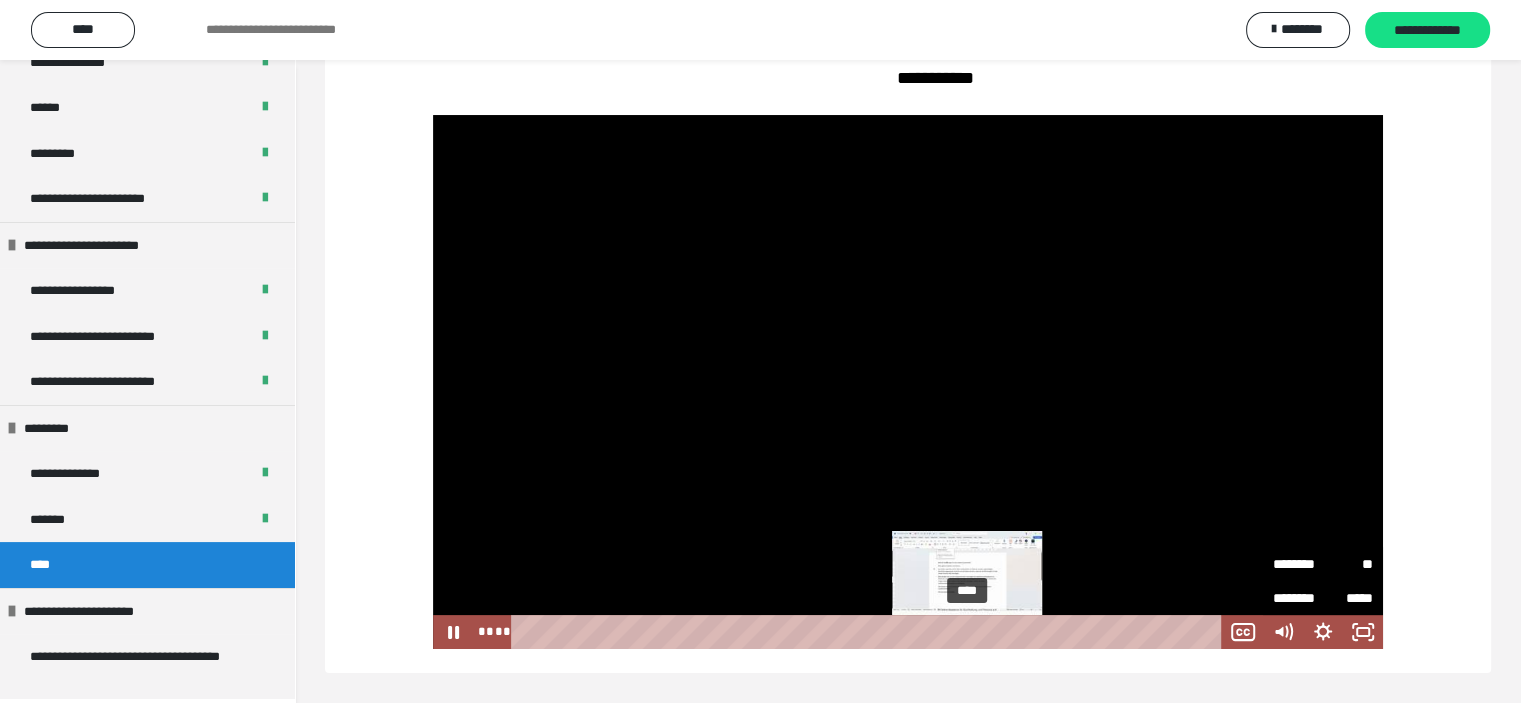 click on "****" at bounding box center (869, 632) 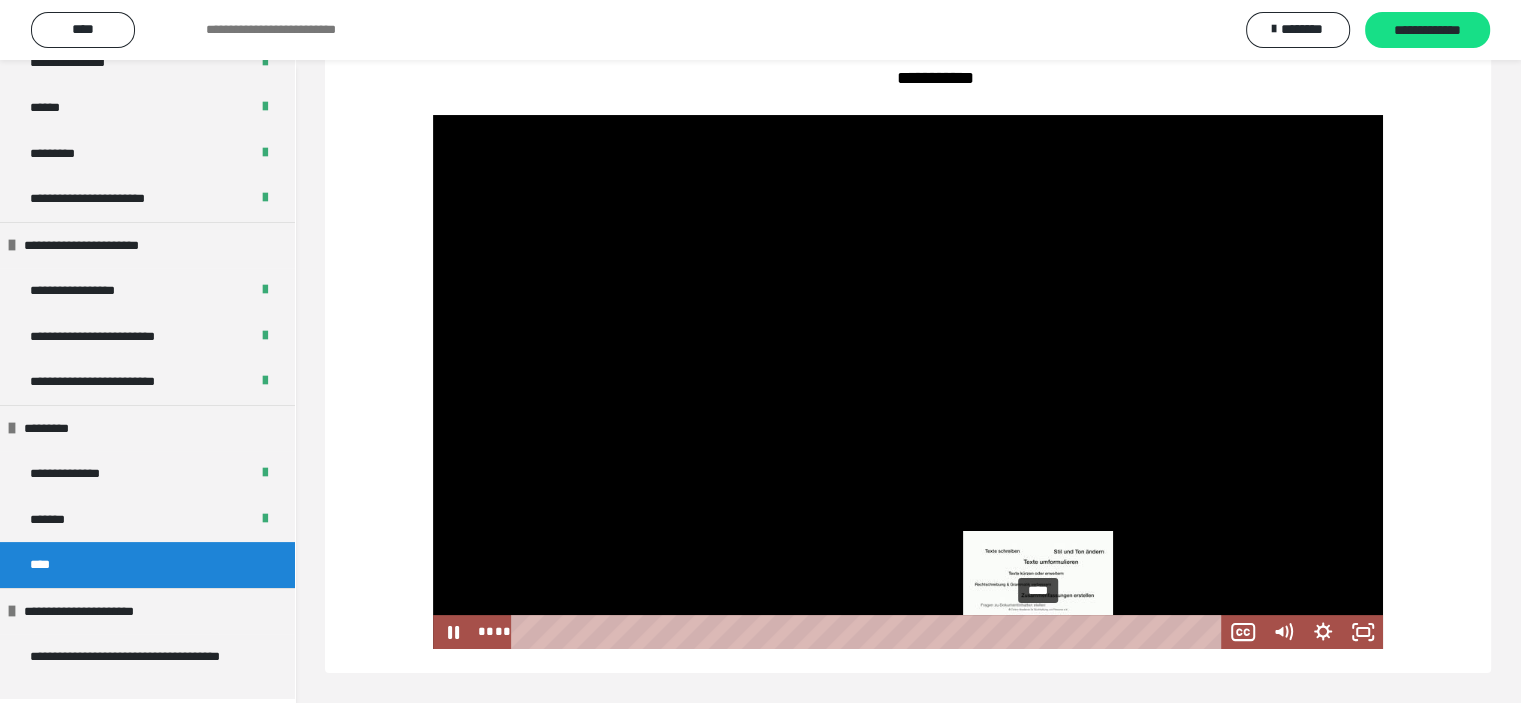 click on "****" at bounding box center [869, 632] 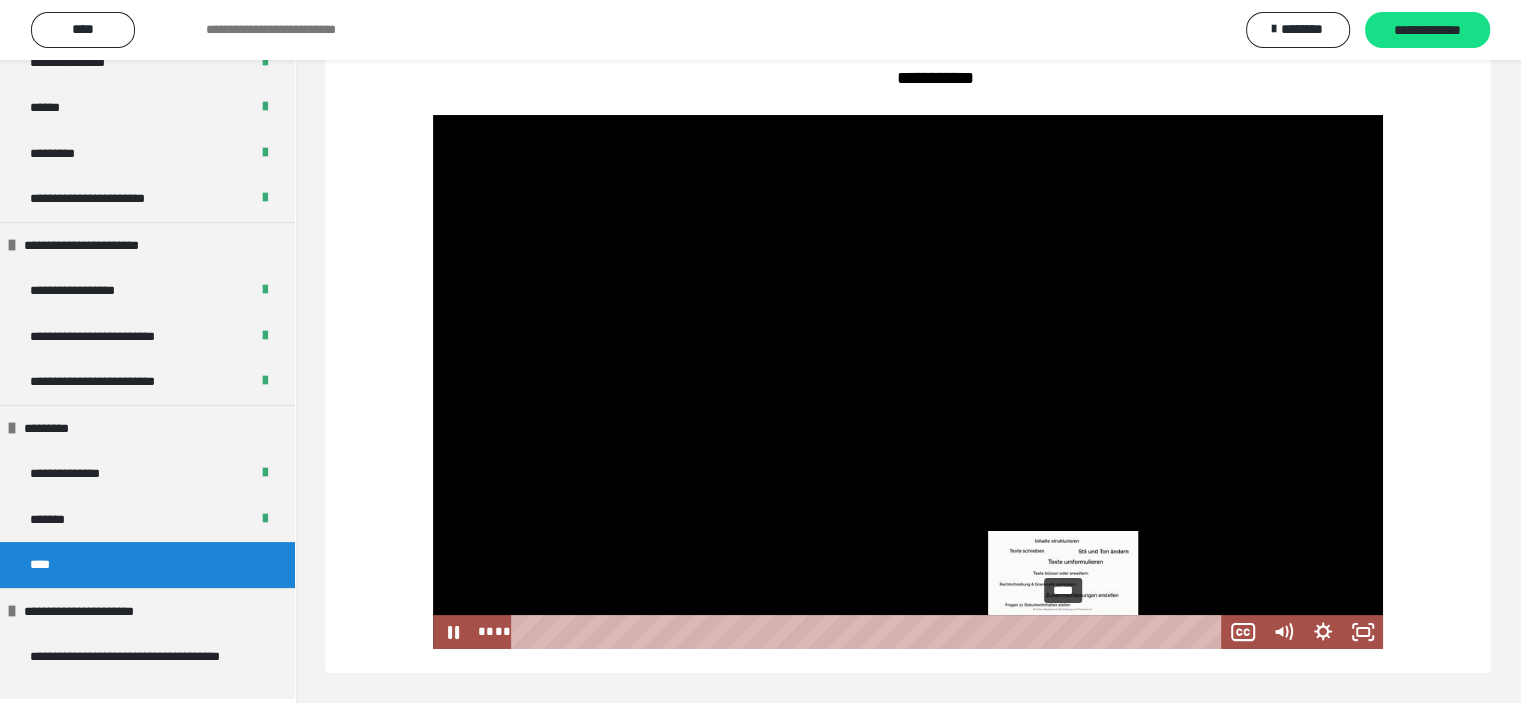 click on "****" at bounding box center [869, 632] 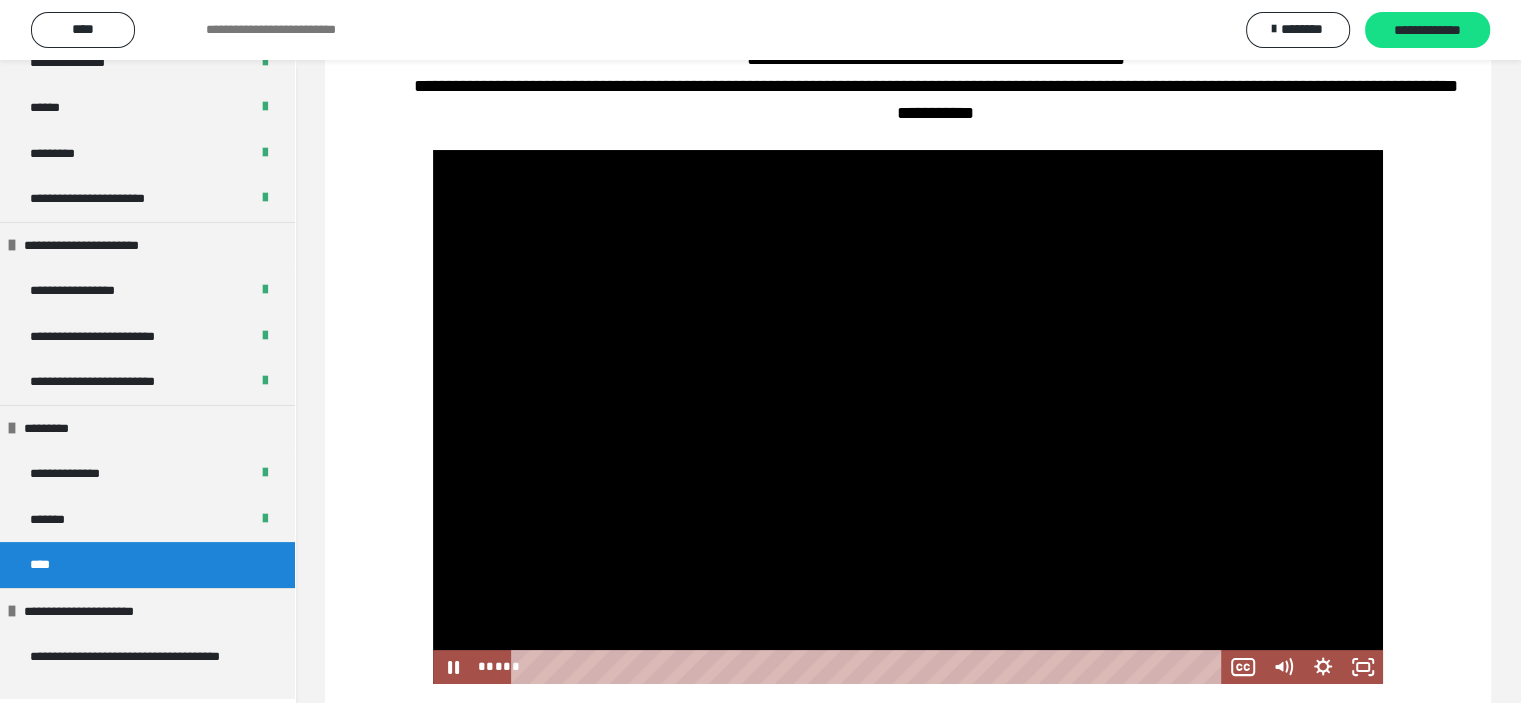 scroll, scrollTop: 244, scrollLeft: 0, axis: vertical 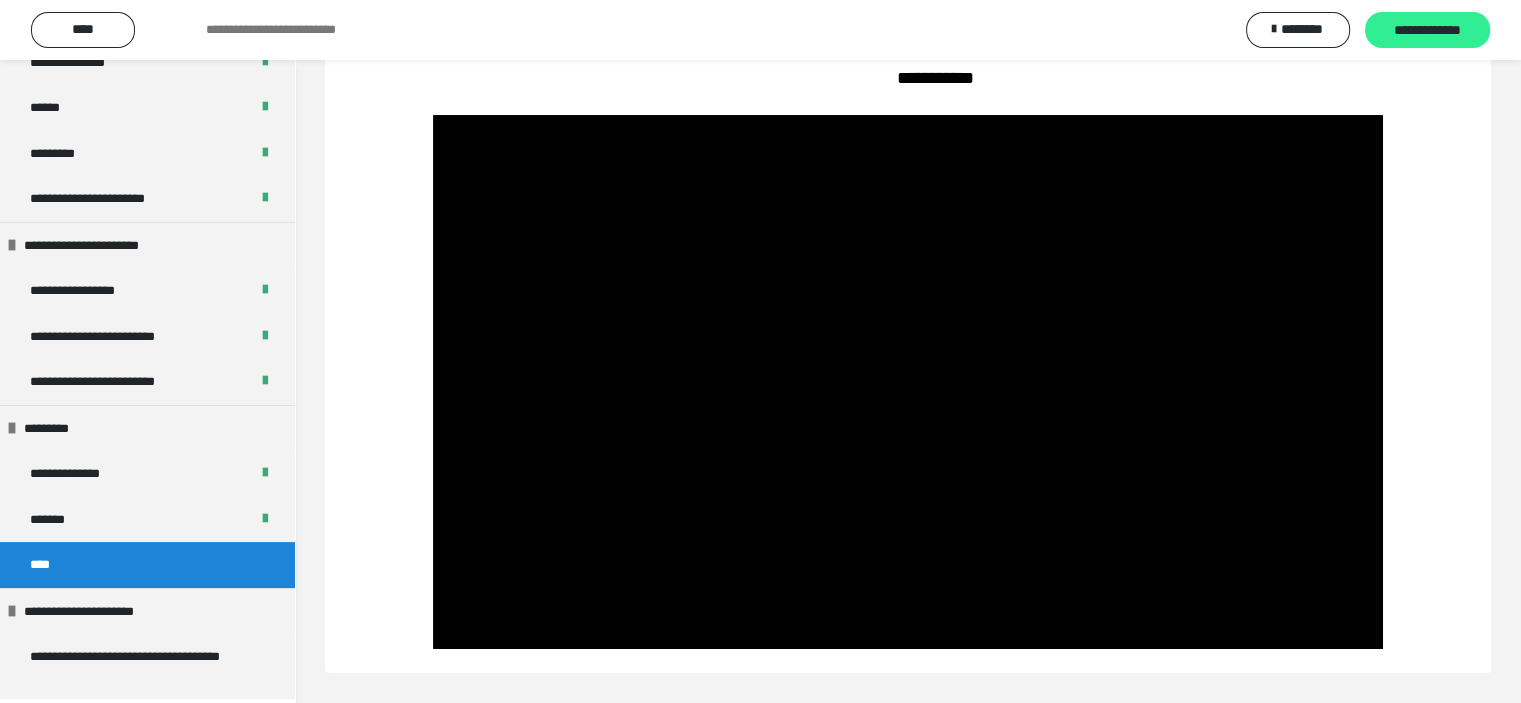 click on "**********" at bounding box center (1427, 31) 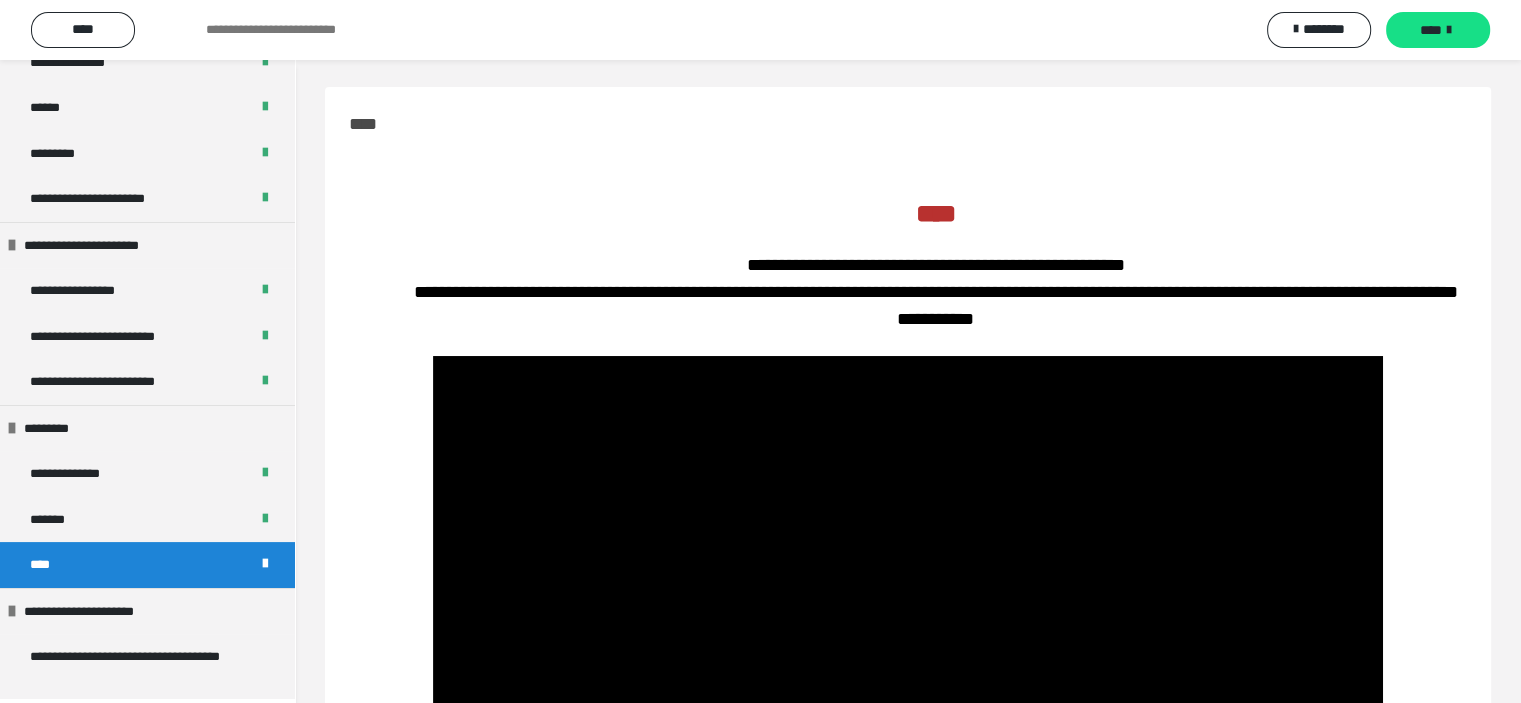 scroll, scrollTop: 0, scrollLeft: 0, axis: both 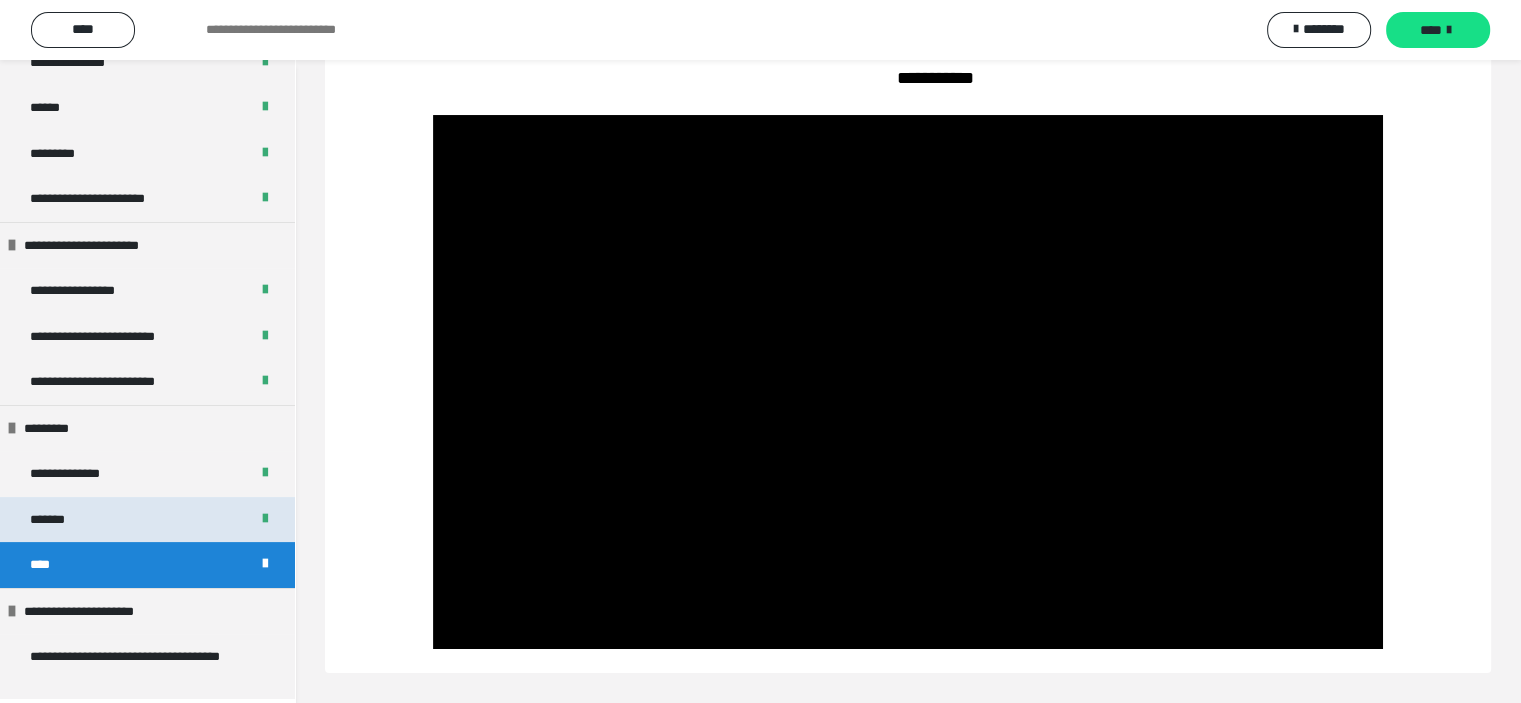 click on "*******" at bounding box center [147, 520] 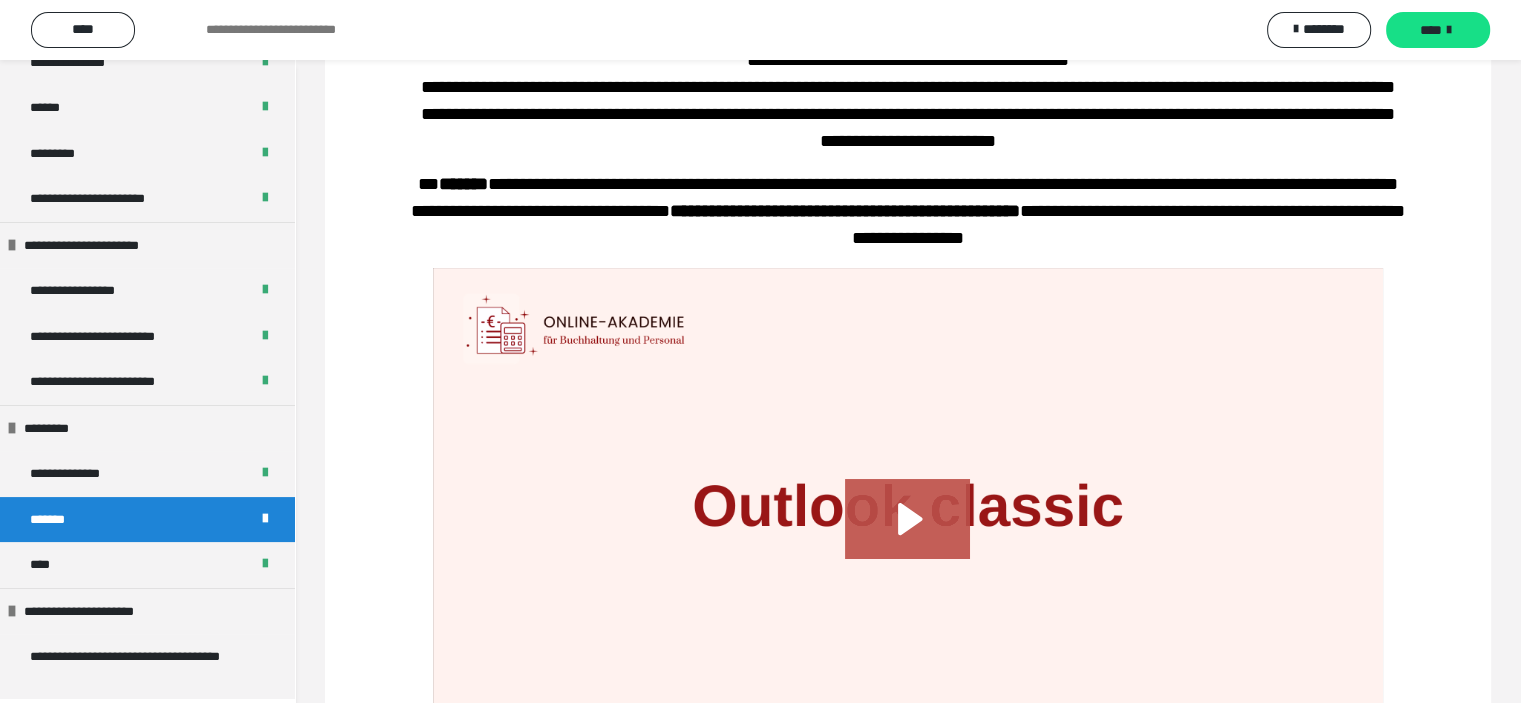scroll, scrollTop: 377, scrollLeft: 0, axis: vertical 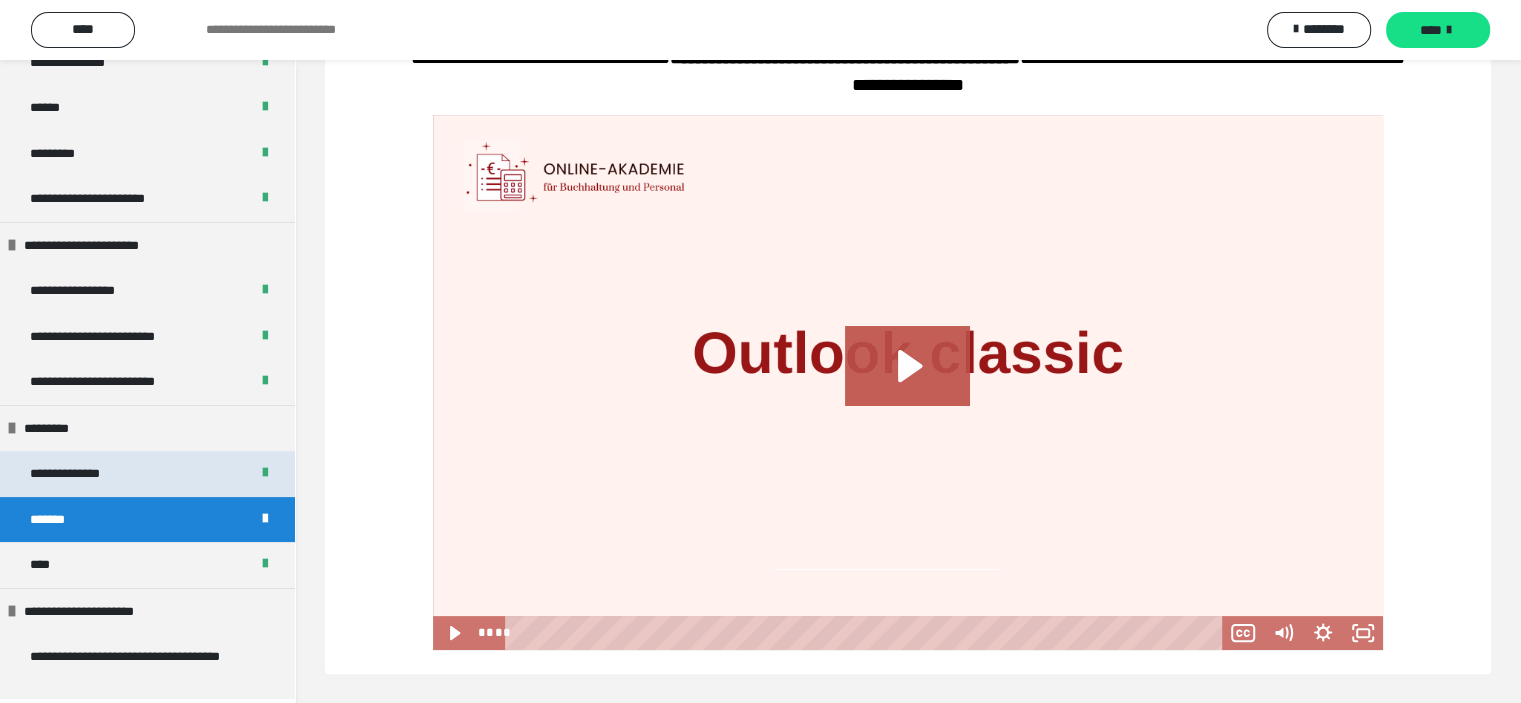 click on "**********" at bounding box center (81, 474) 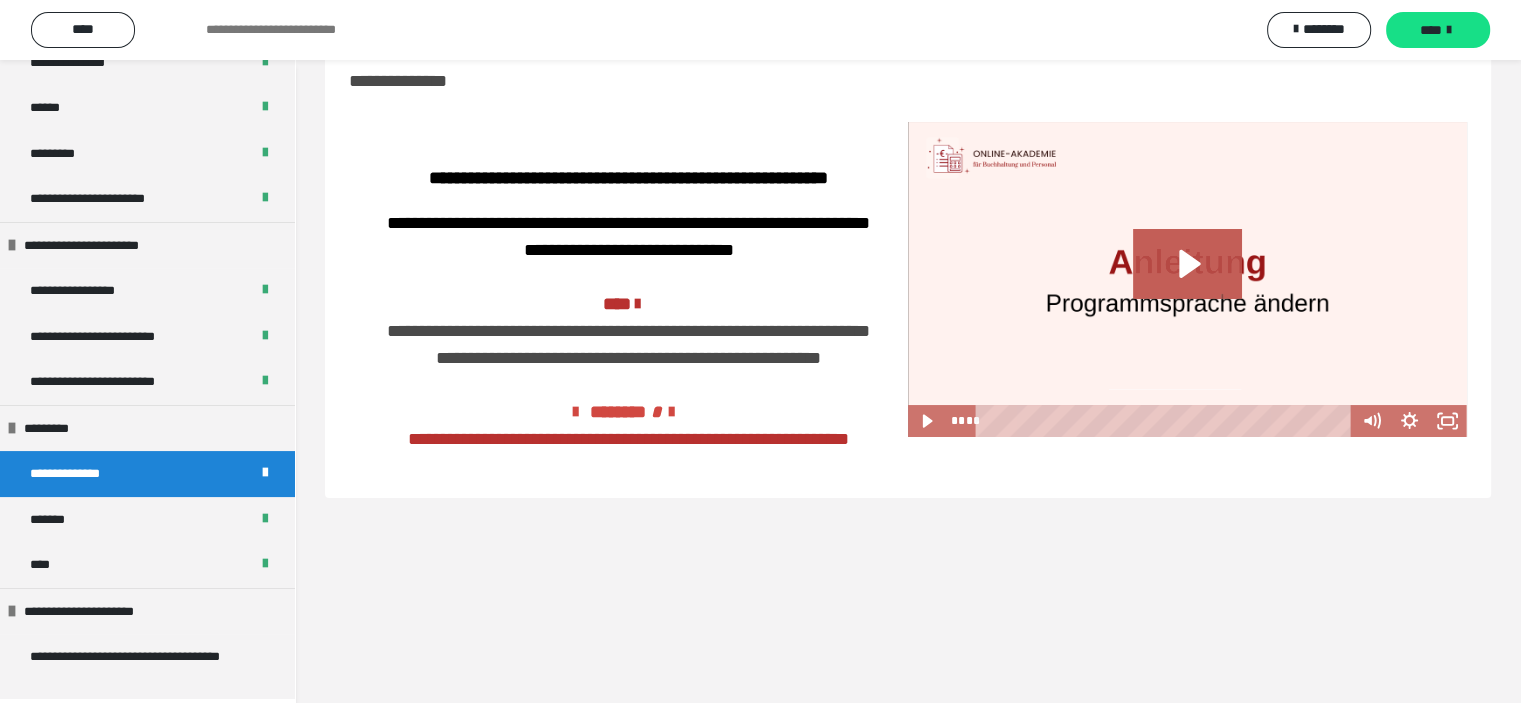 scroll, scrollTop: 60, scrollLeft: 0, axis: vertical 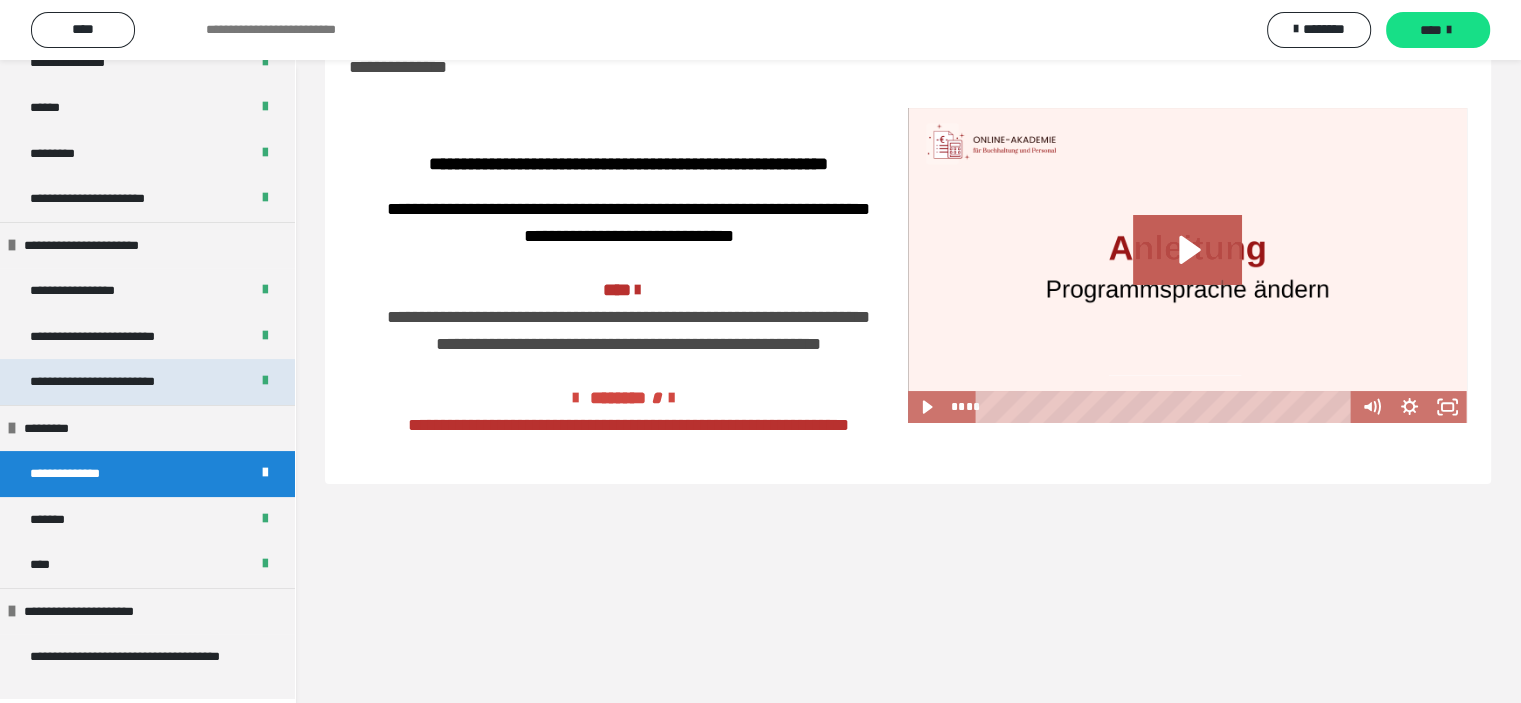 click on "**********" at bounding box center [115, 382] 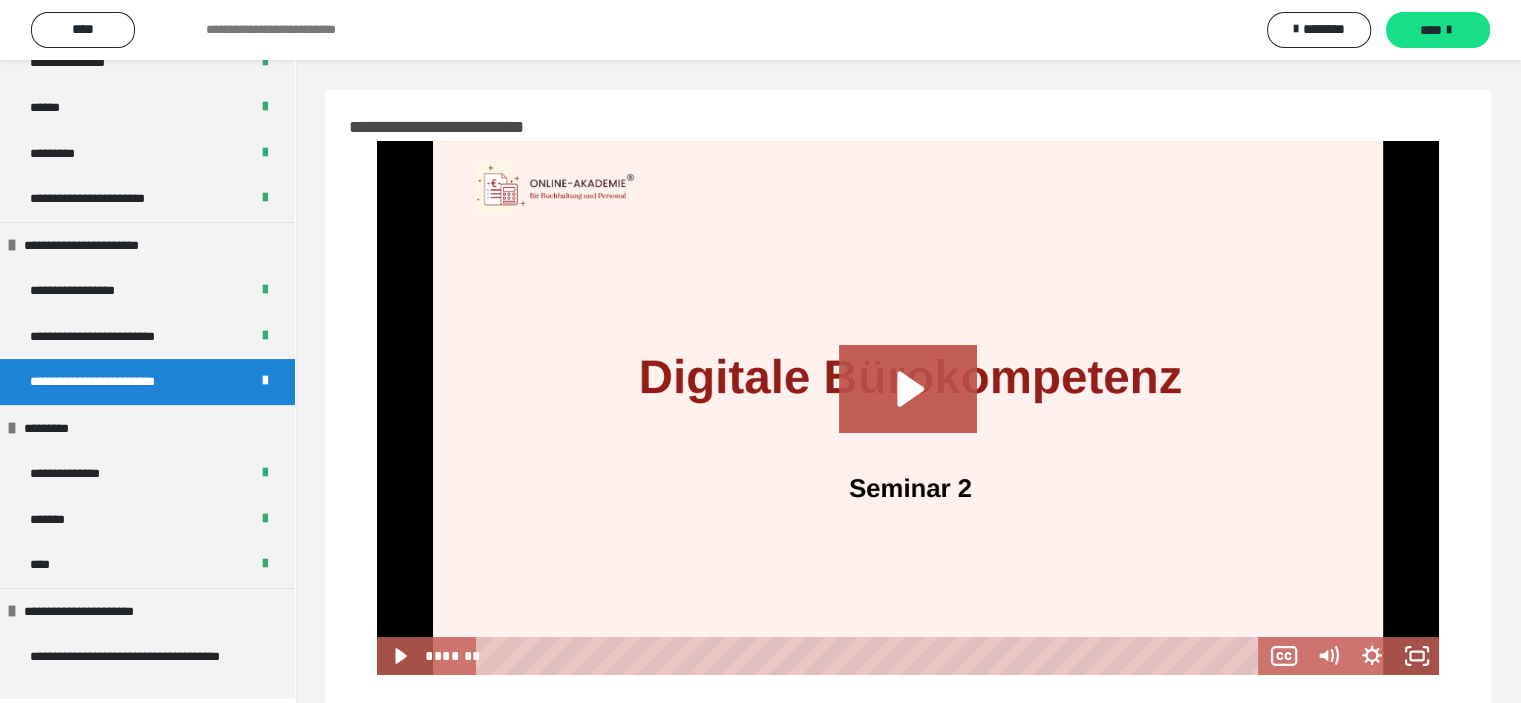 scroll, scrollTop: 115, scrollLeft: 0, axis: vertical 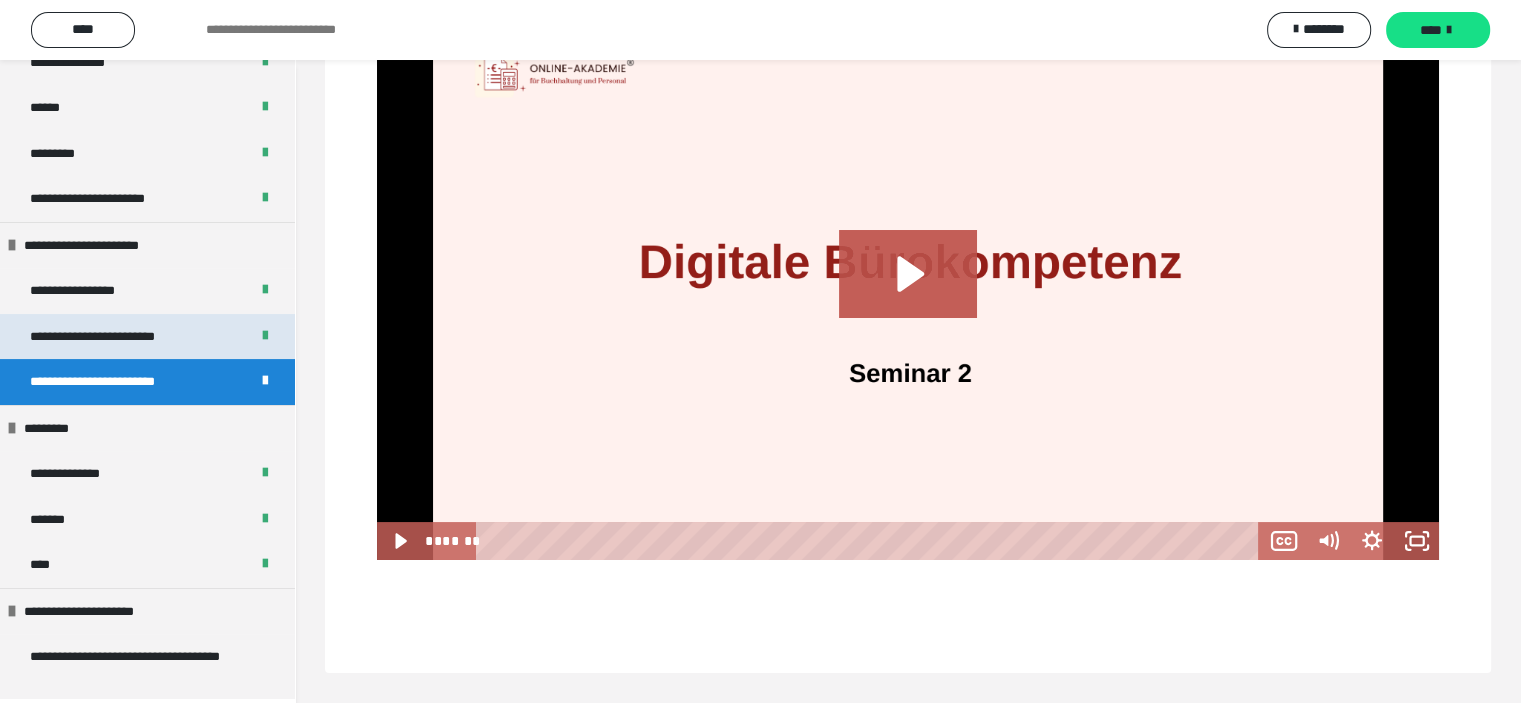 click on "**********" at bounding box center (116, 337) 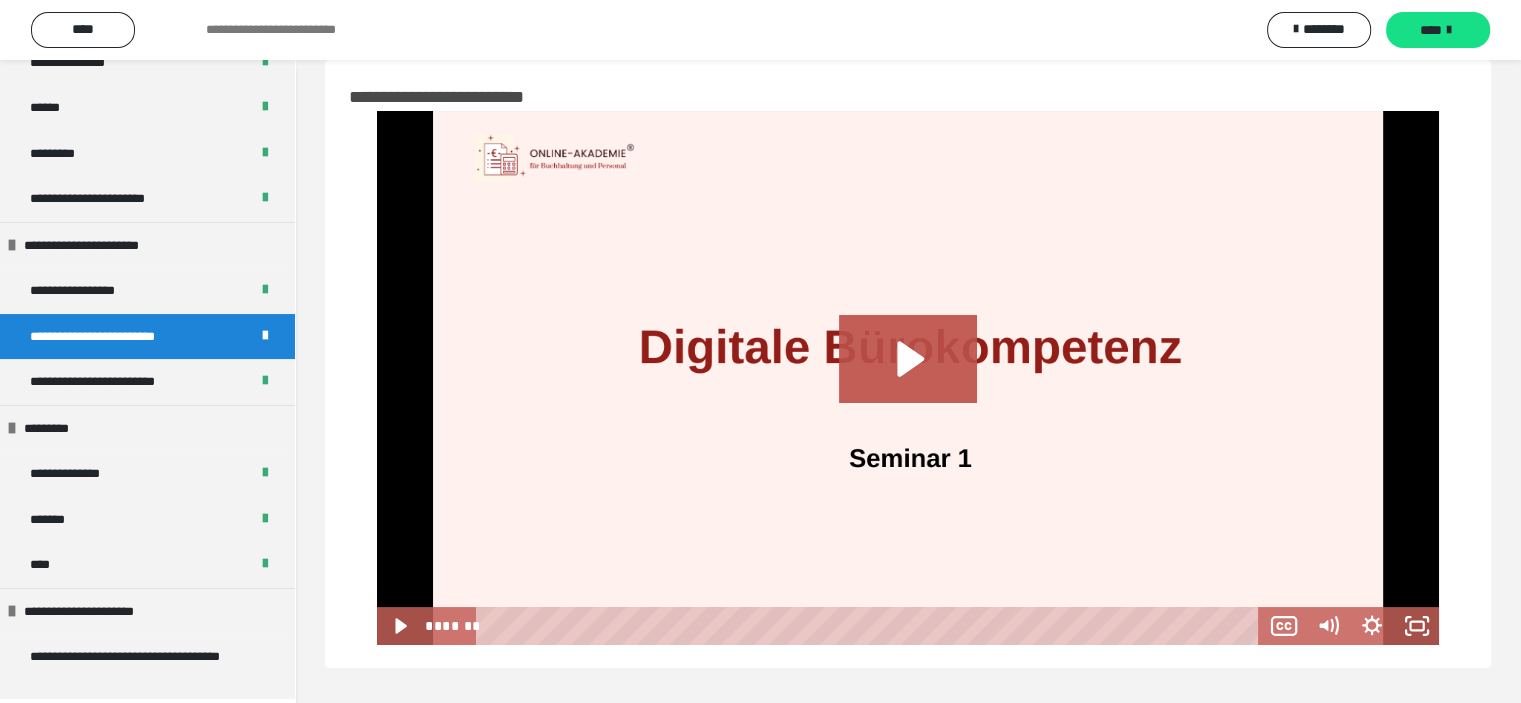 scroll, scrollTop: 60, scrollLeft: 0, axis: vertical 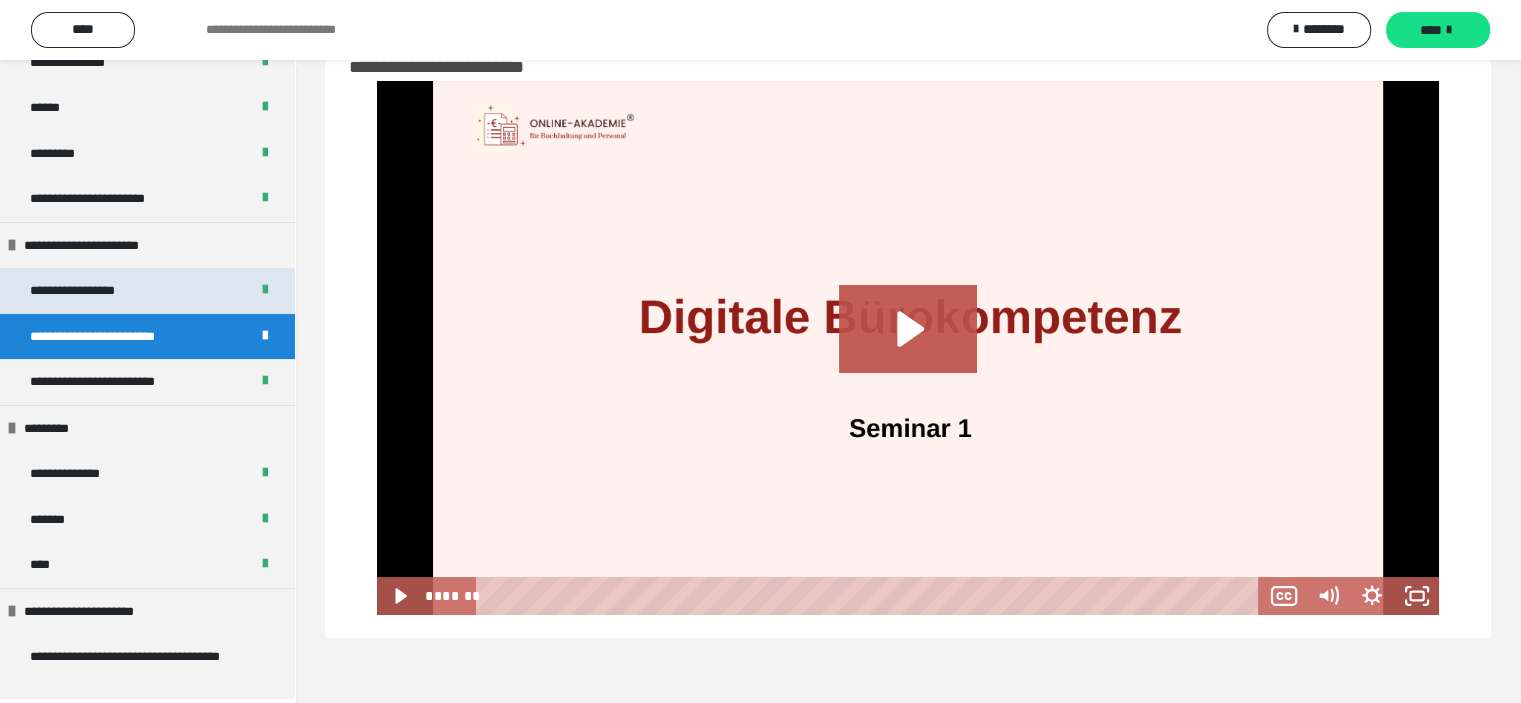click on "**********" at bounding box center (93, 291) 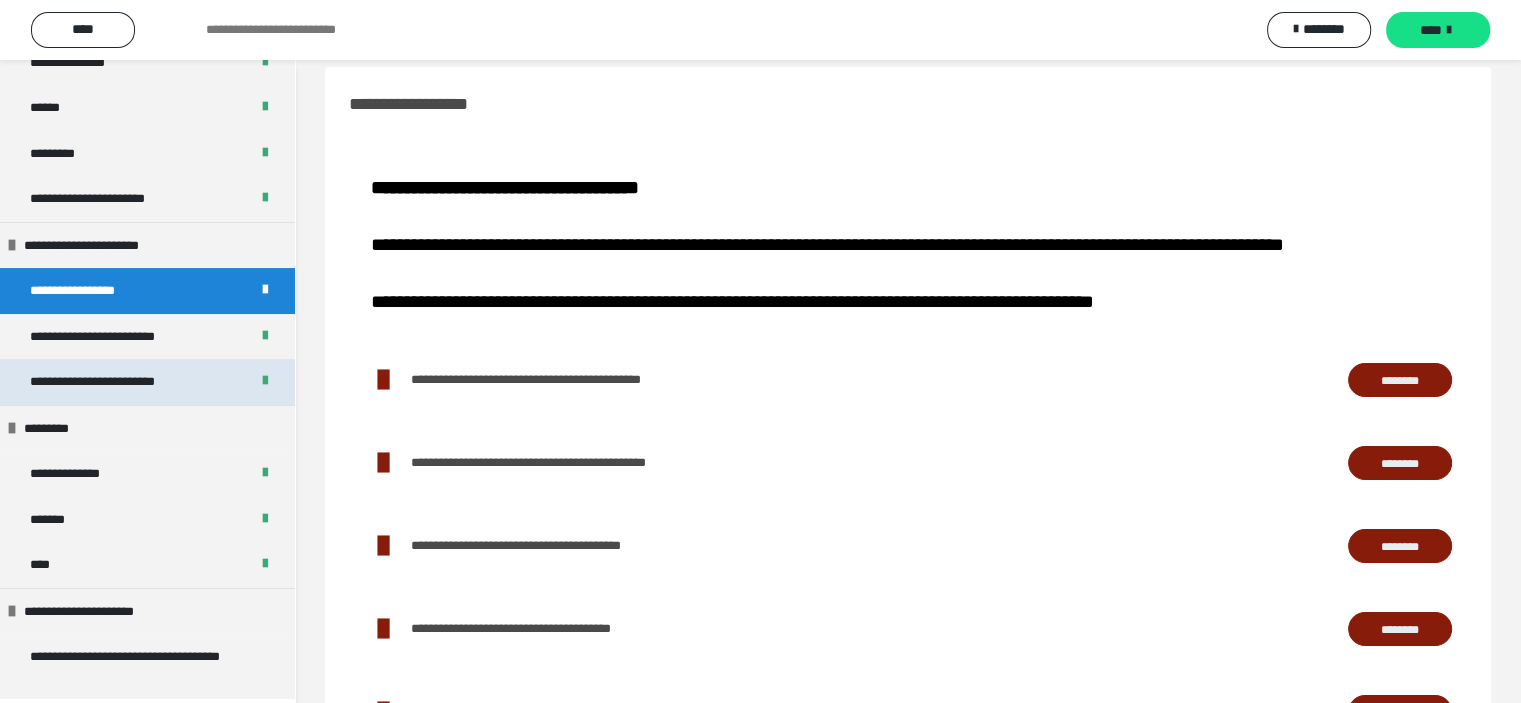 scroll, scrollTop: 0, scrollLeft: 0, axis: both 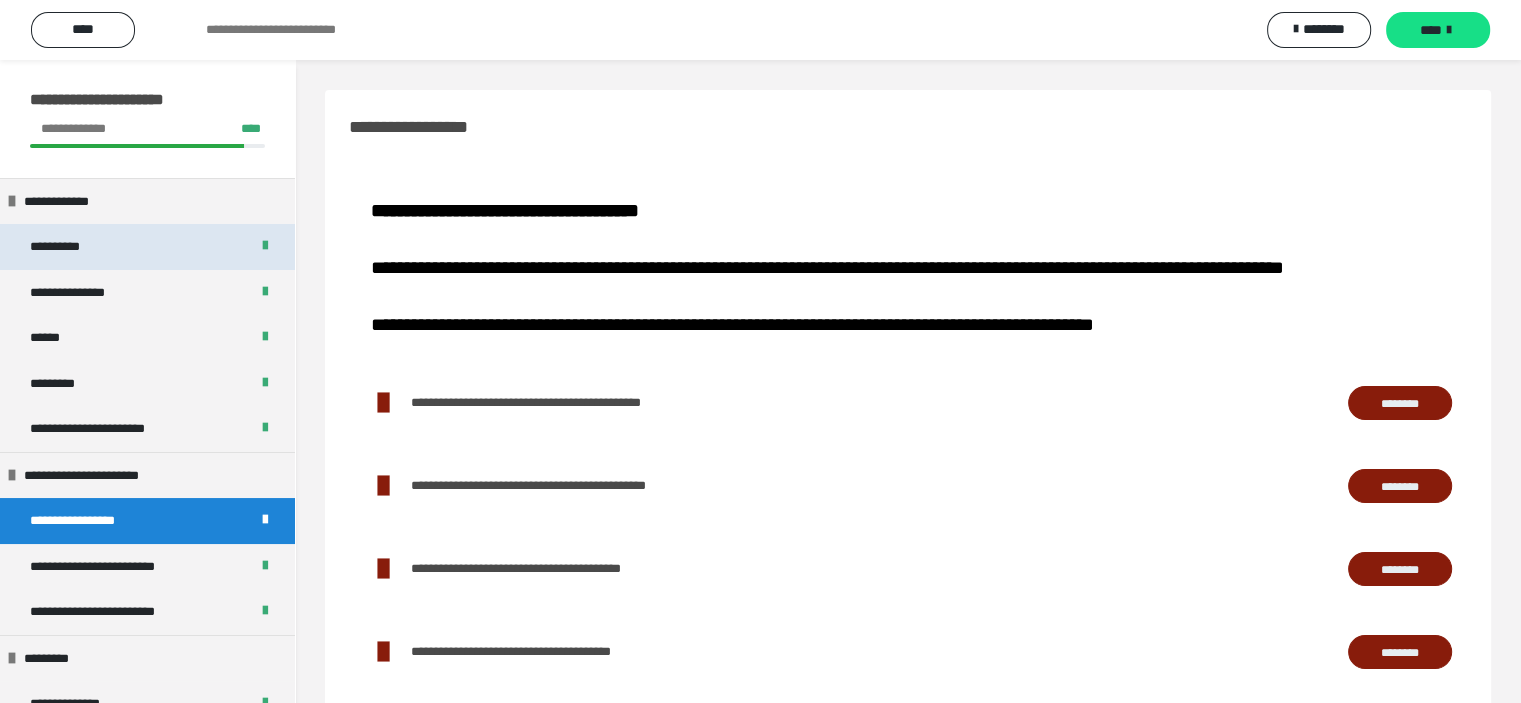 click on "**********" at bounding box center [147, 247] 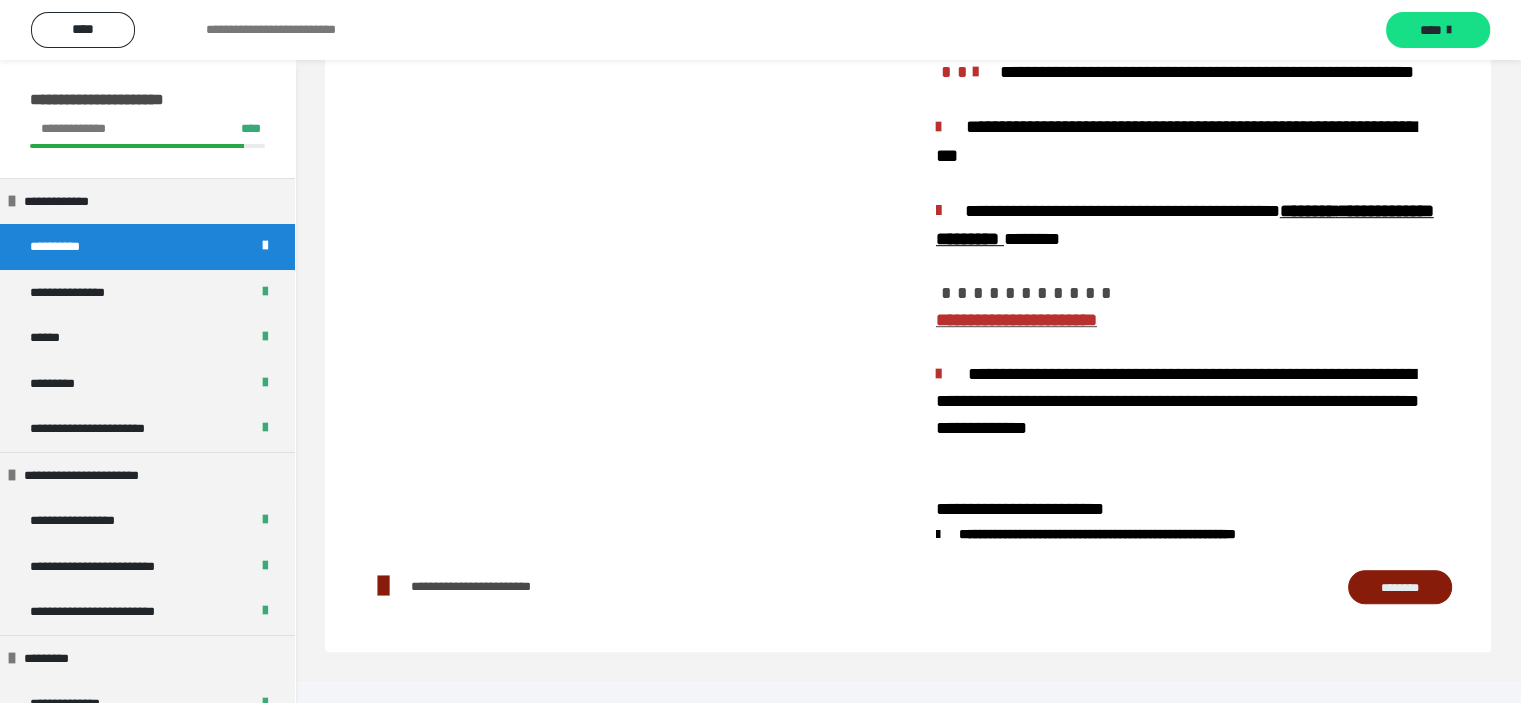 scroll, scrollTop: 1381, scrollLeft: 0, axis: vertical 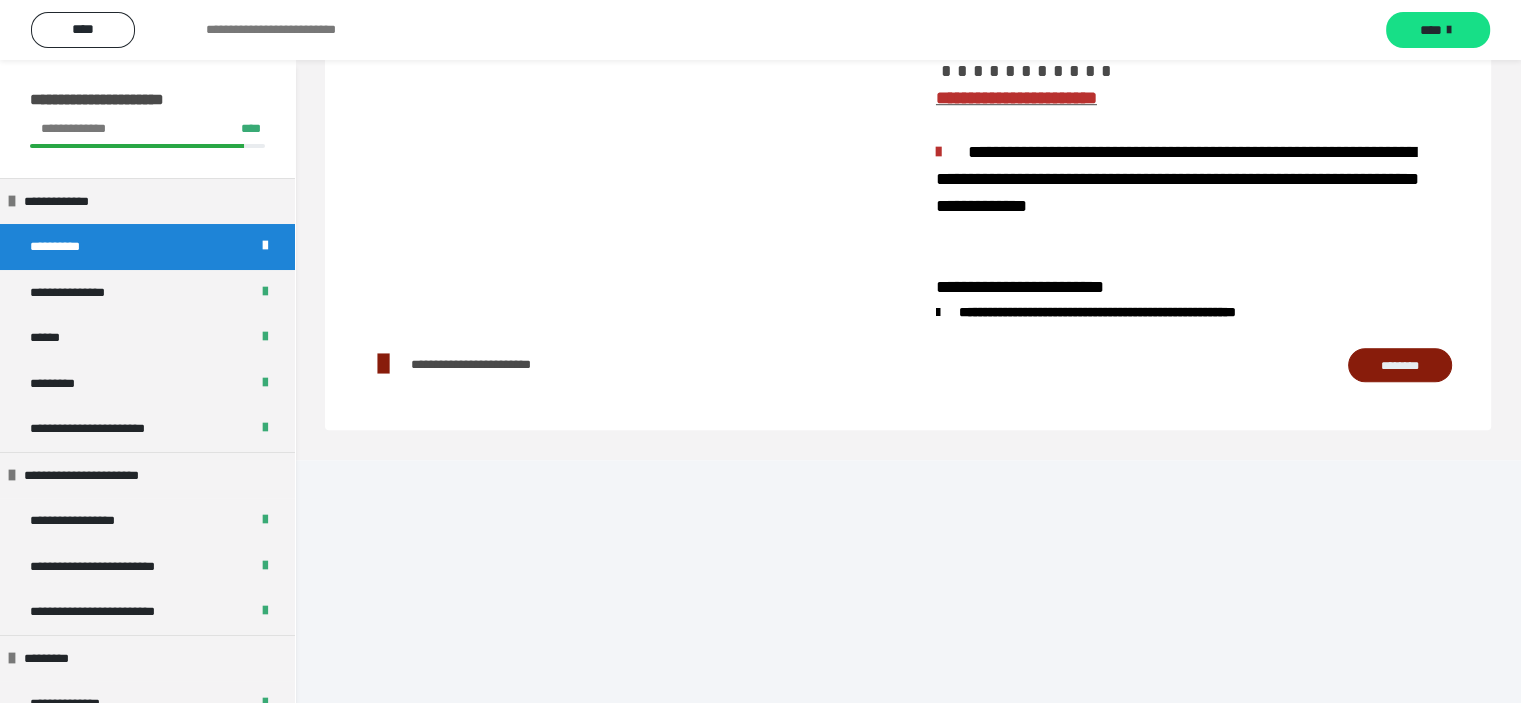 click at bounding box center [383, 364] 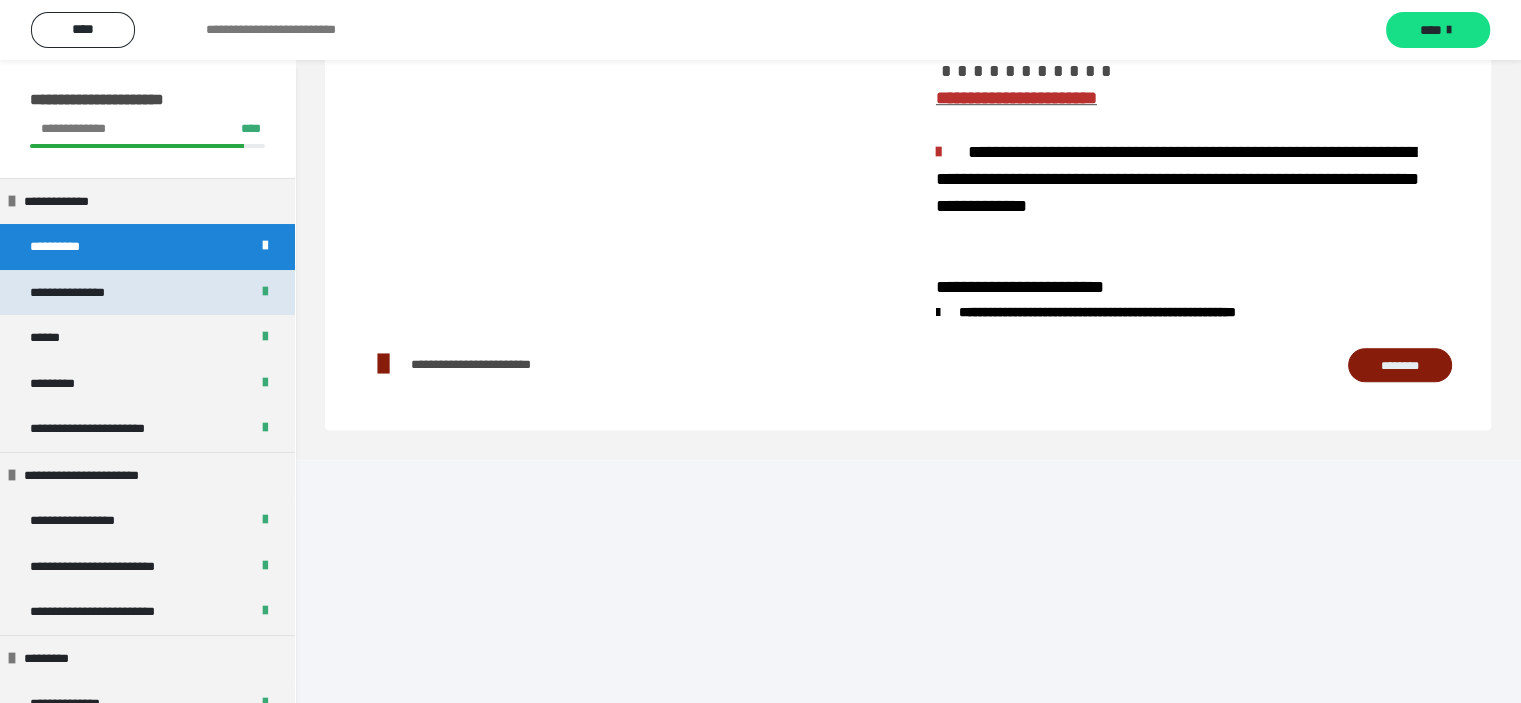 click on "**********" at bounding box center (147, 293) 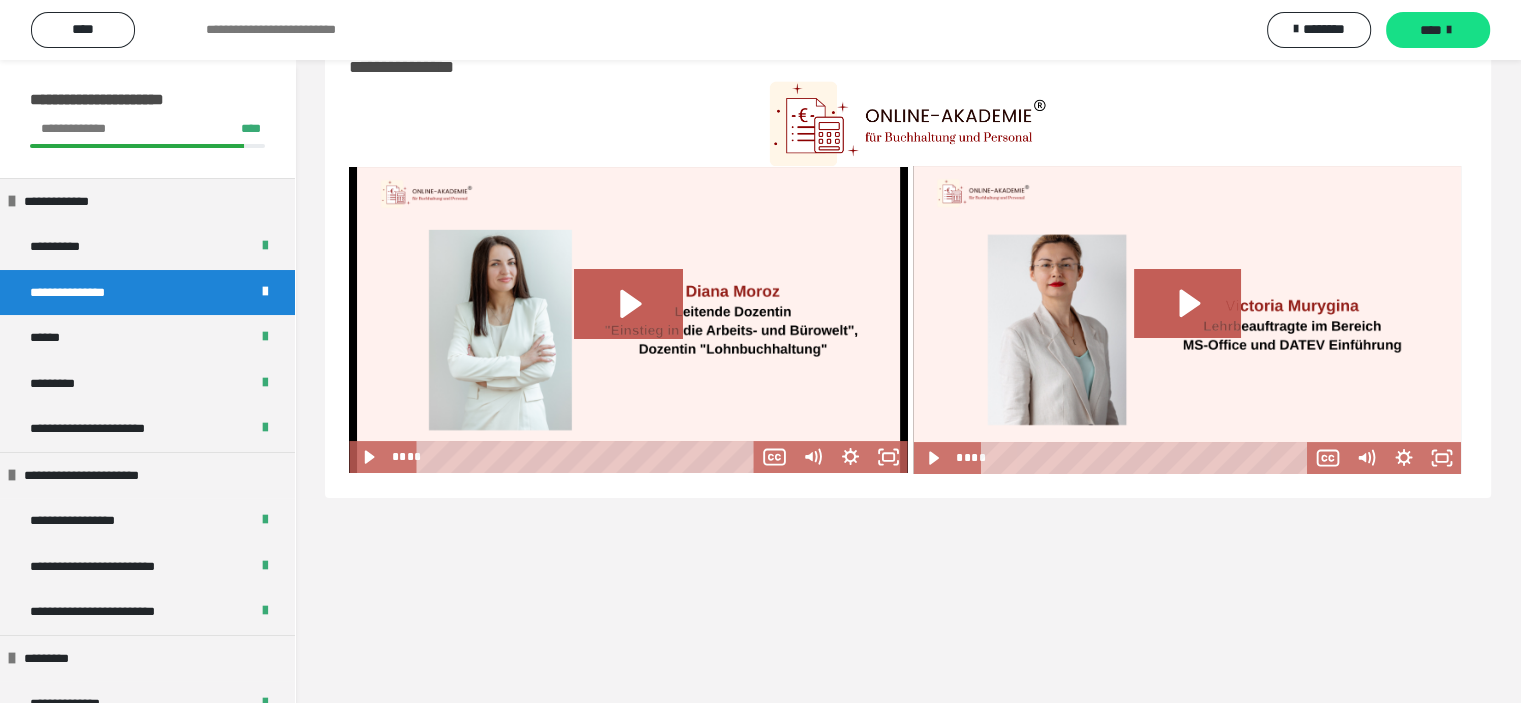 scroll, scrollTop: 0, scrollLeft: 0, axis: both 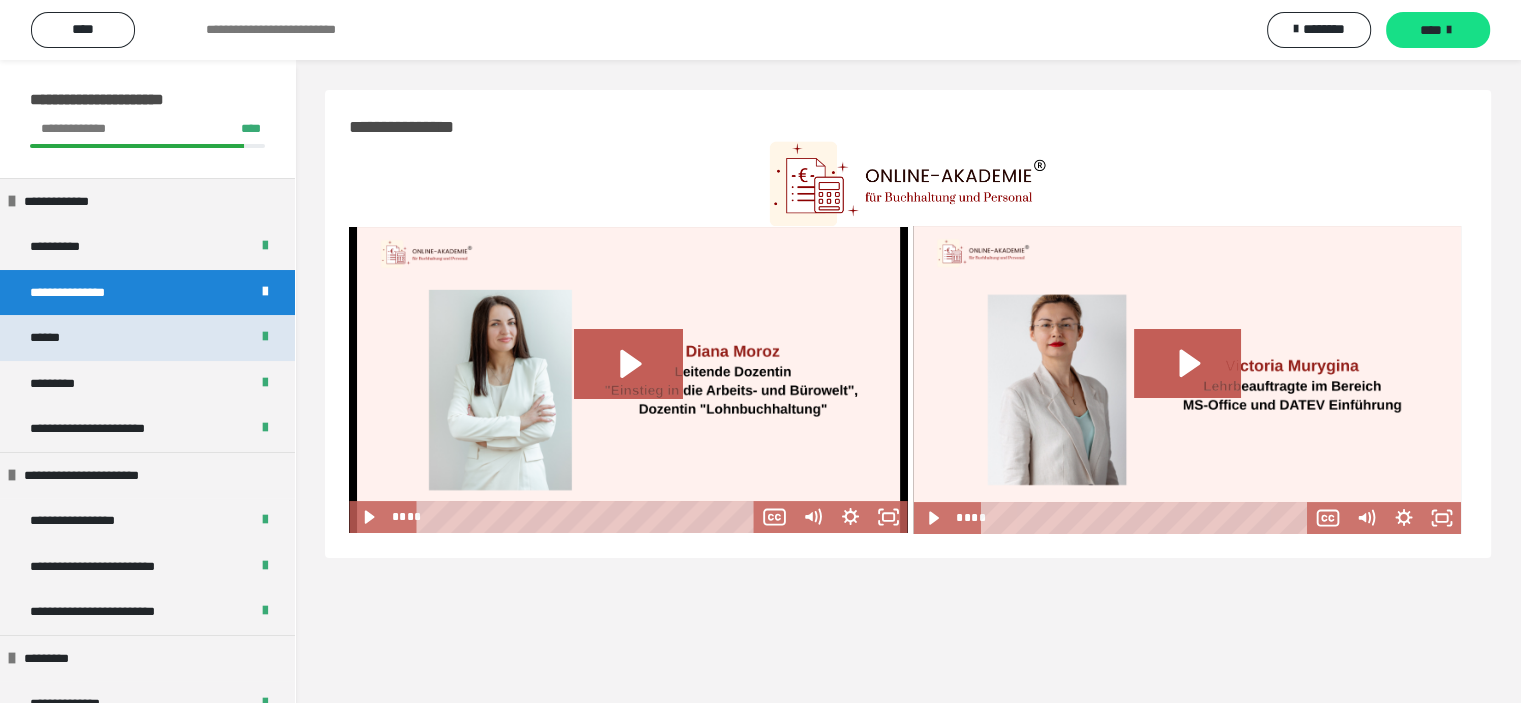 click on "******" at bounding box center (55, 338) 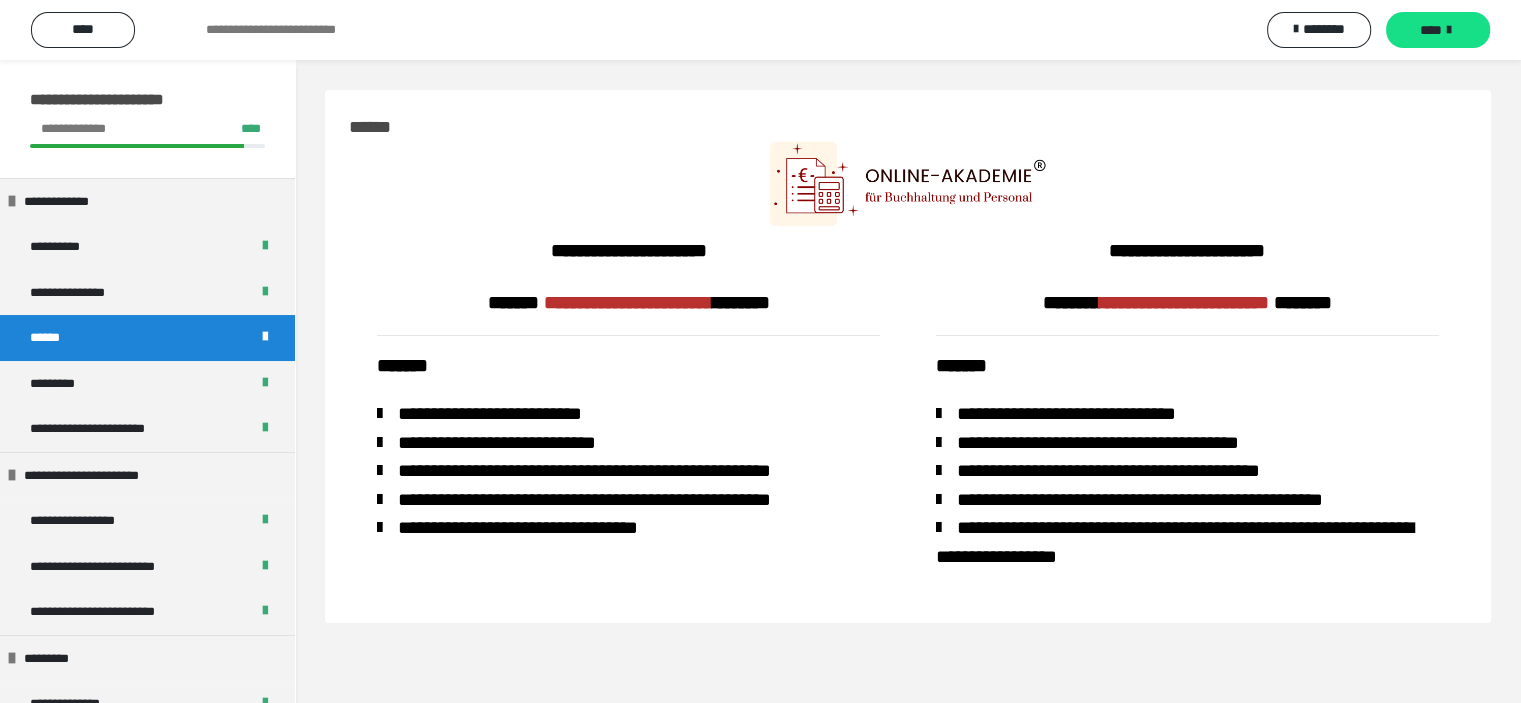 scroll, scrollTop: 60, scrollLeft: 0, axis: vertical 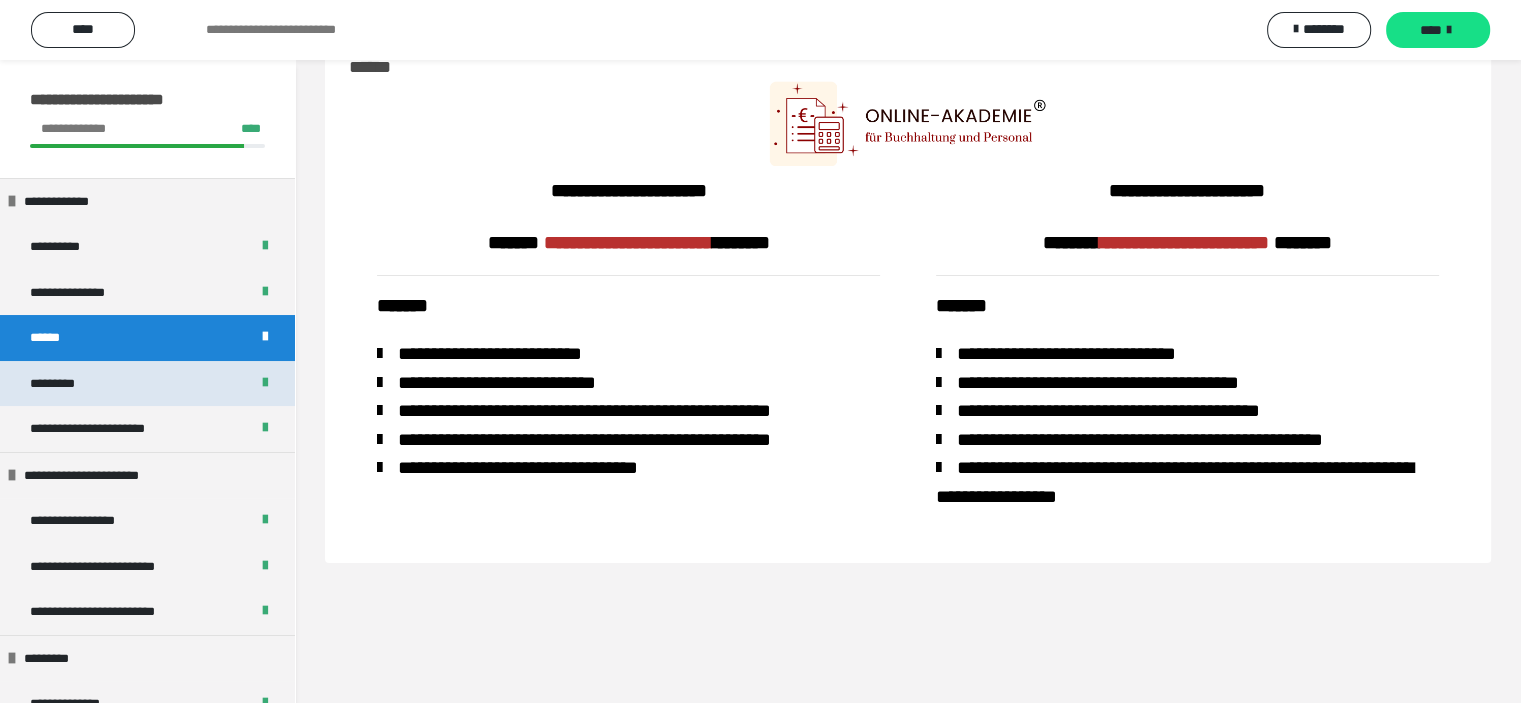 click on "*********" at bounding box center [65, 384] 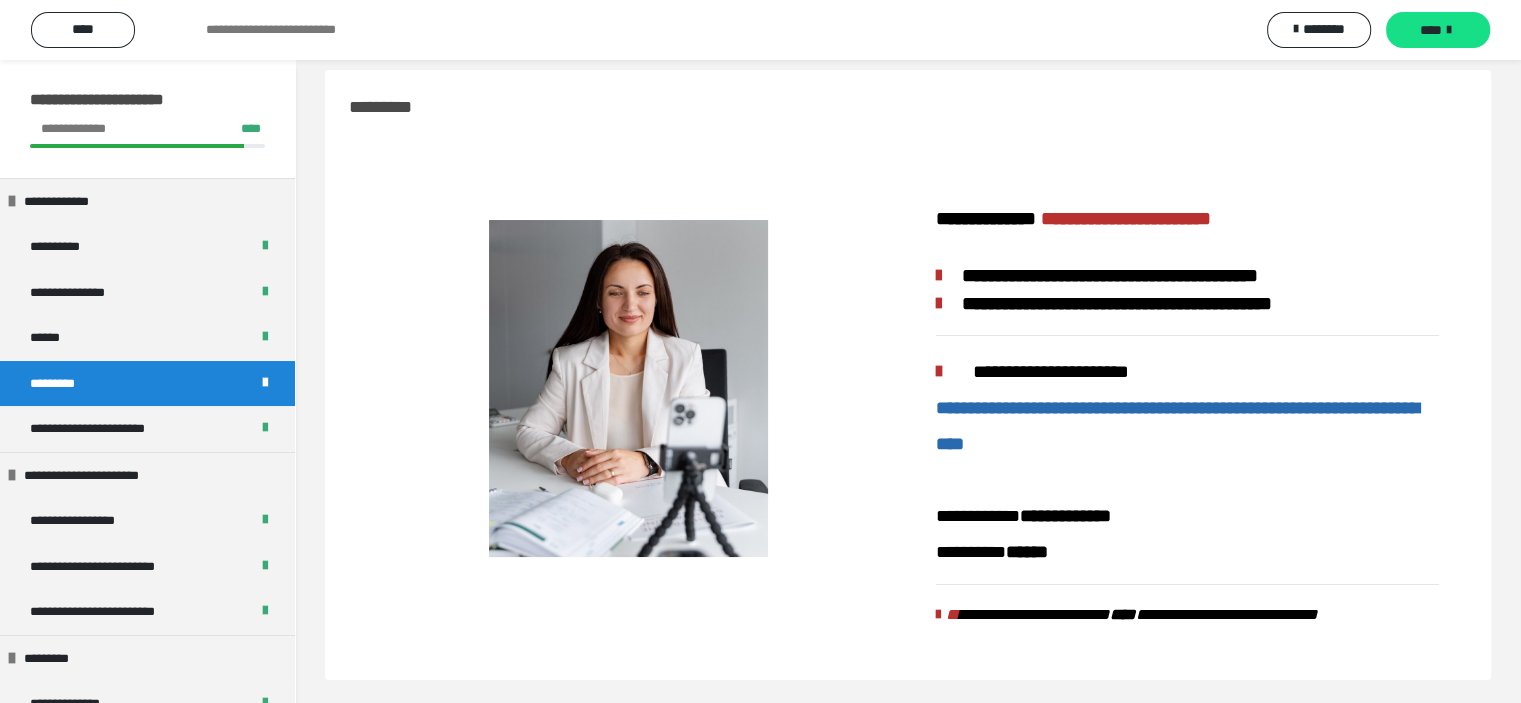 scroll, scrollTop: 0, scrollLeft: 0, axis: both 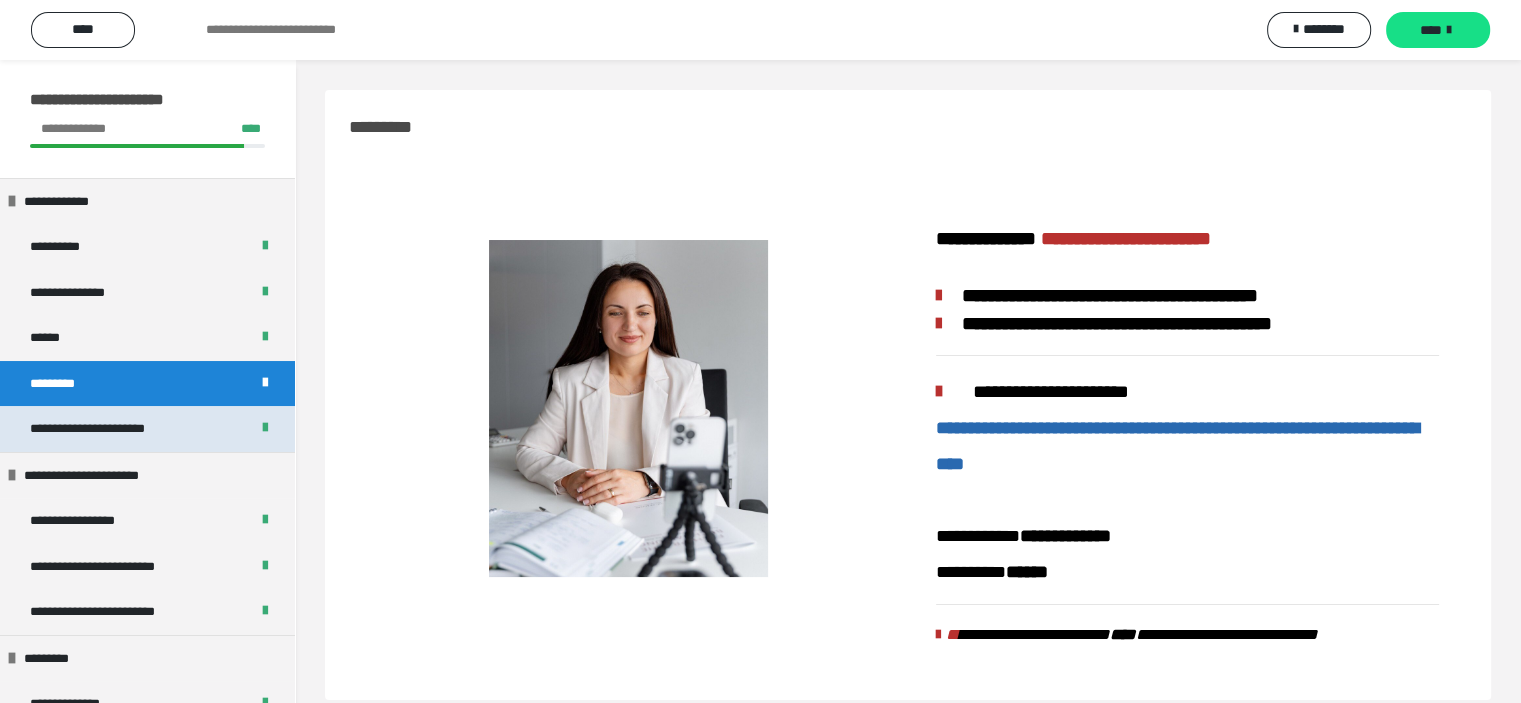 click on "**********" at bounding box center [119, 429] 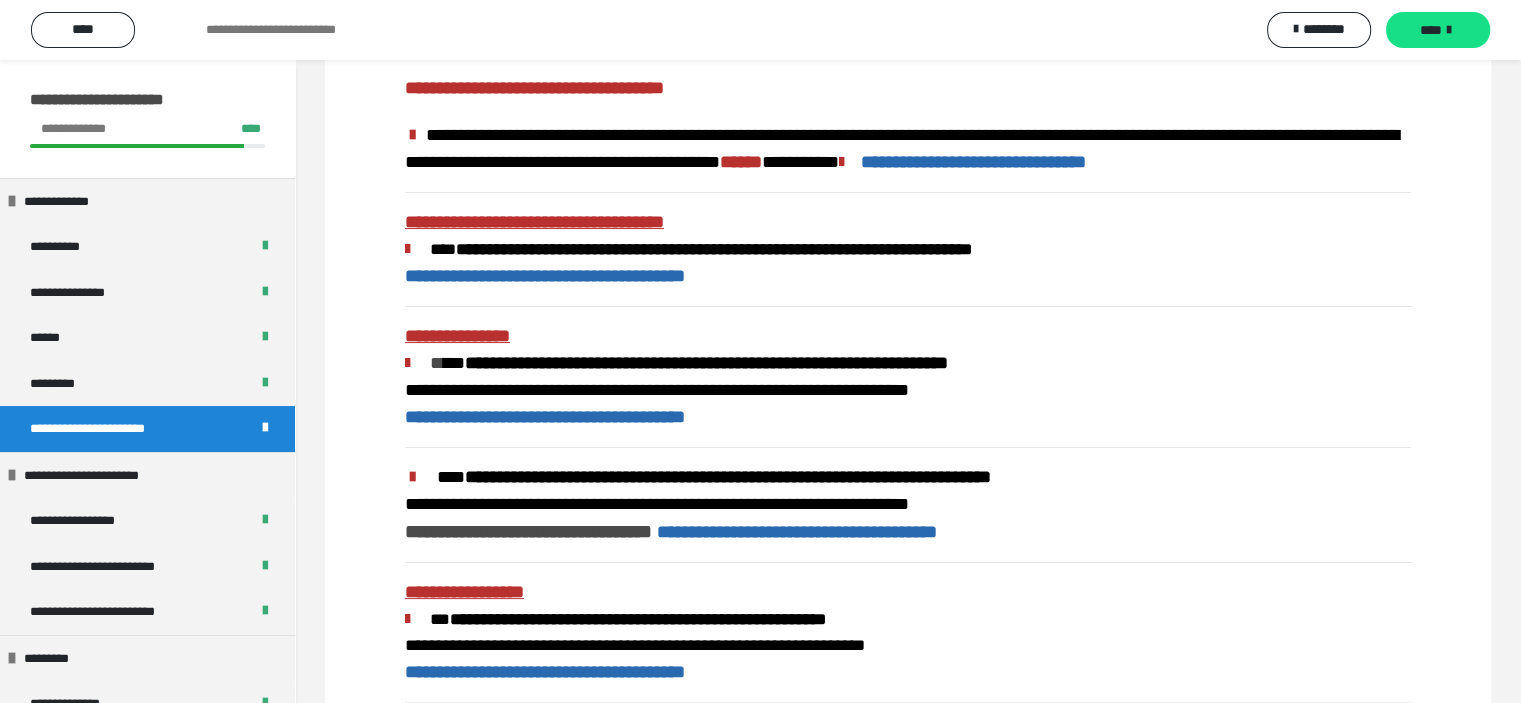 scroll 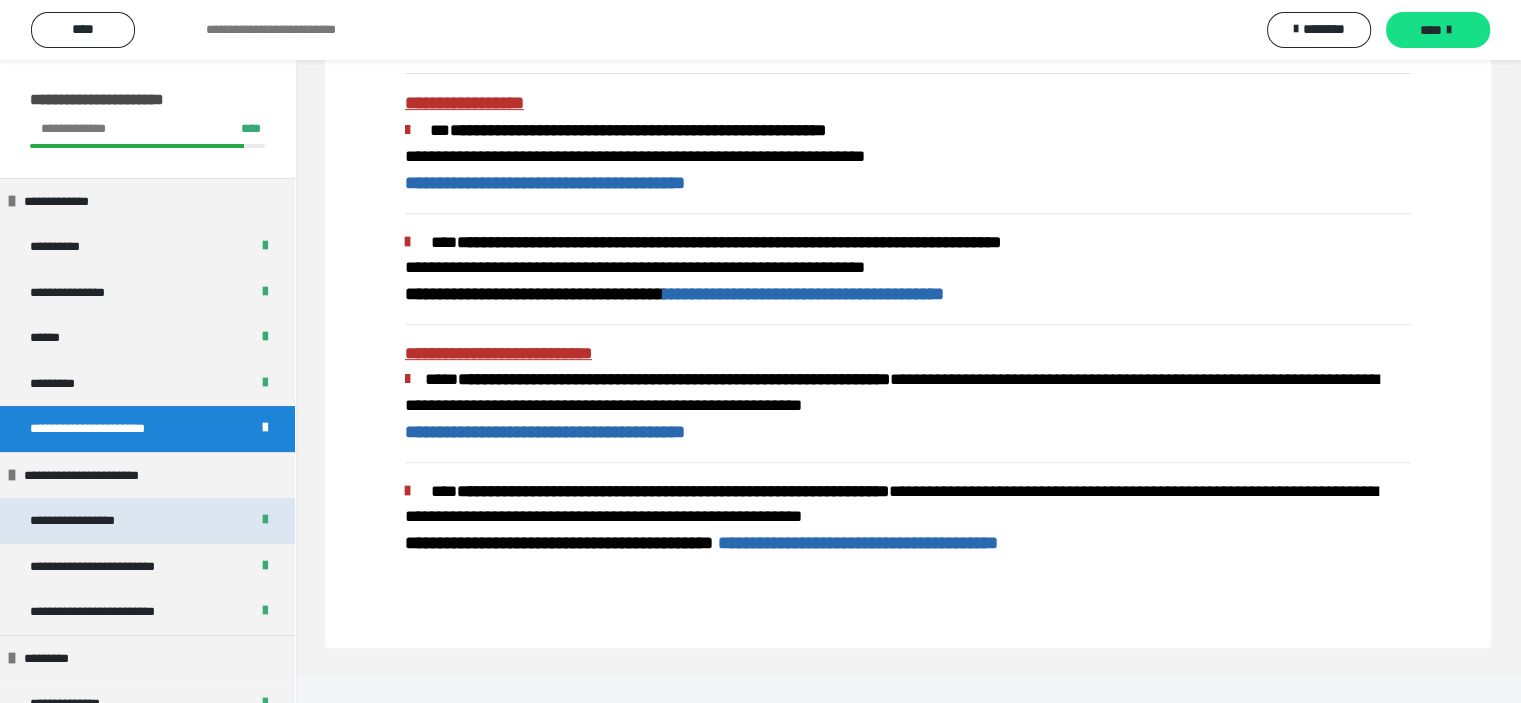 click on "**********" at bounding box center [93, 521] 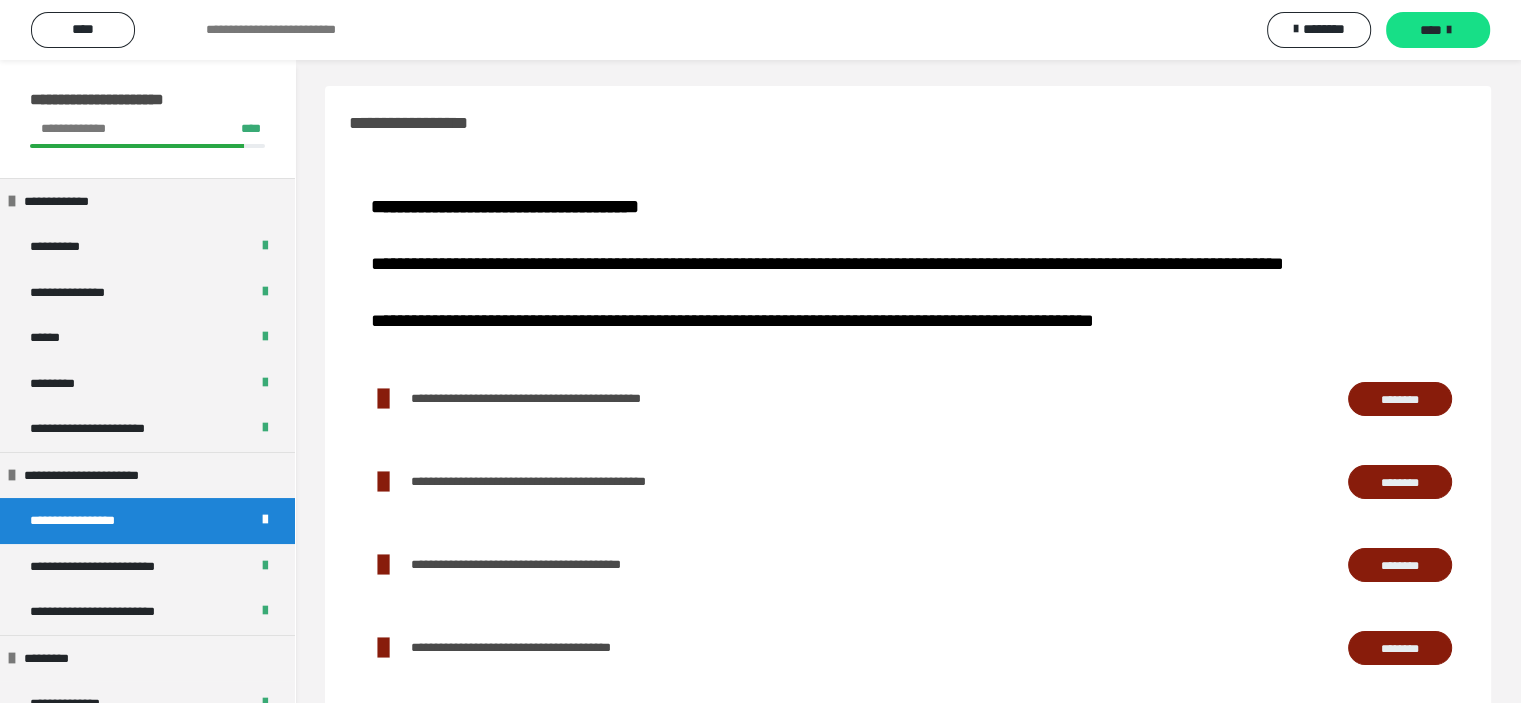 scroll, scrollTop: 0, scrollLeft: 0, axis: both 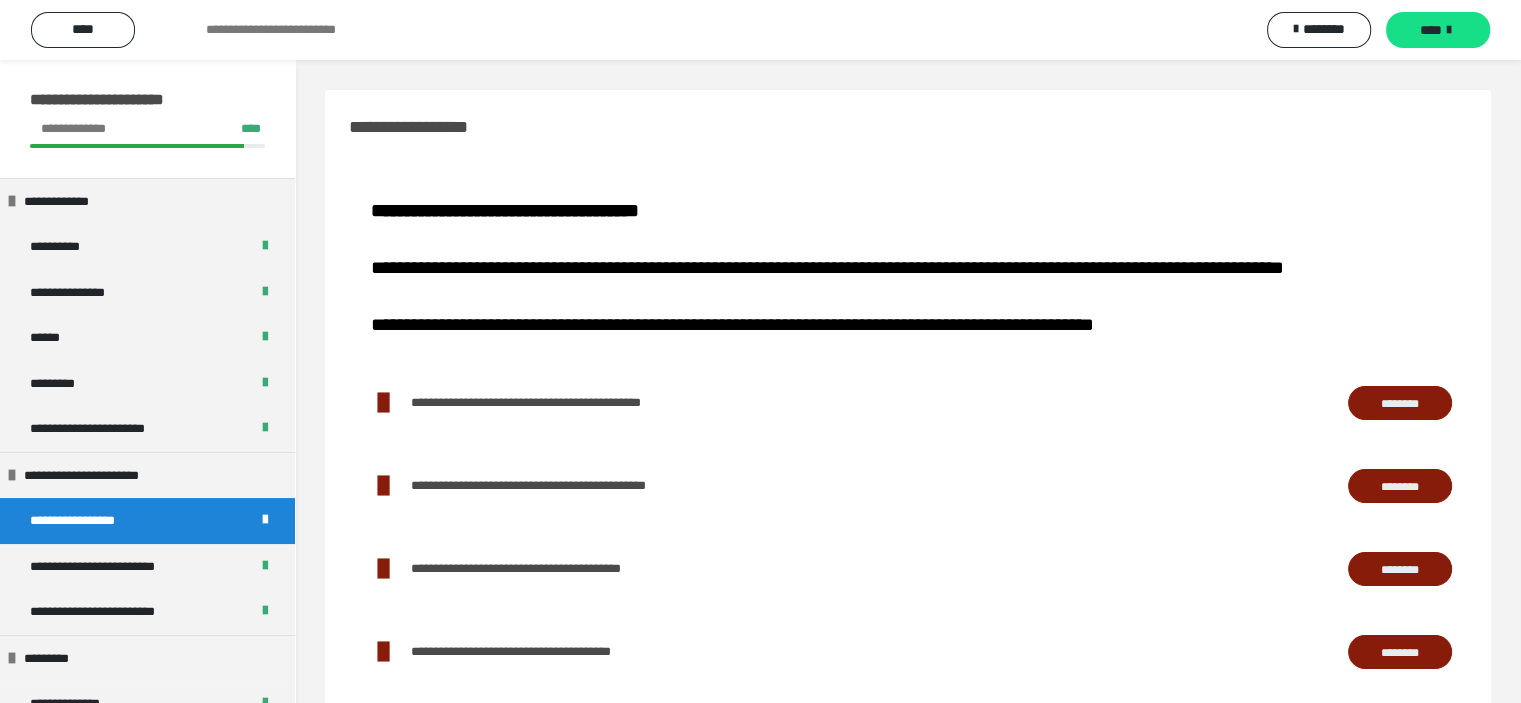 click on "********" at bounding box center (1400, 403) 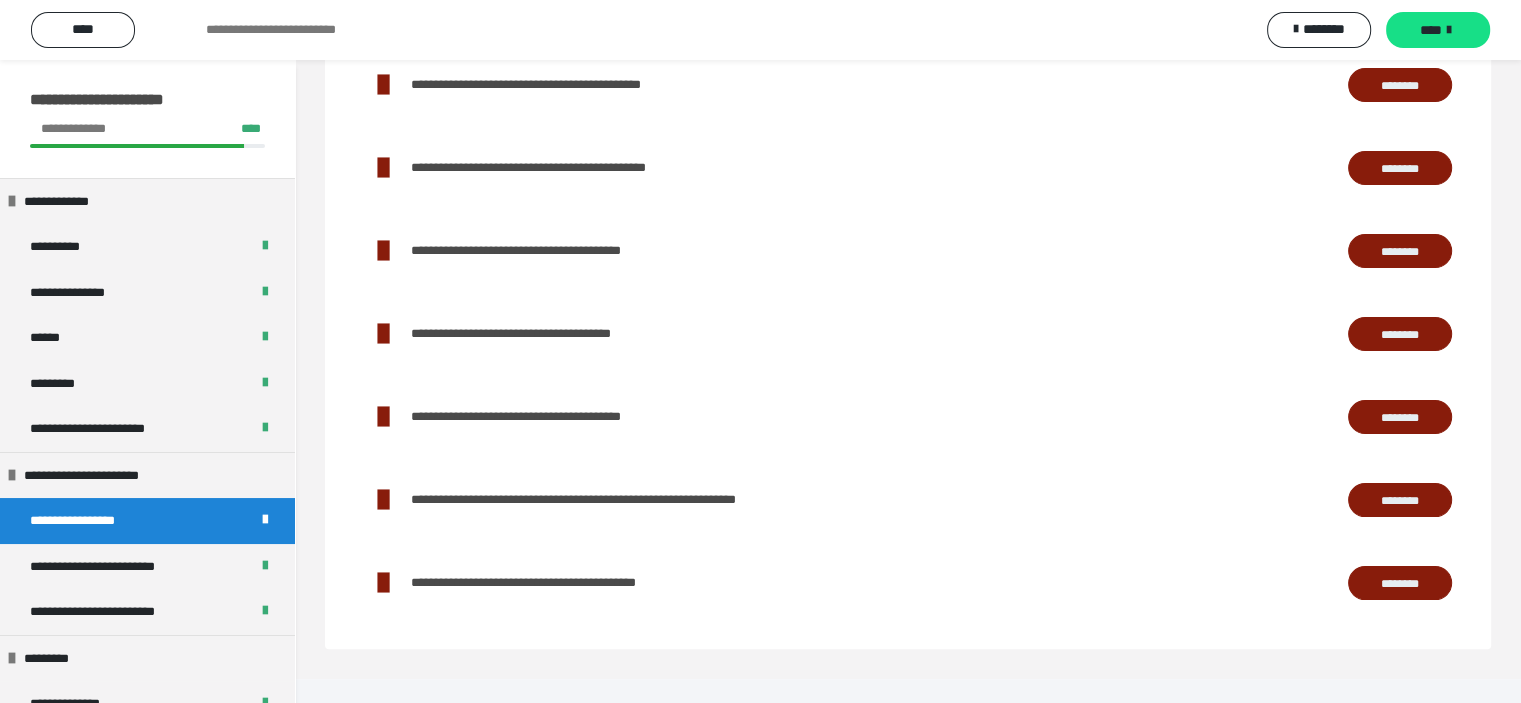 scroll, scrollTop: 322, scrollLeft: 0, axis: vertical 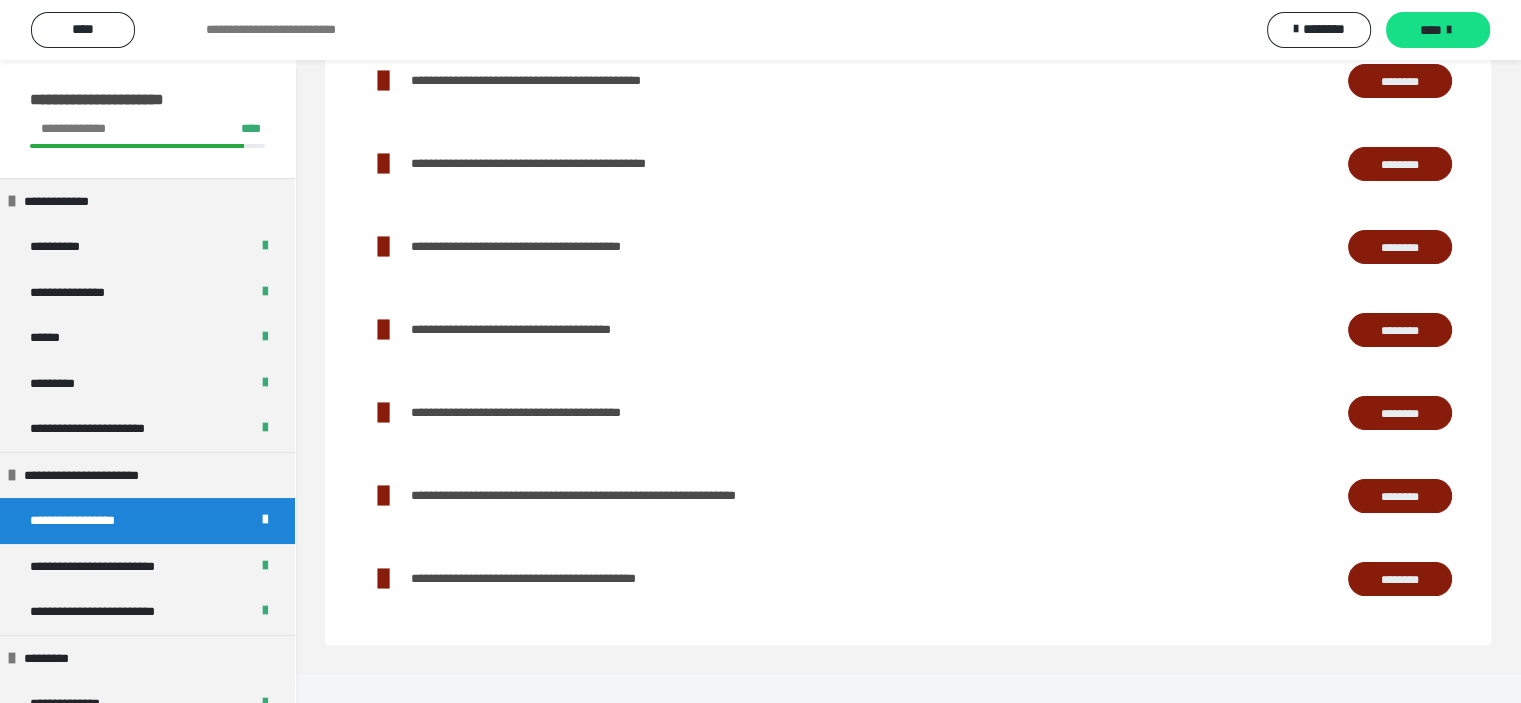 click at bounding box center [383, 247] 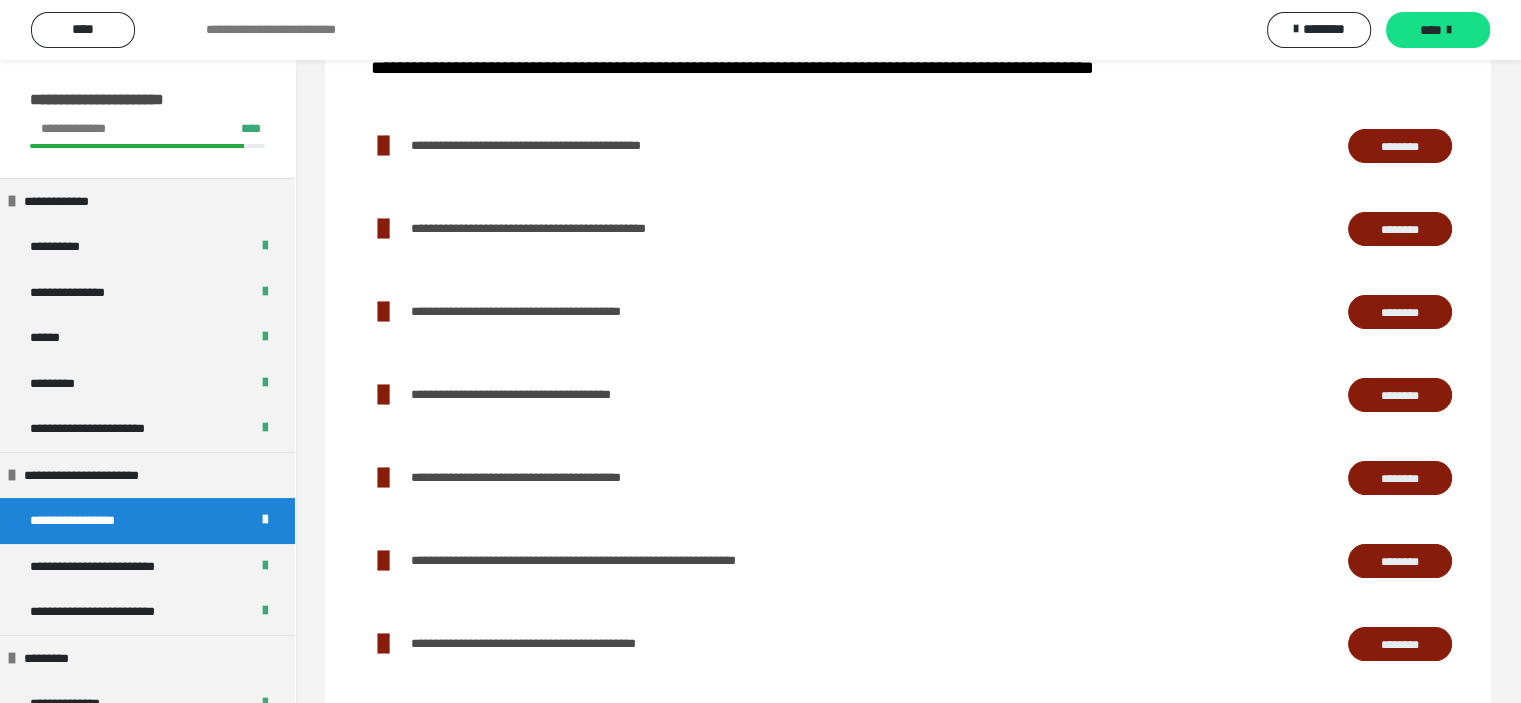 scroll, scrollTop: 322, scrollLeft: 0, axis: vertical 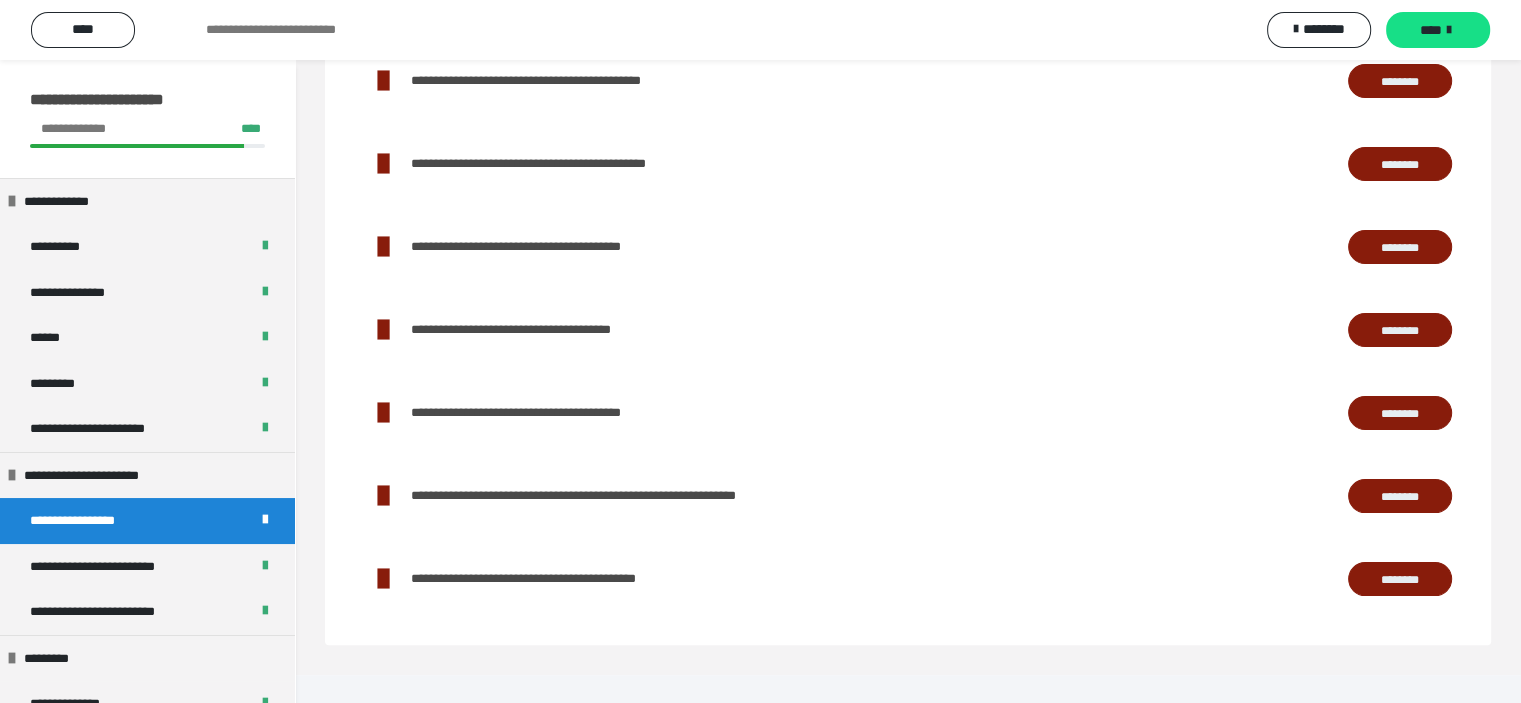 click on "********" at bounding box center (1400, 413) 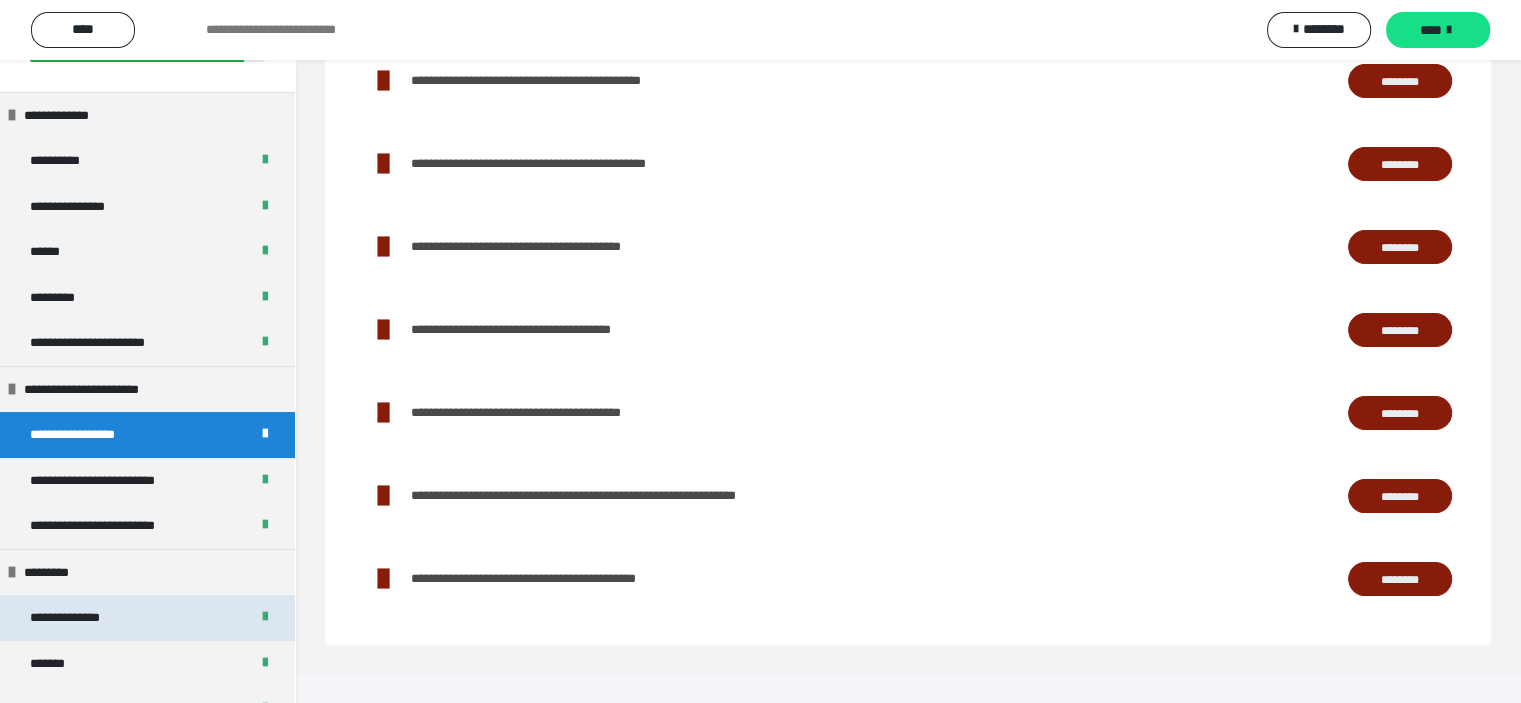 scroll, scrollTop: 230, scrollLeft: 0, axis: vertical 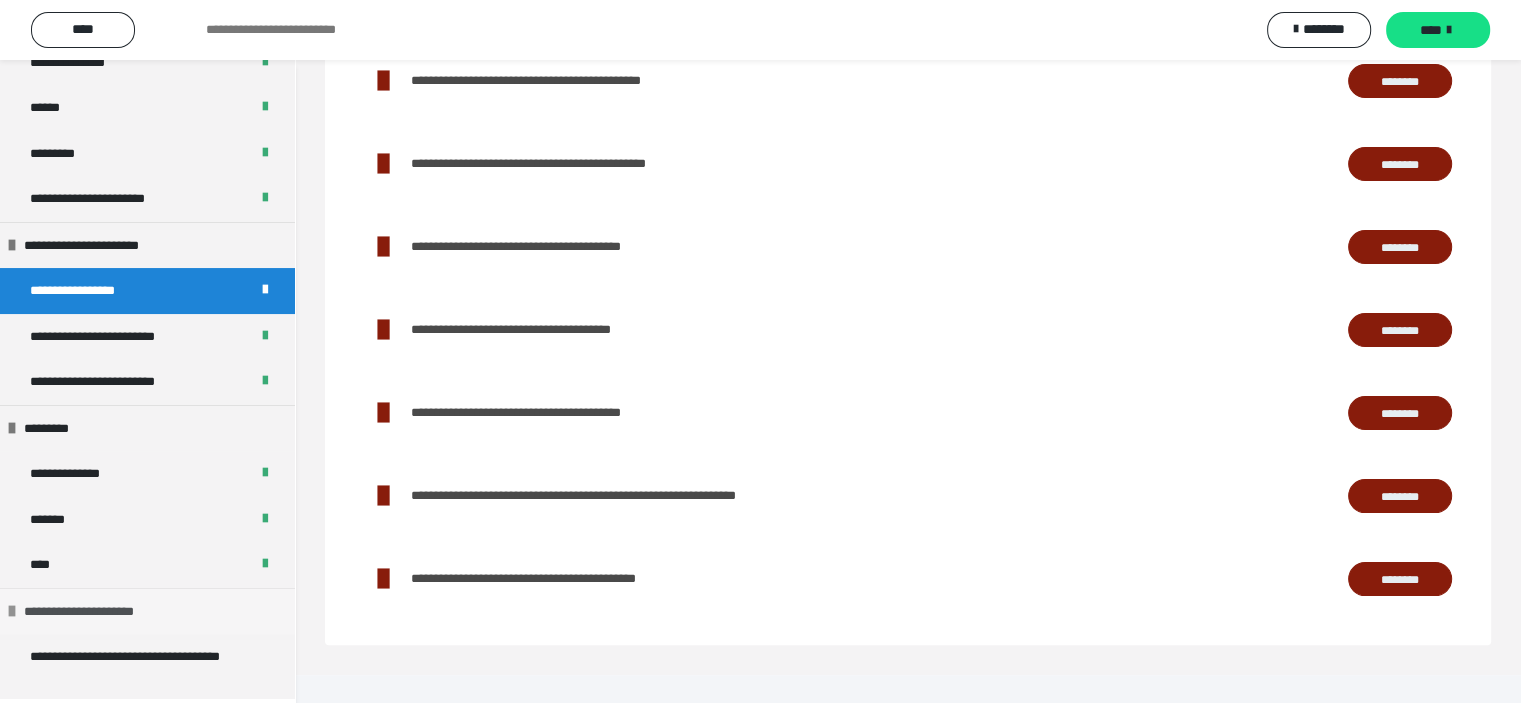 click on "**********" at bounding box center (101, 612) 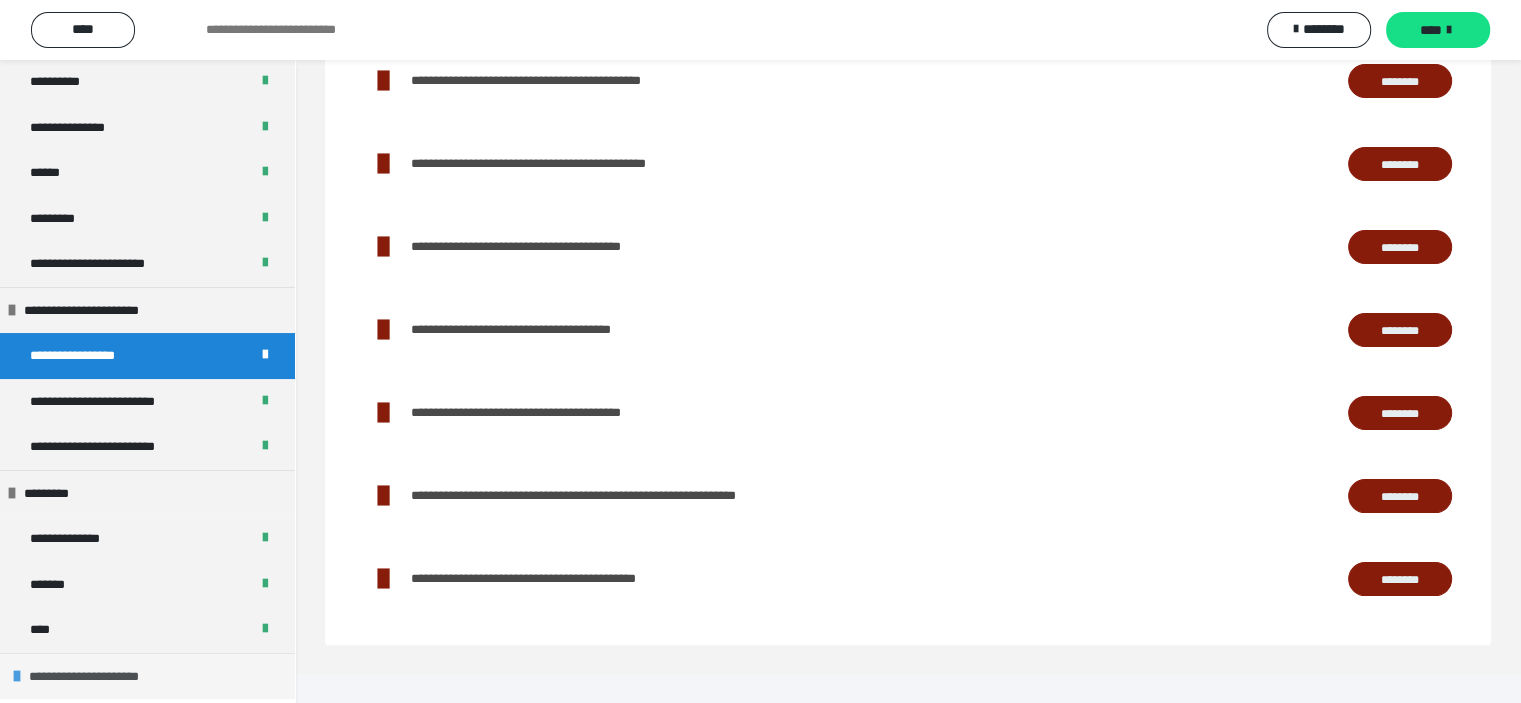 click on "**********" at bounding box center (106, 677) 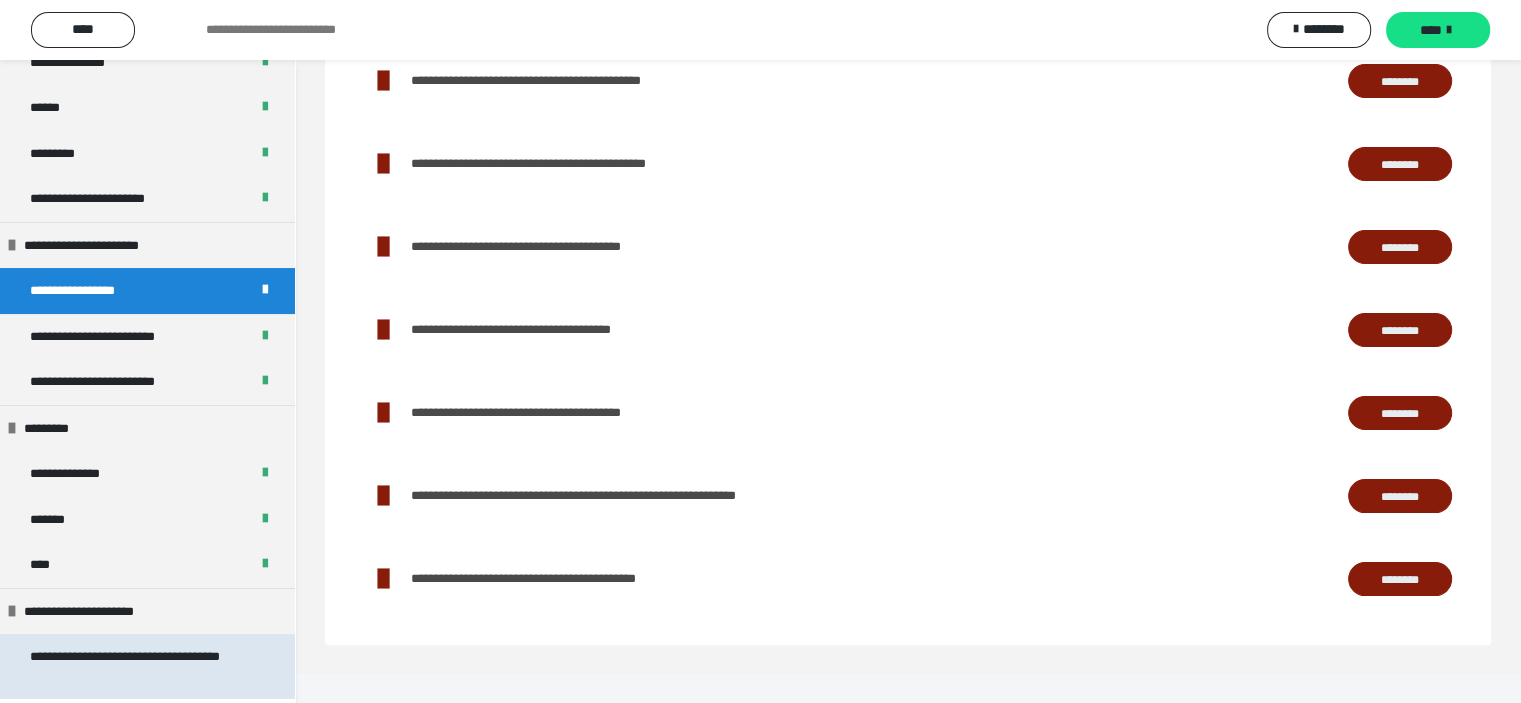 click on "**********" at bounding box center [132, 666] 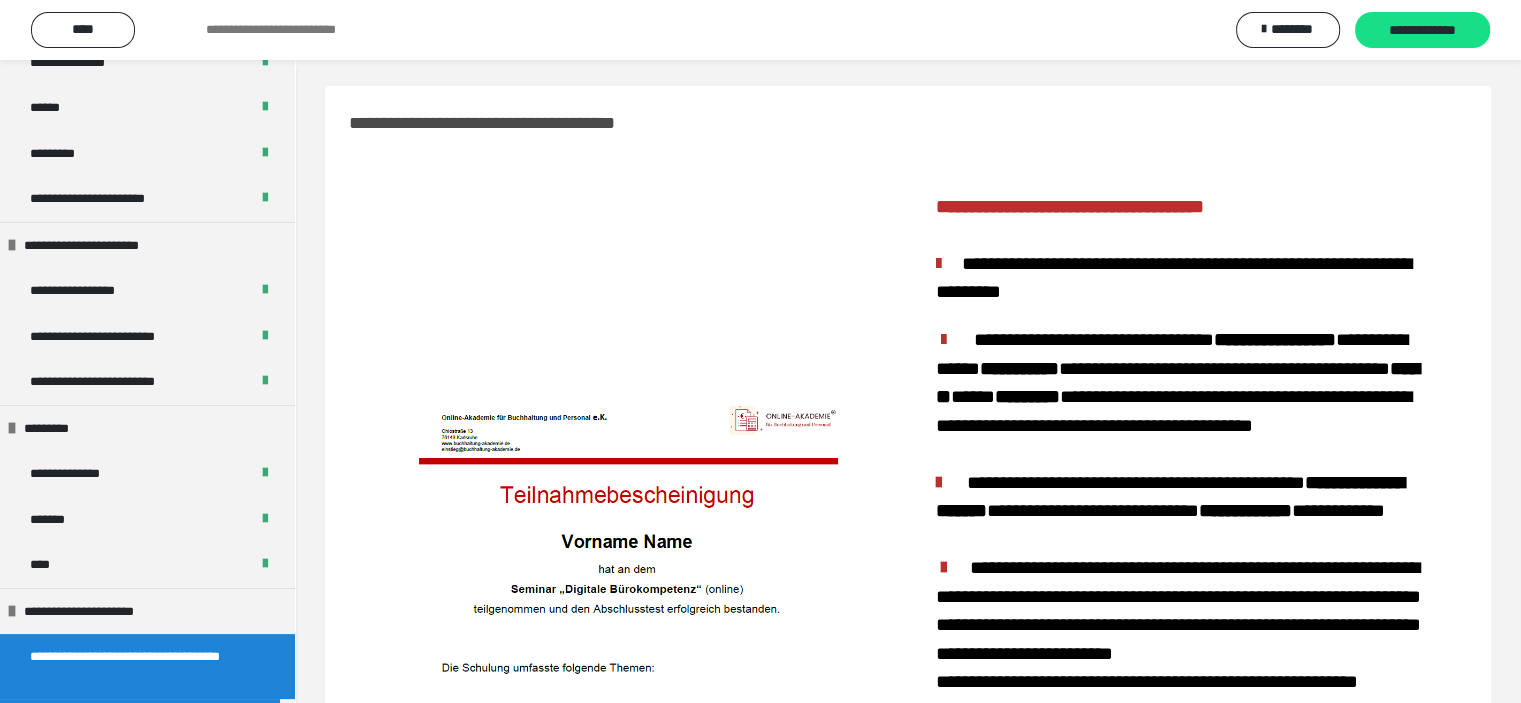 scroll, scrollTop: 0, scrollLeft: 0, axis: both 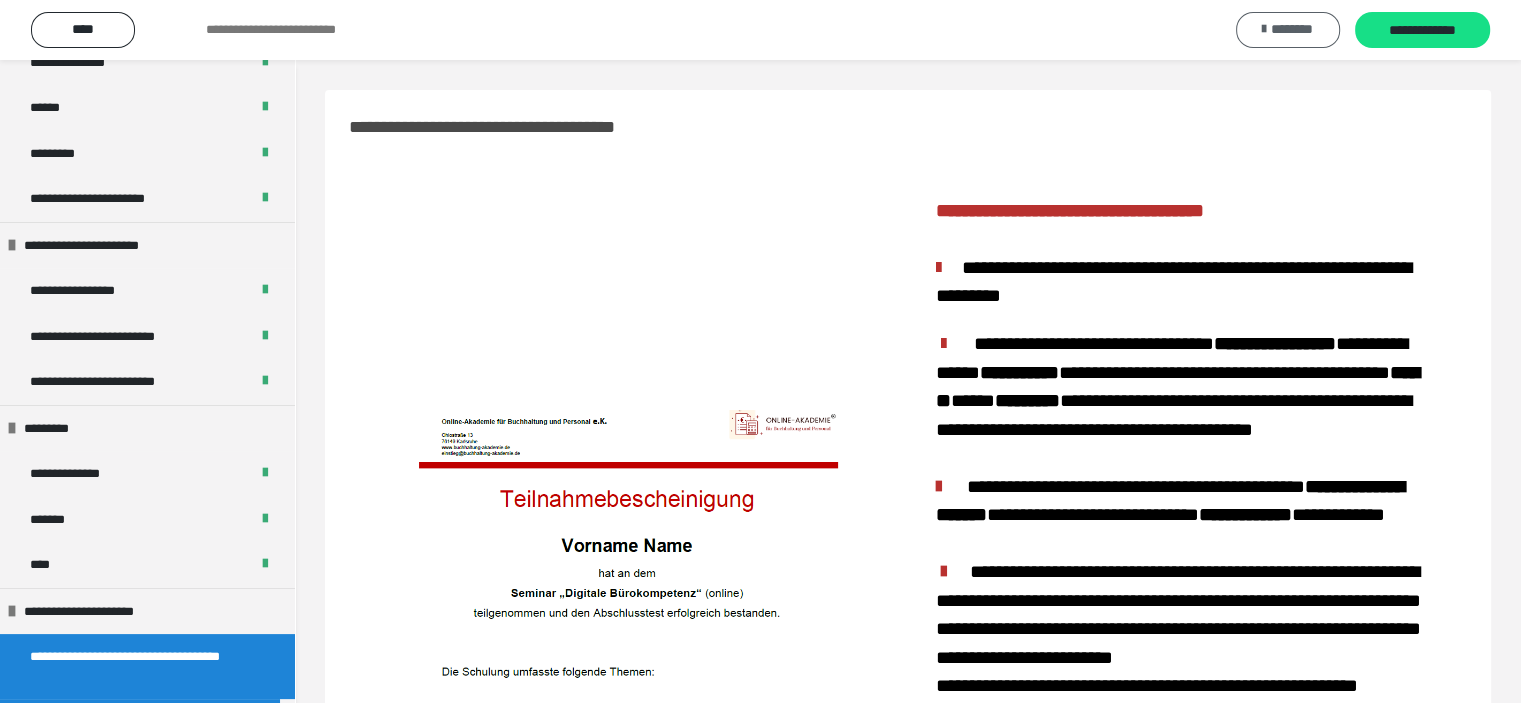 click on "********" at bounding box center [1292, 29] 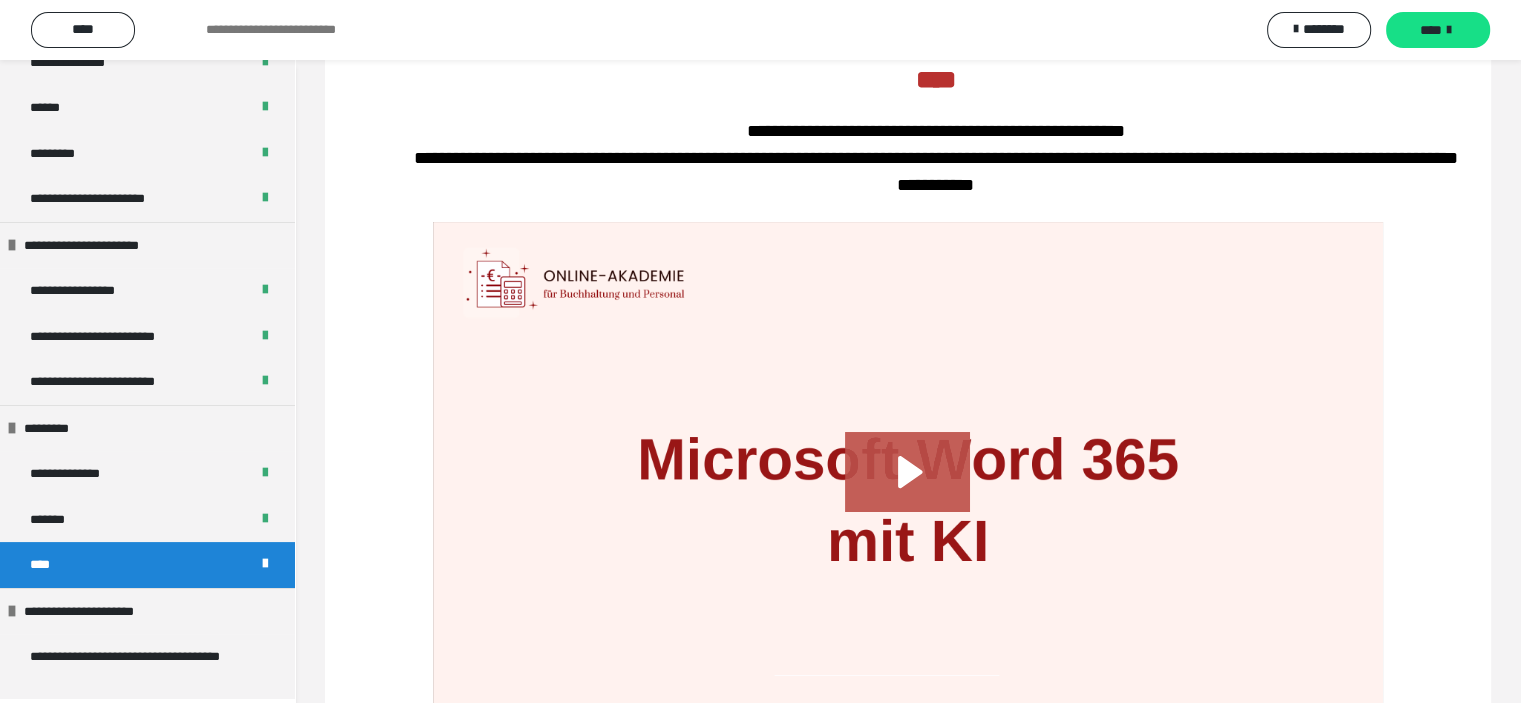 scroll, scrollTop: 0, scrollLeft: 0, axis: both 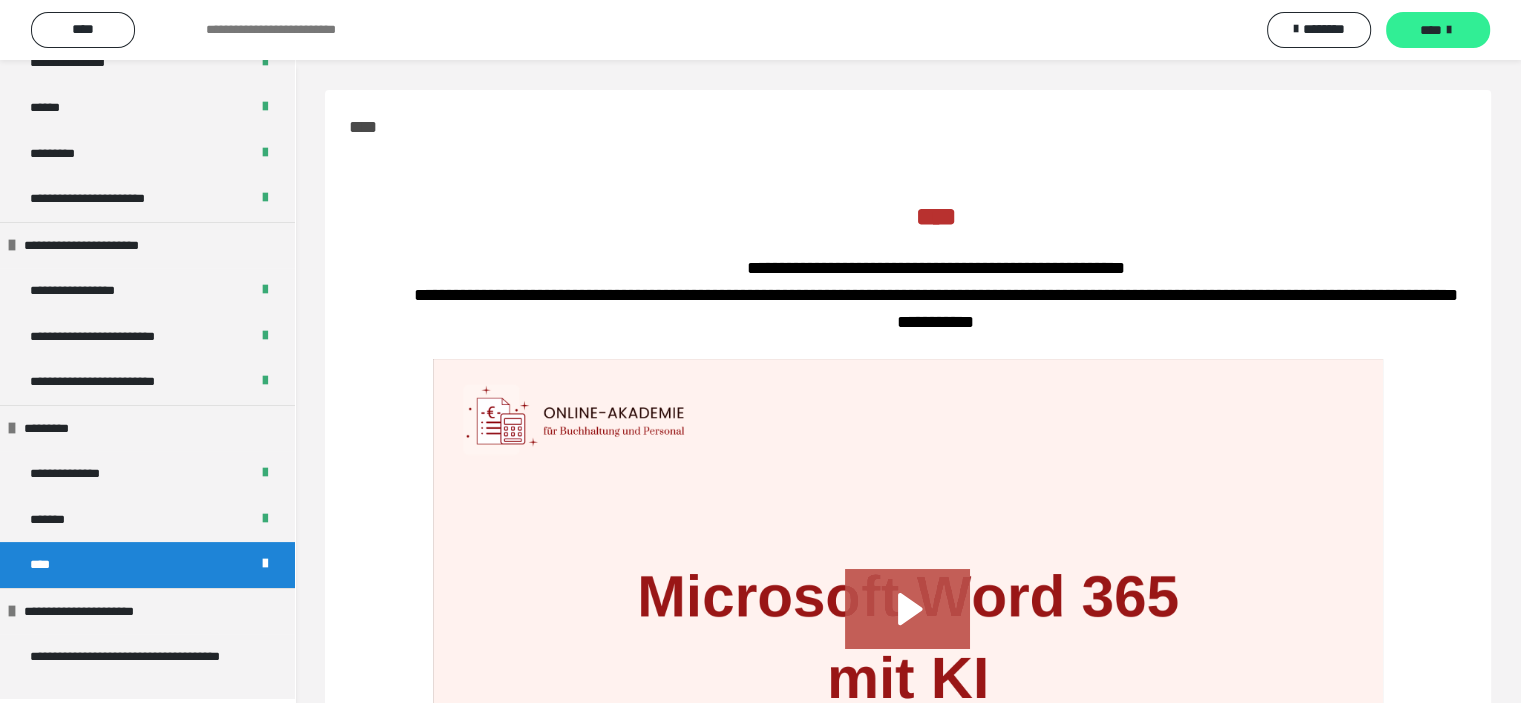 click on "****" at bounding box center [1431, 30] 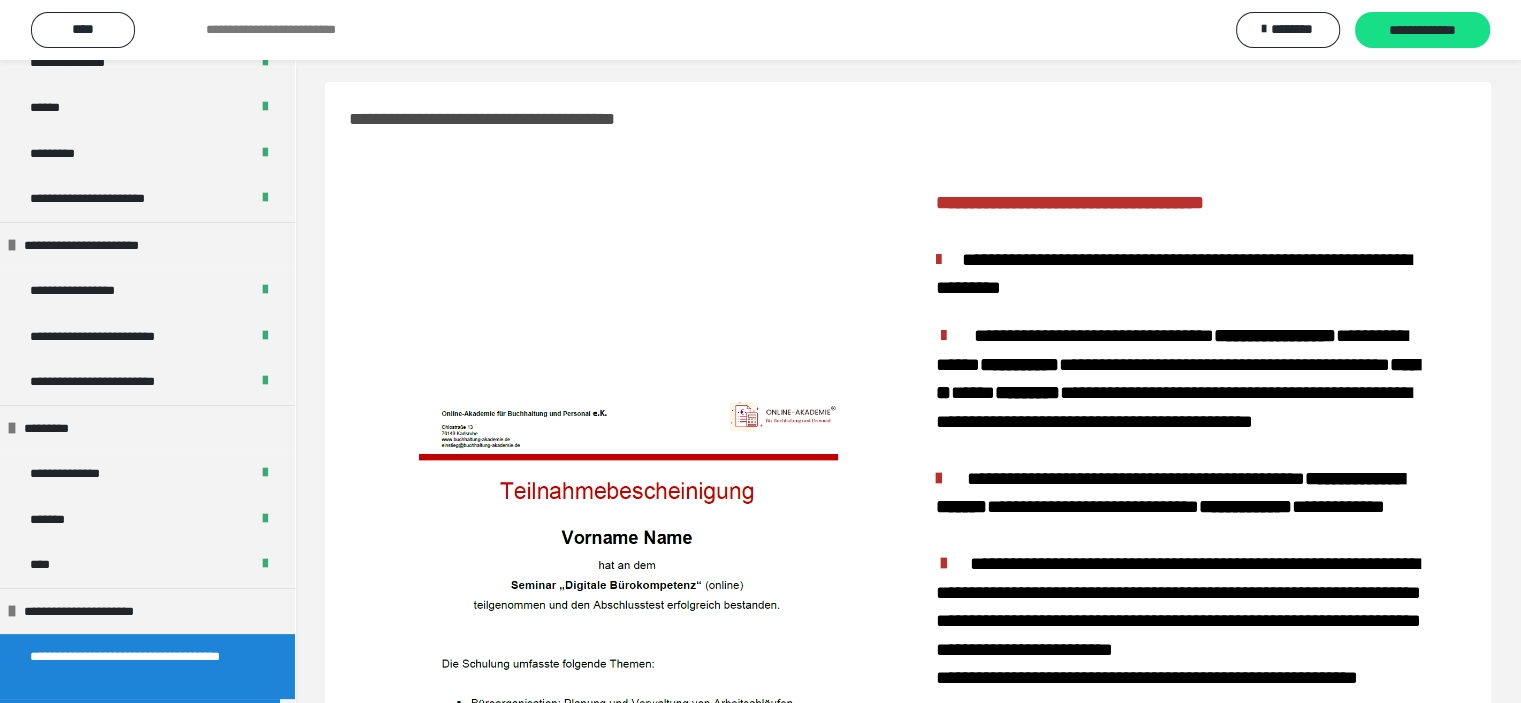 scroll, scrollTop: 0, scrollLeft: 0, axis: both 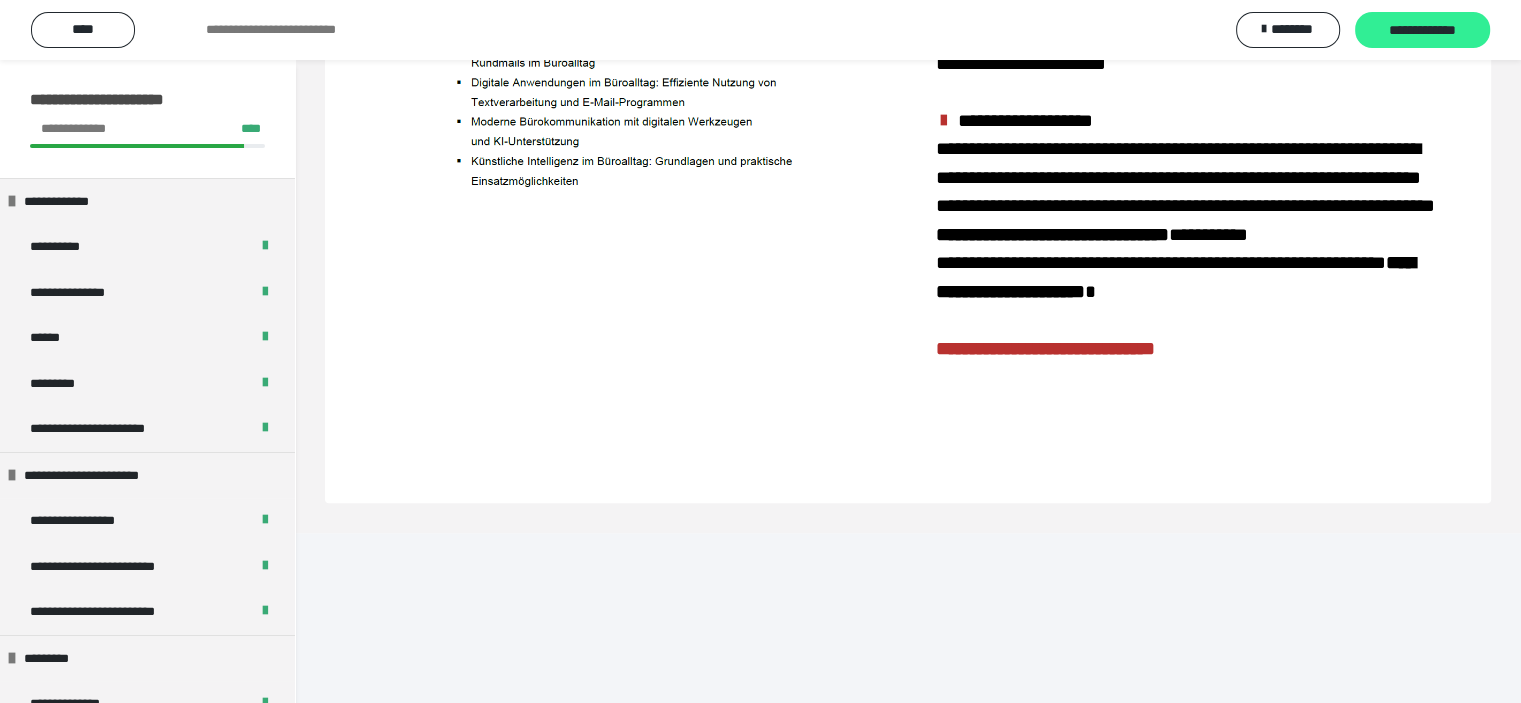 click on "**********" at bounding box center [1422, 31] 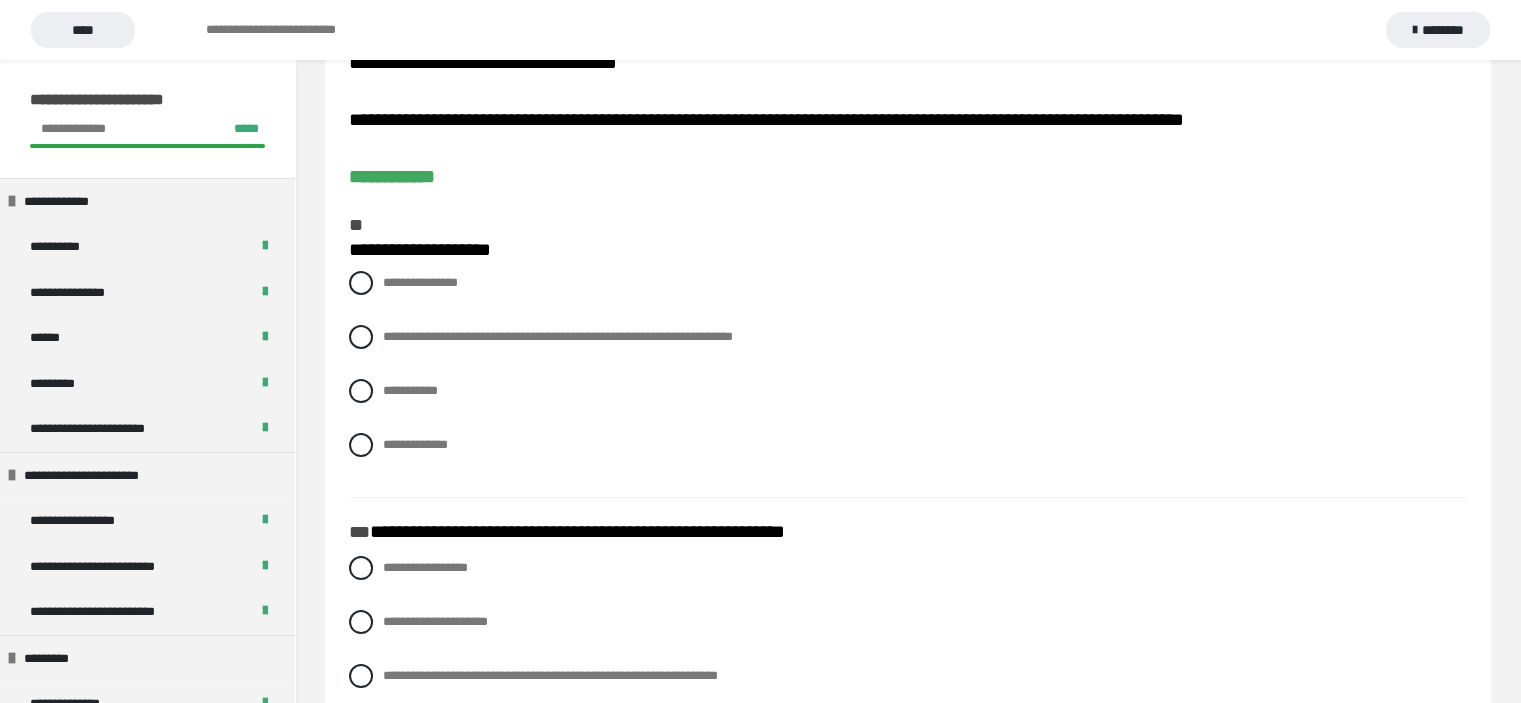 scroll, scrollTop: 100, scrollLeft: 0, axis: vertical 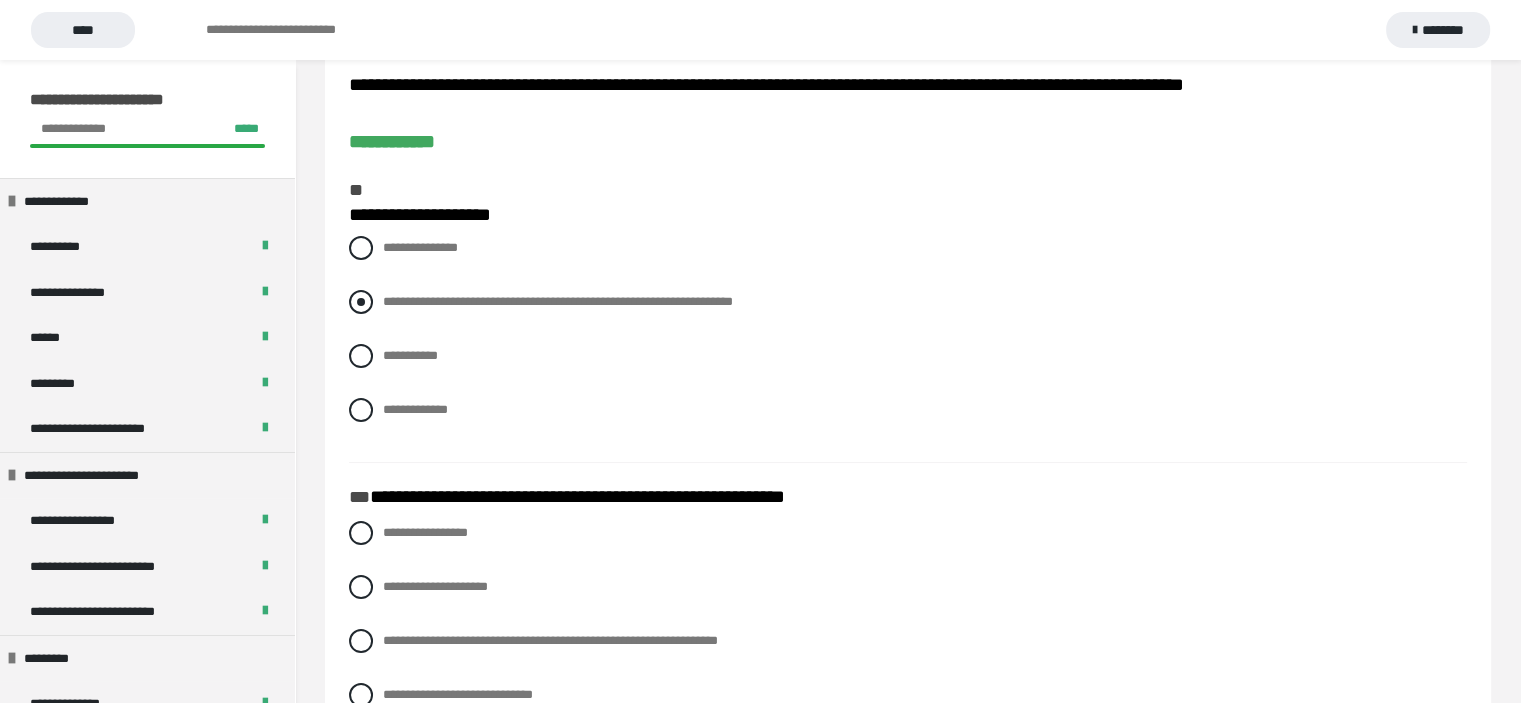 click at bounding box center (361, 302) 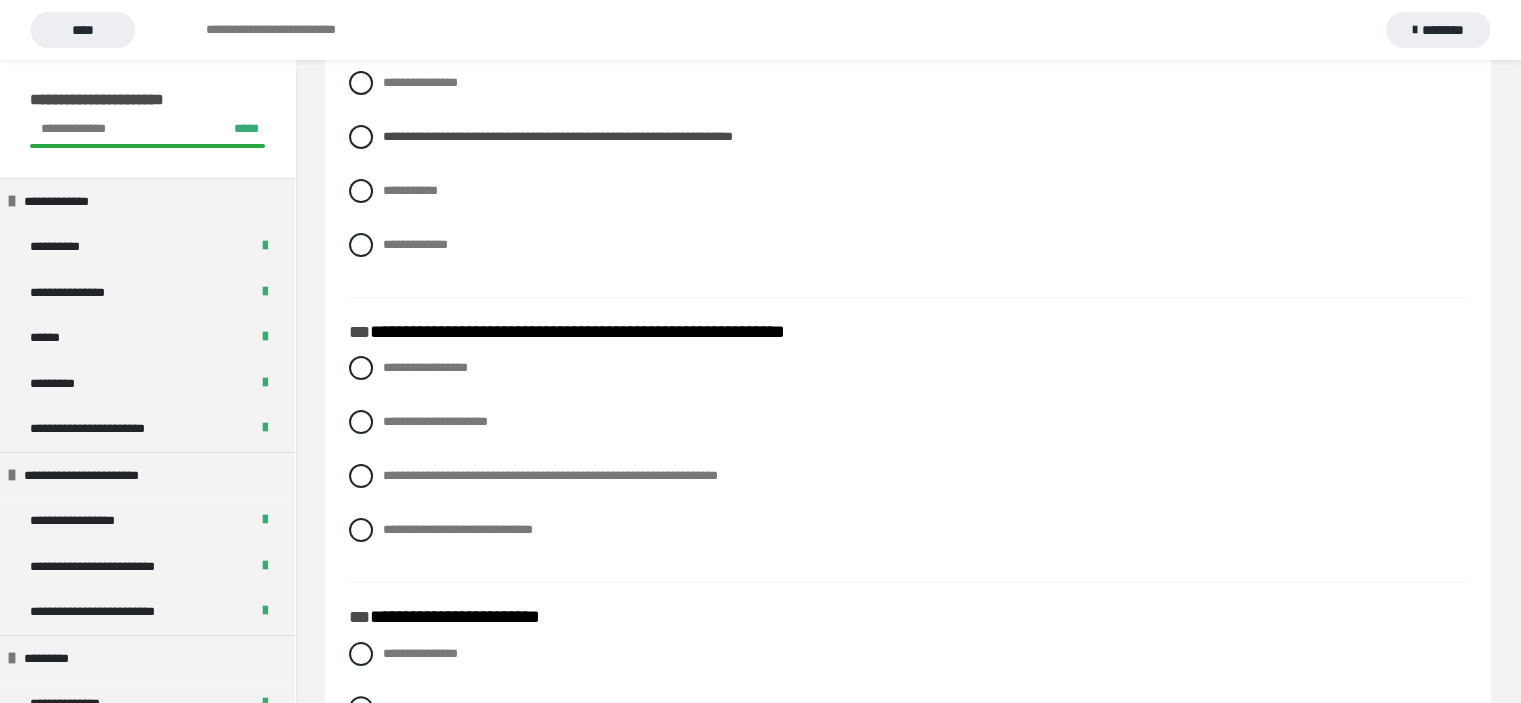 scroll, scrollTop: 300, scrollLeft: 0, axis: vertical 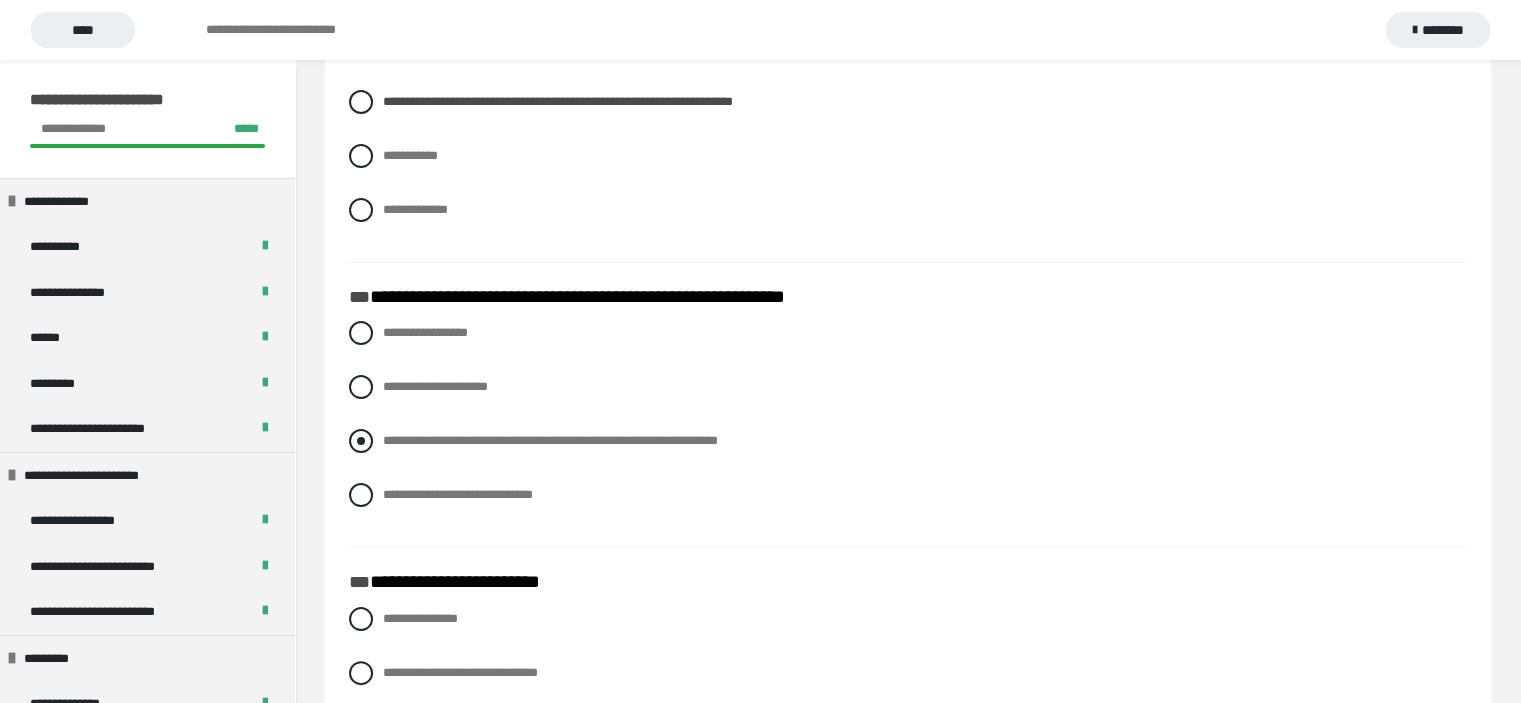 click at bounding box center (361, 441) 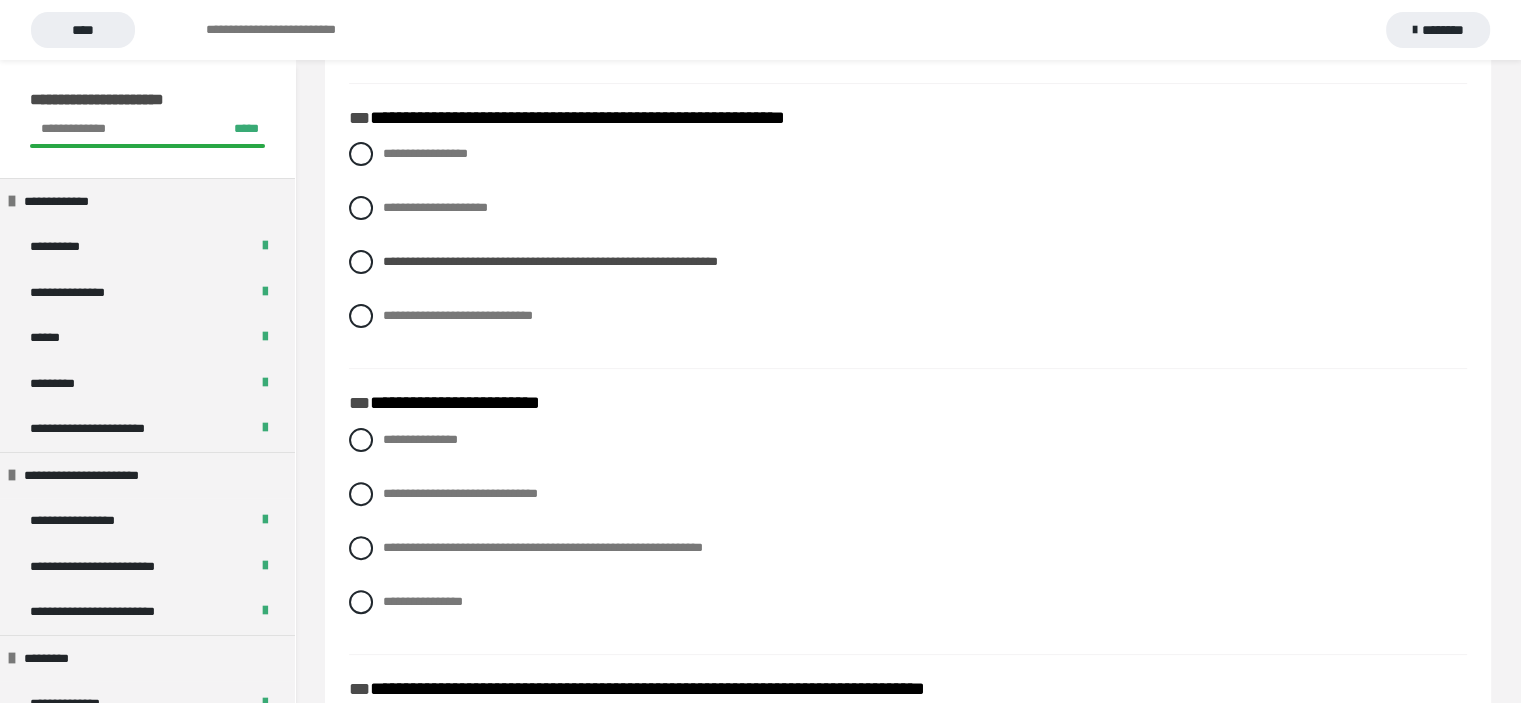 scroll, scrollTop: 600, scrollLeft: 0, axis: vertical 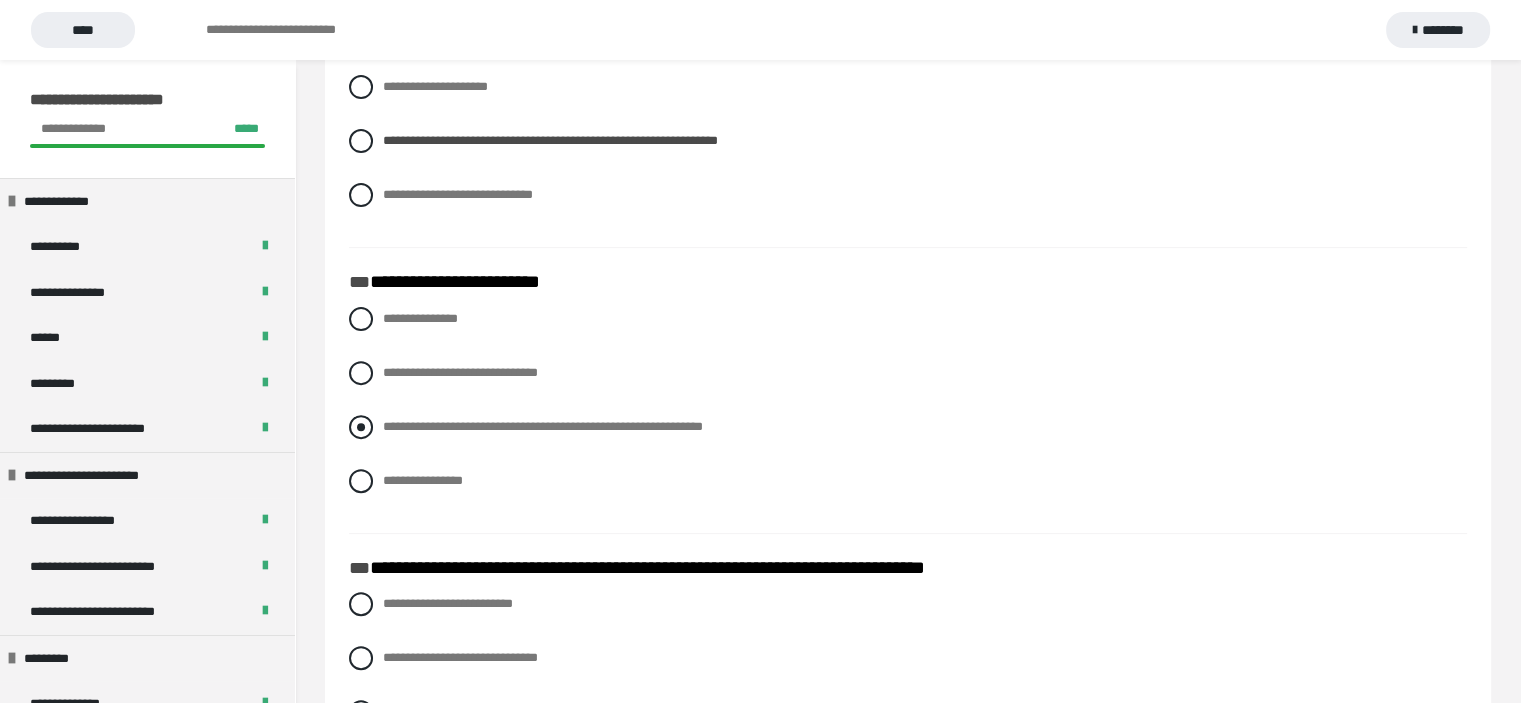 click at bounding box center [361, 427] 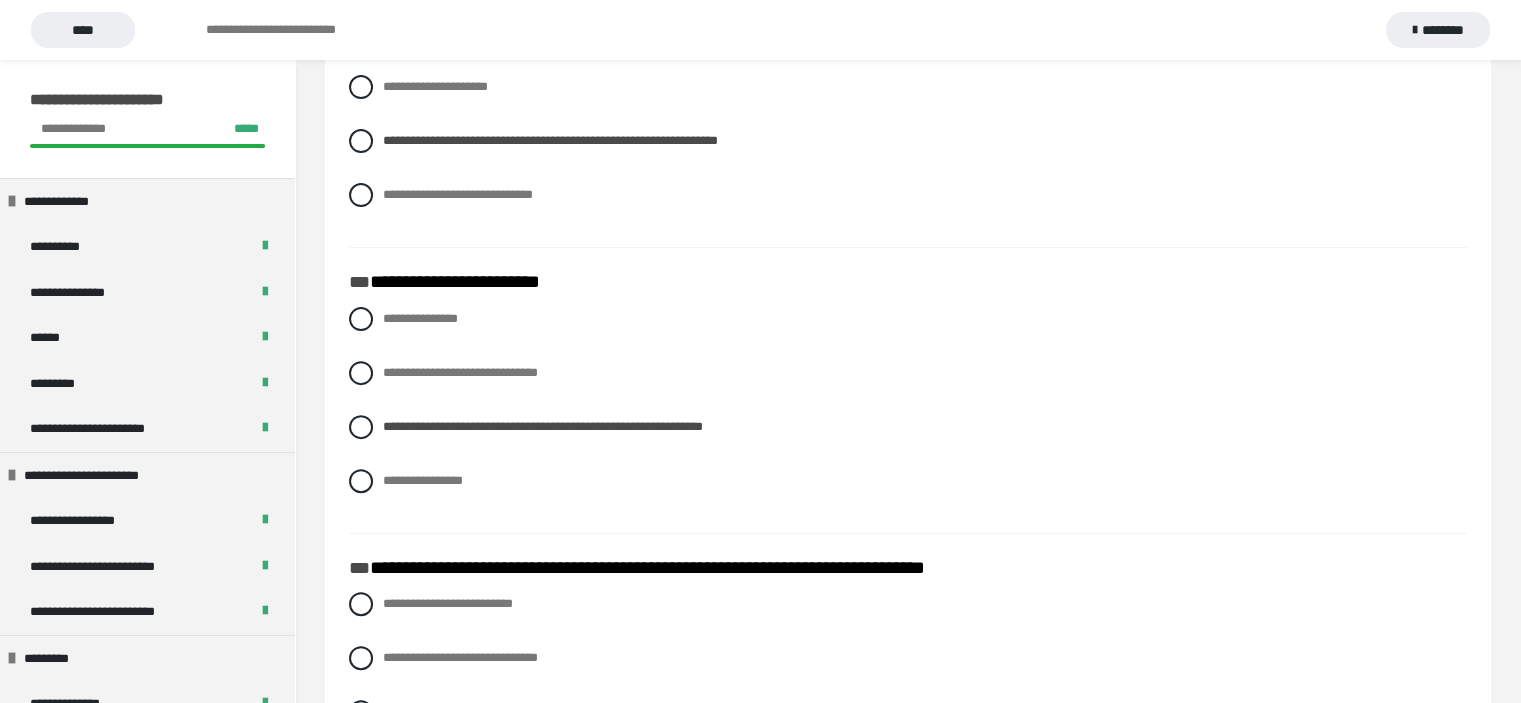 scroll, scrollTop: 900, scrollLeft: 0, axis: vertical 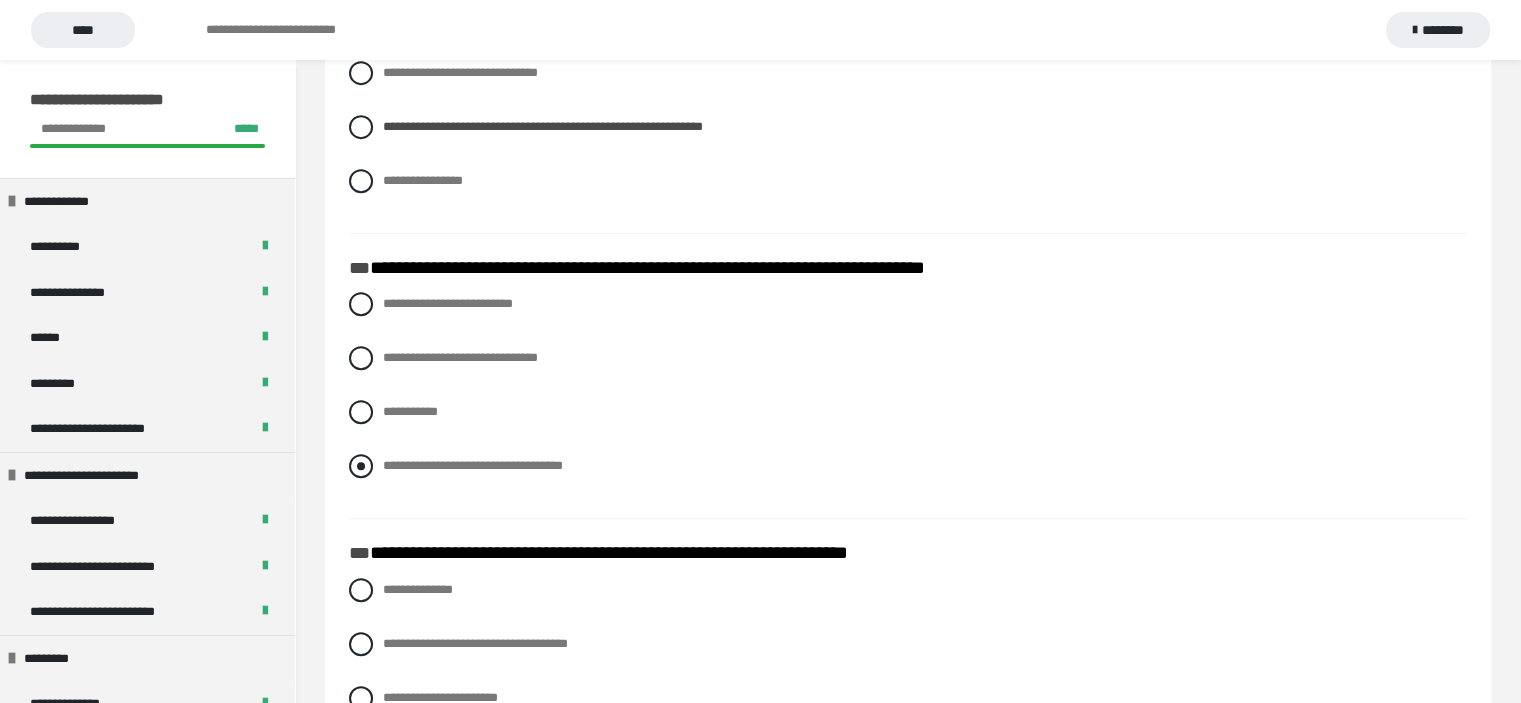 click at bounding box center (361, 466) 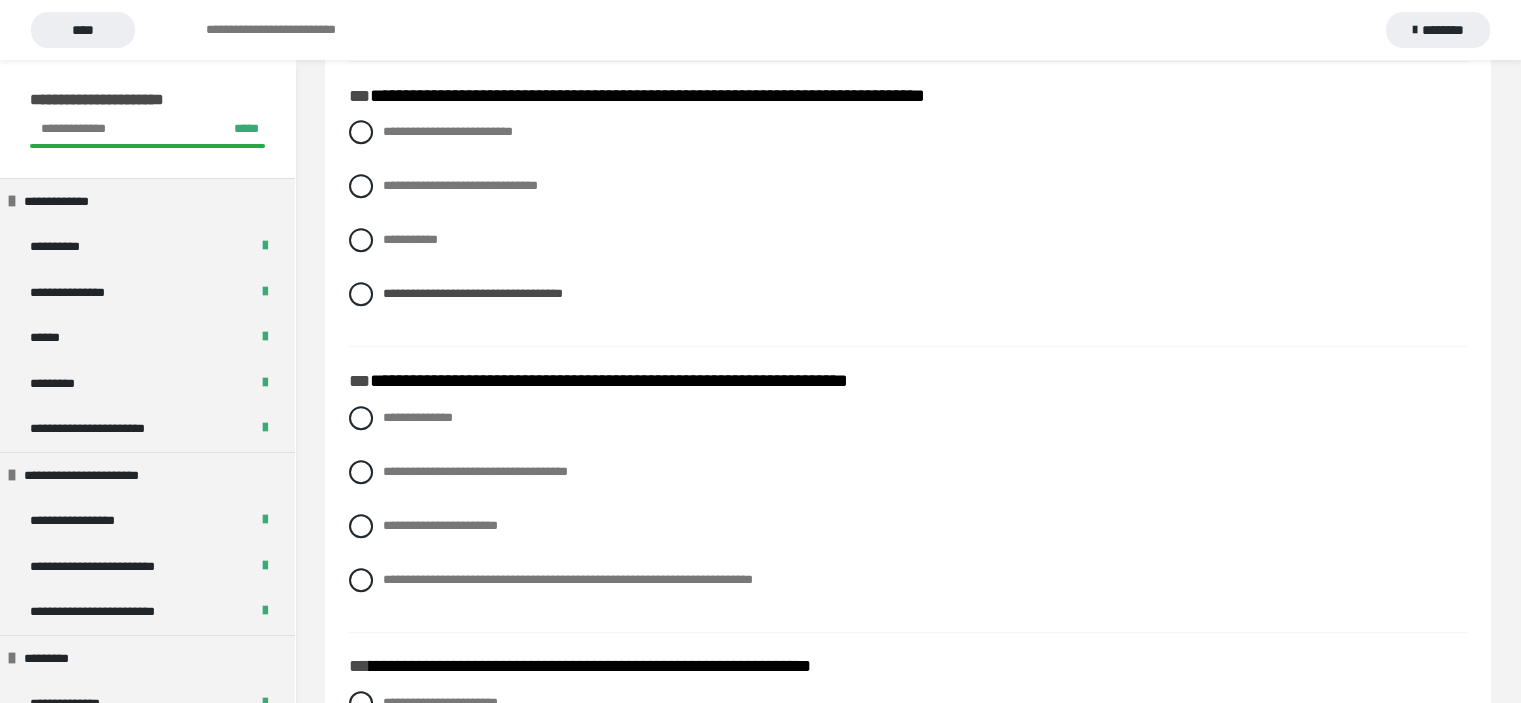 scroll, scrollTop: 1300, scrollLeft: 0, axis: vertical 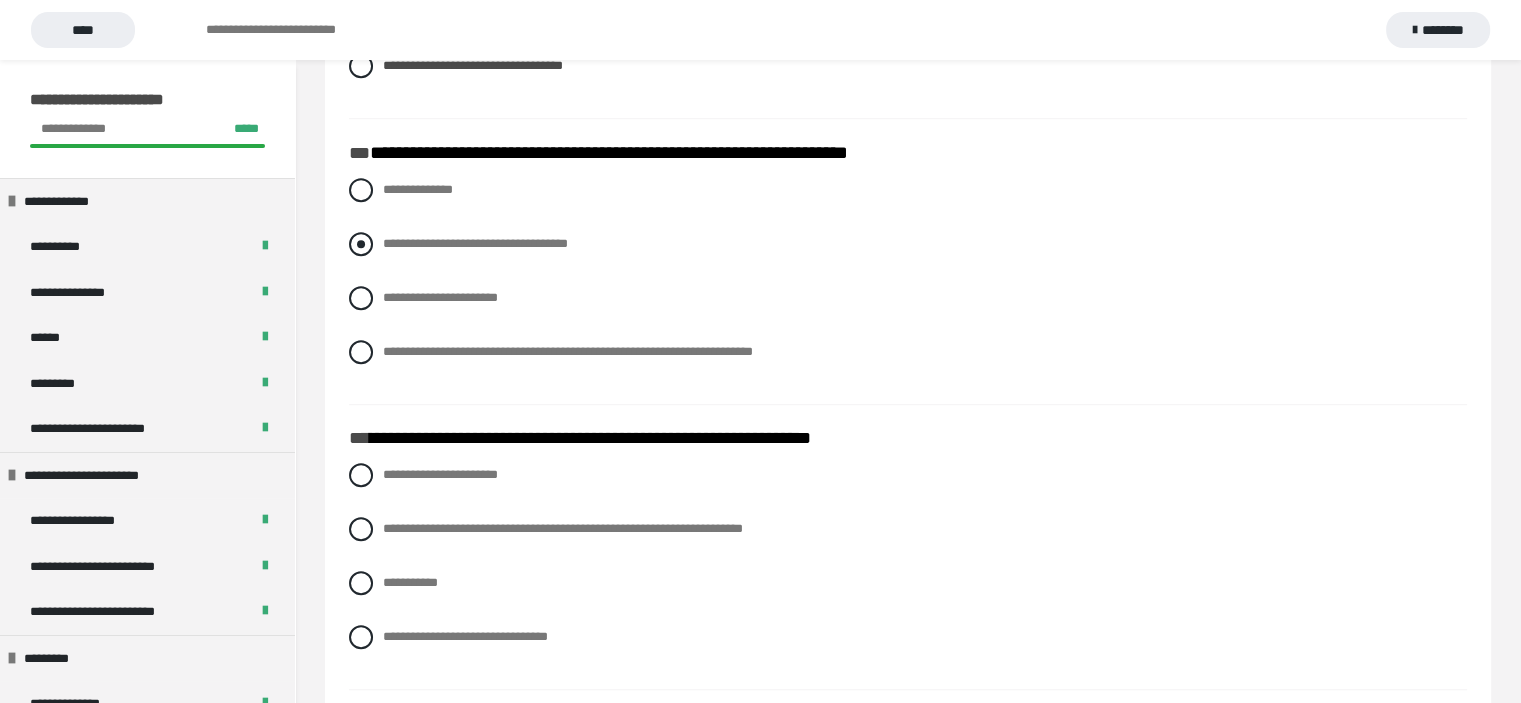 click at bounding box center (361, 244) 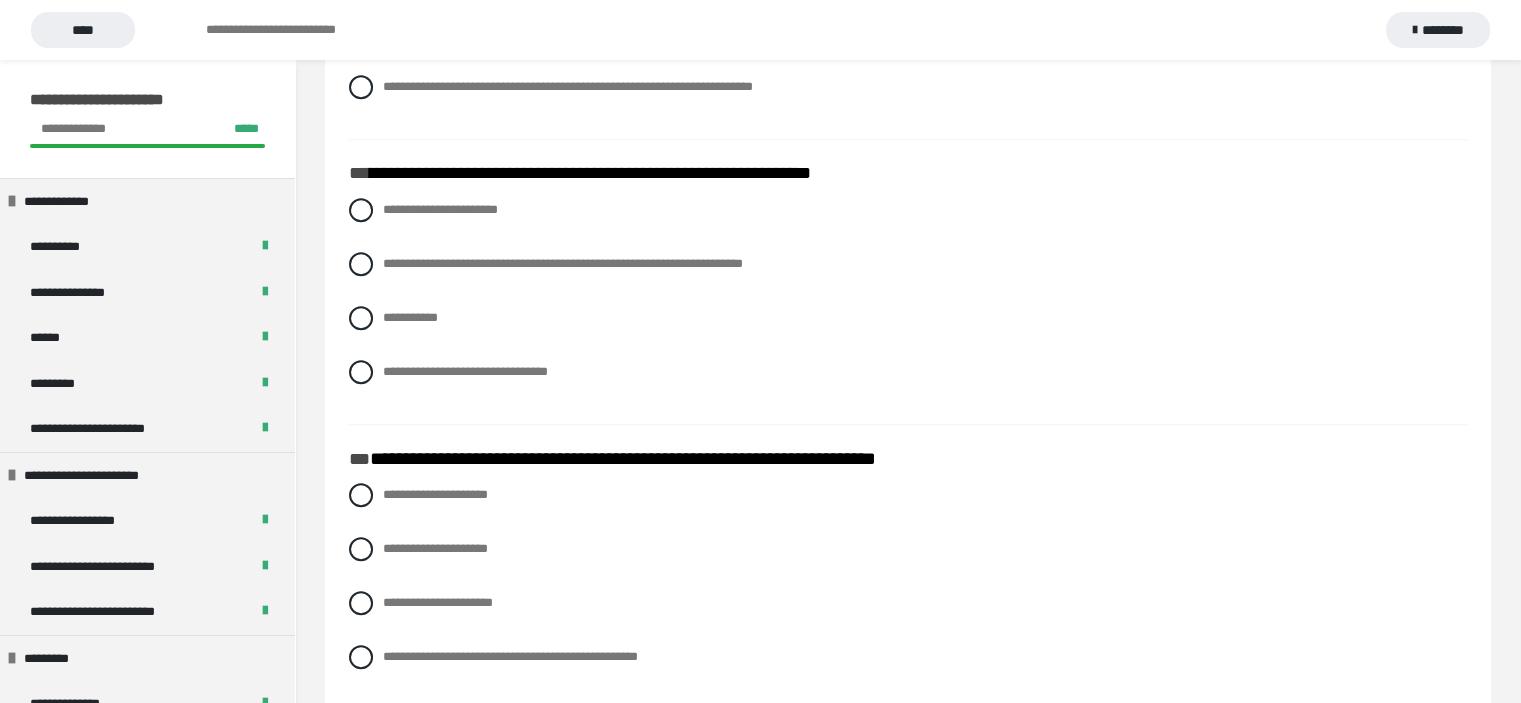 scroll, scrollTop: 1600, scrollLeft: 0, axis: vertical 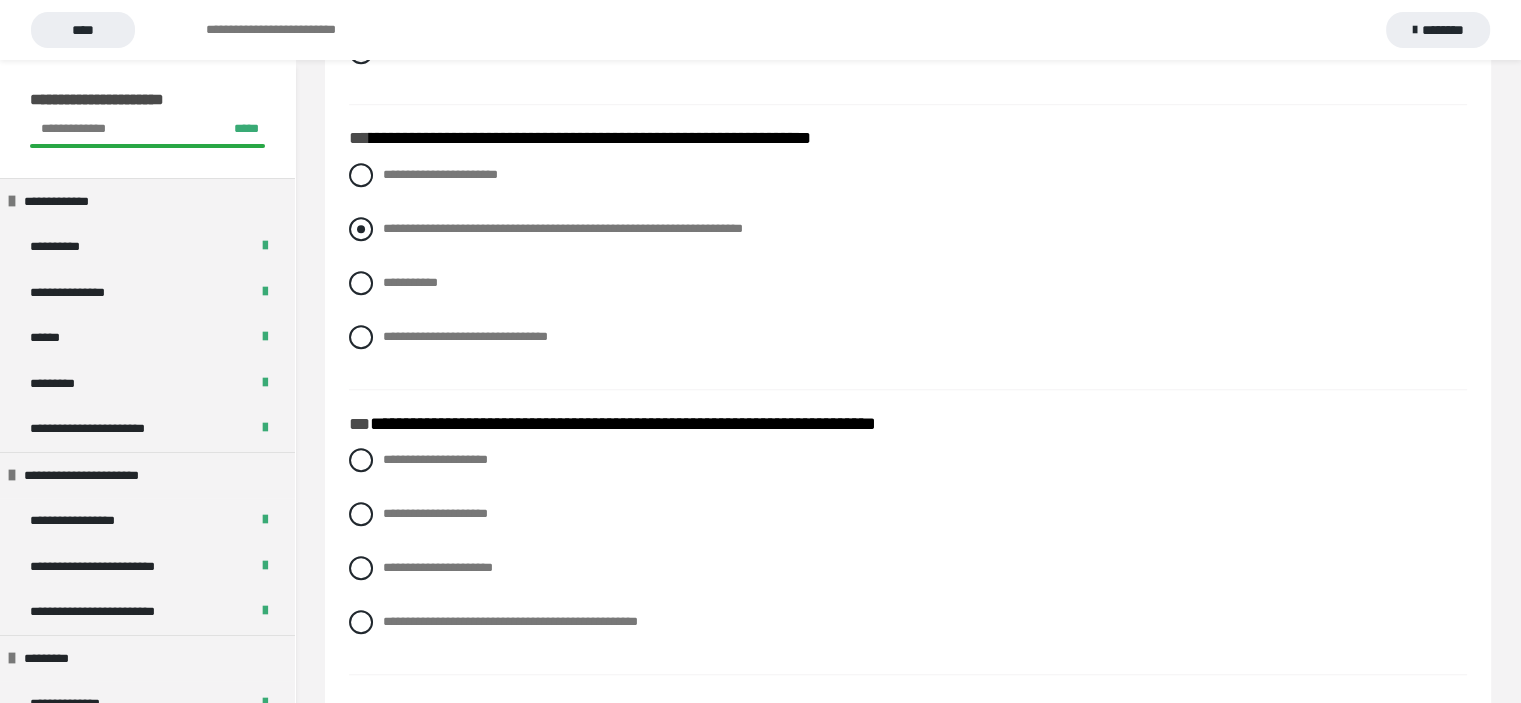 click at bounding box center [361, 229] 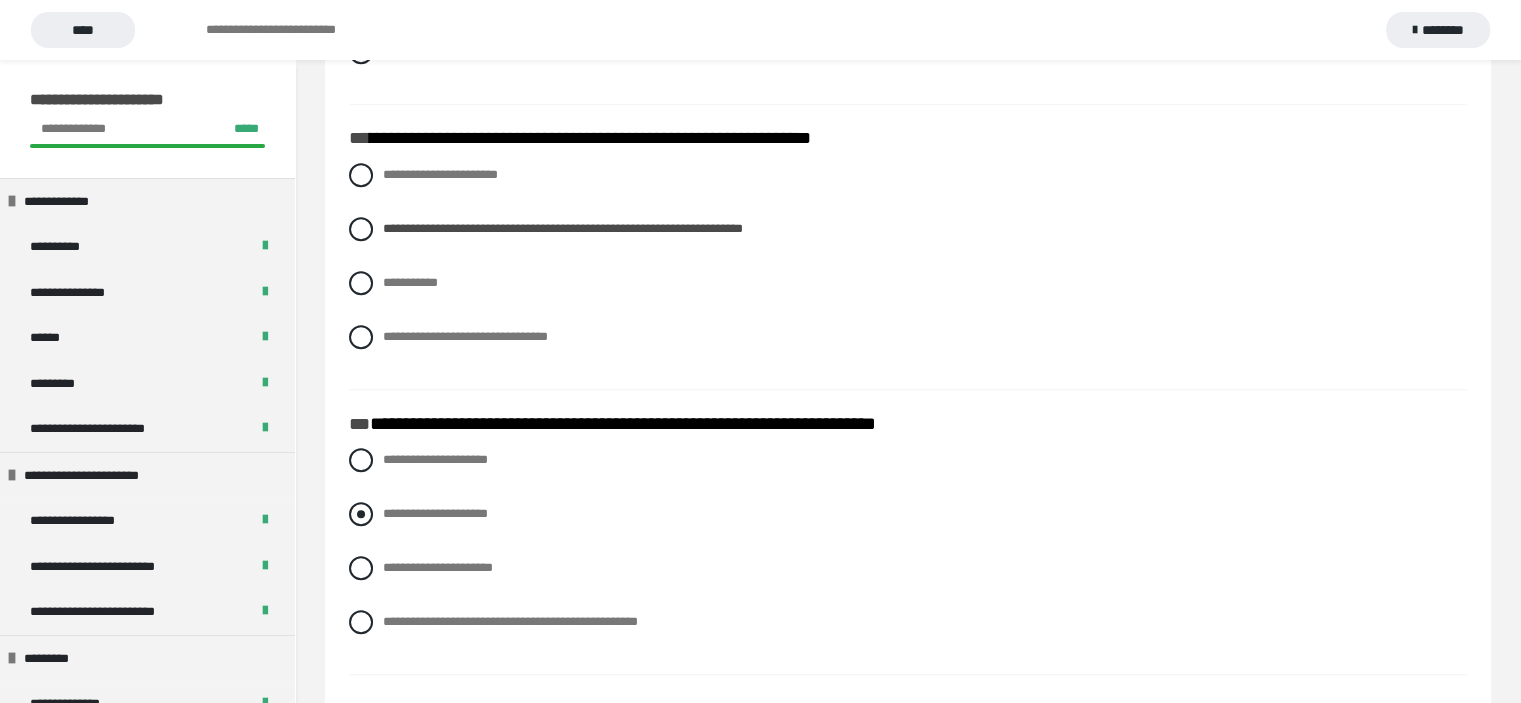 scroll, scrollTop: 1800, scrollLeft: 0, axis: vertical 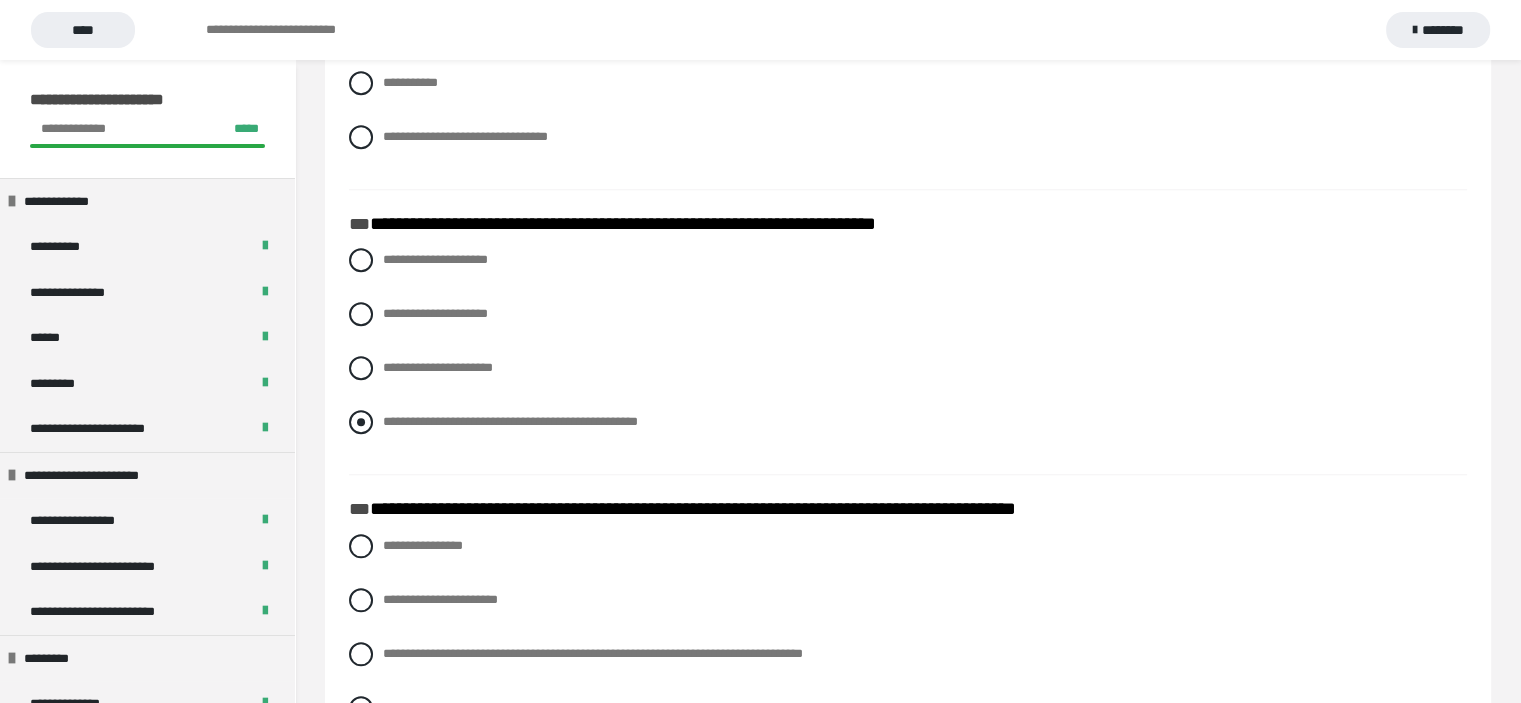 click at bounding box center [361, 422] 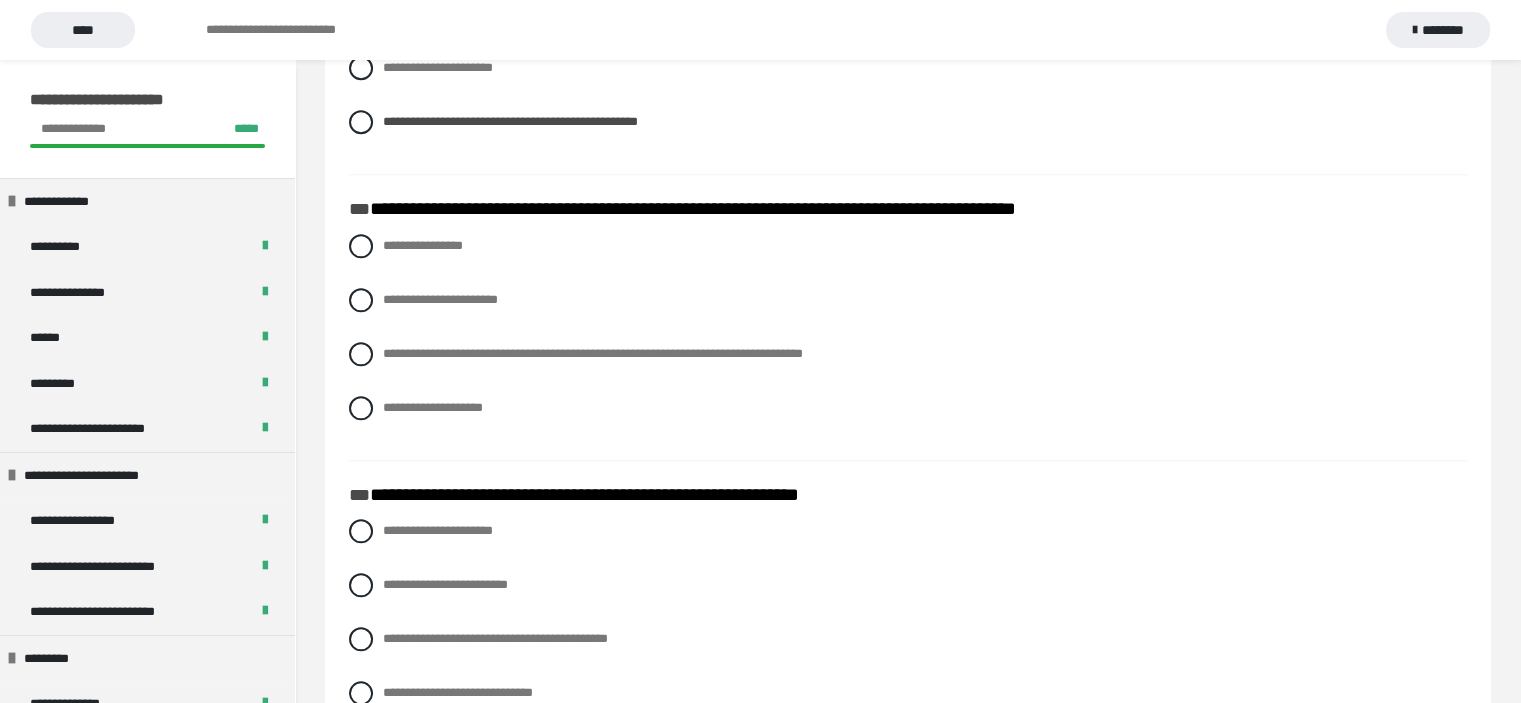 scroll, scrollTop: 2200, scrollLeft: 0, axis: vertical 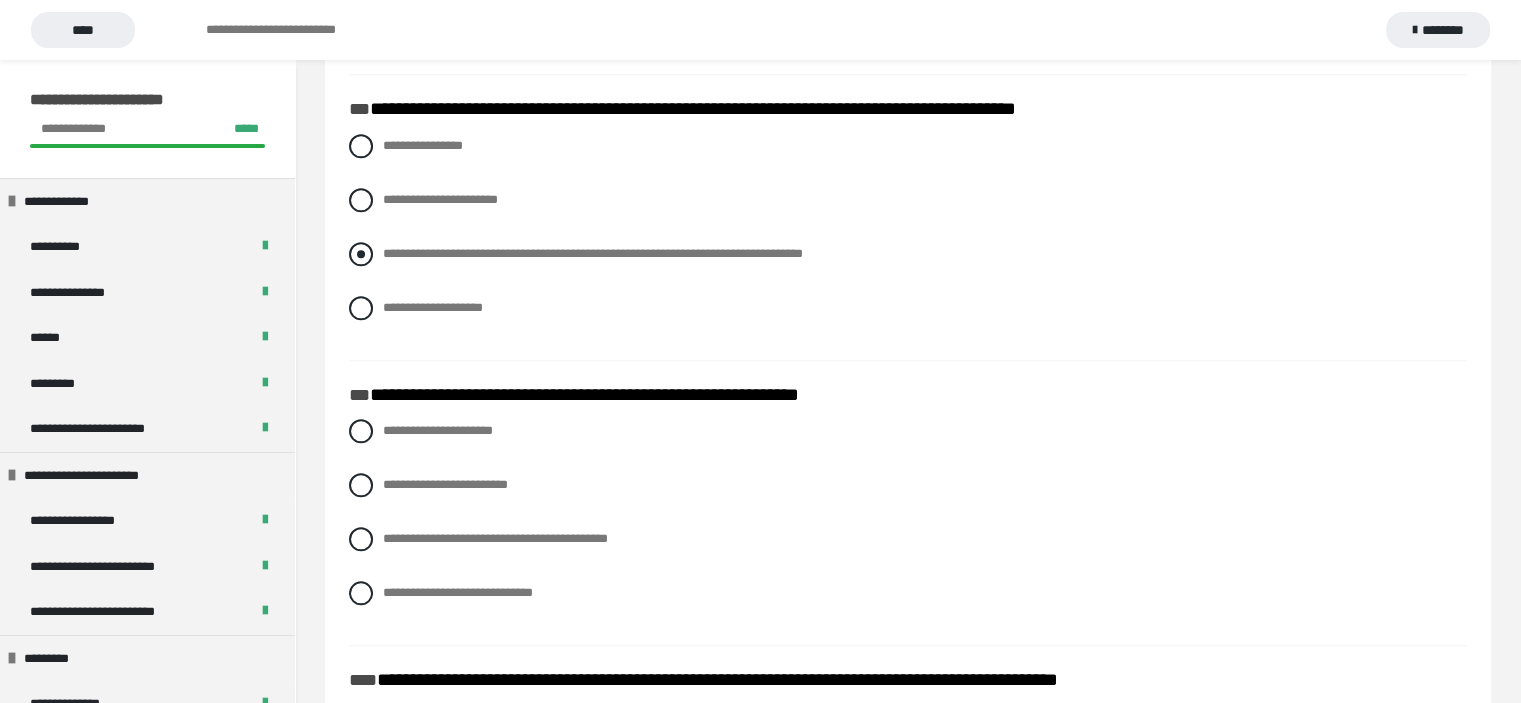 click at bounding box center (361, 254) 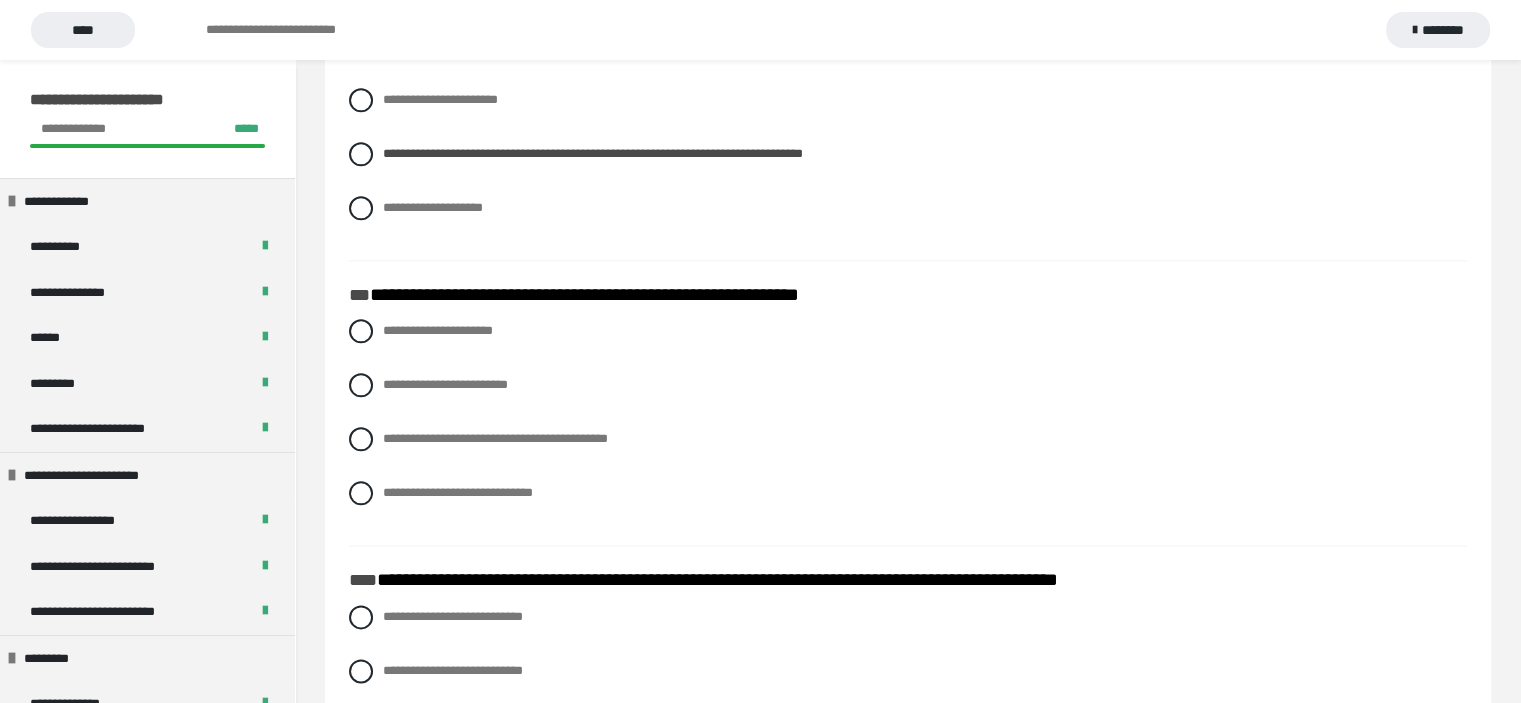 scroll, scrollTop: 2400, scrollLeft: 0, axis: vertical 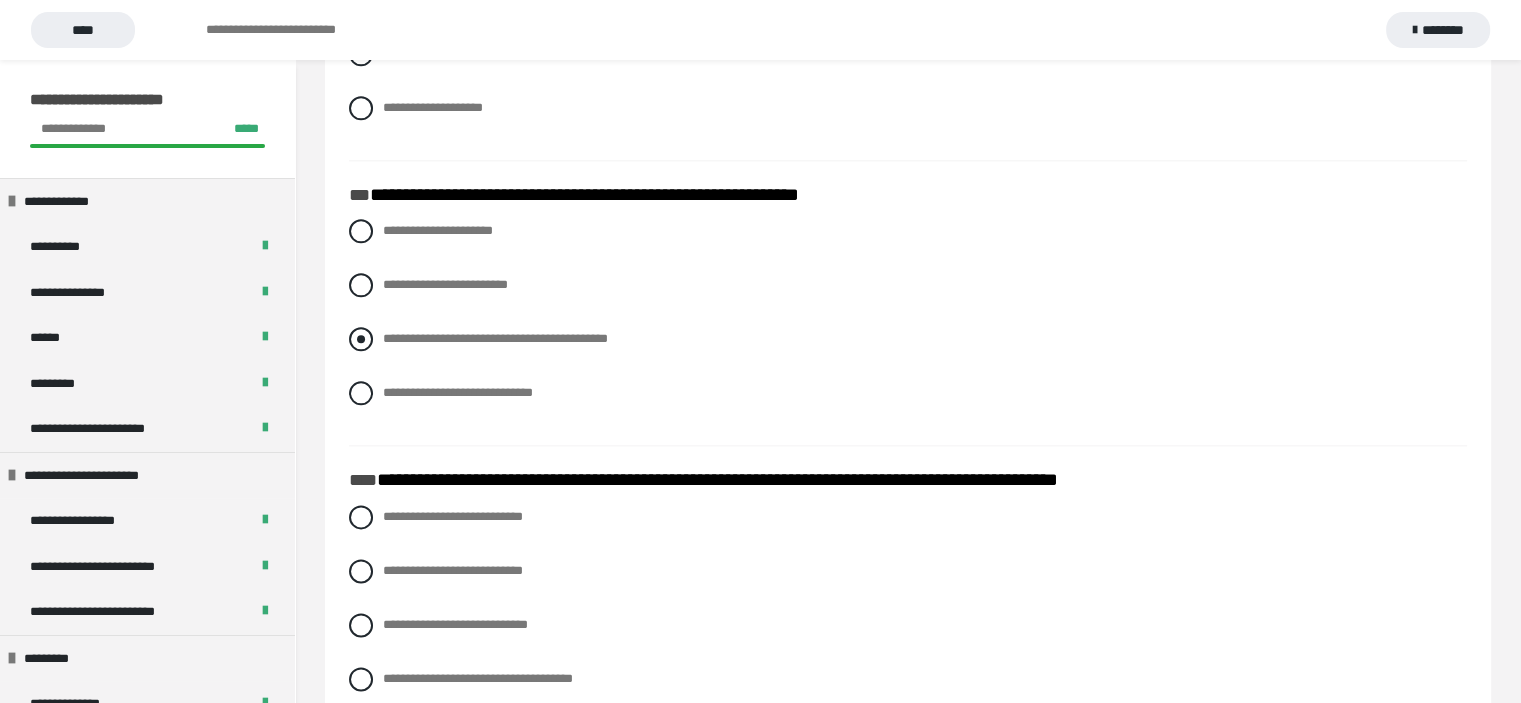 click at bounding box center (361, 339) 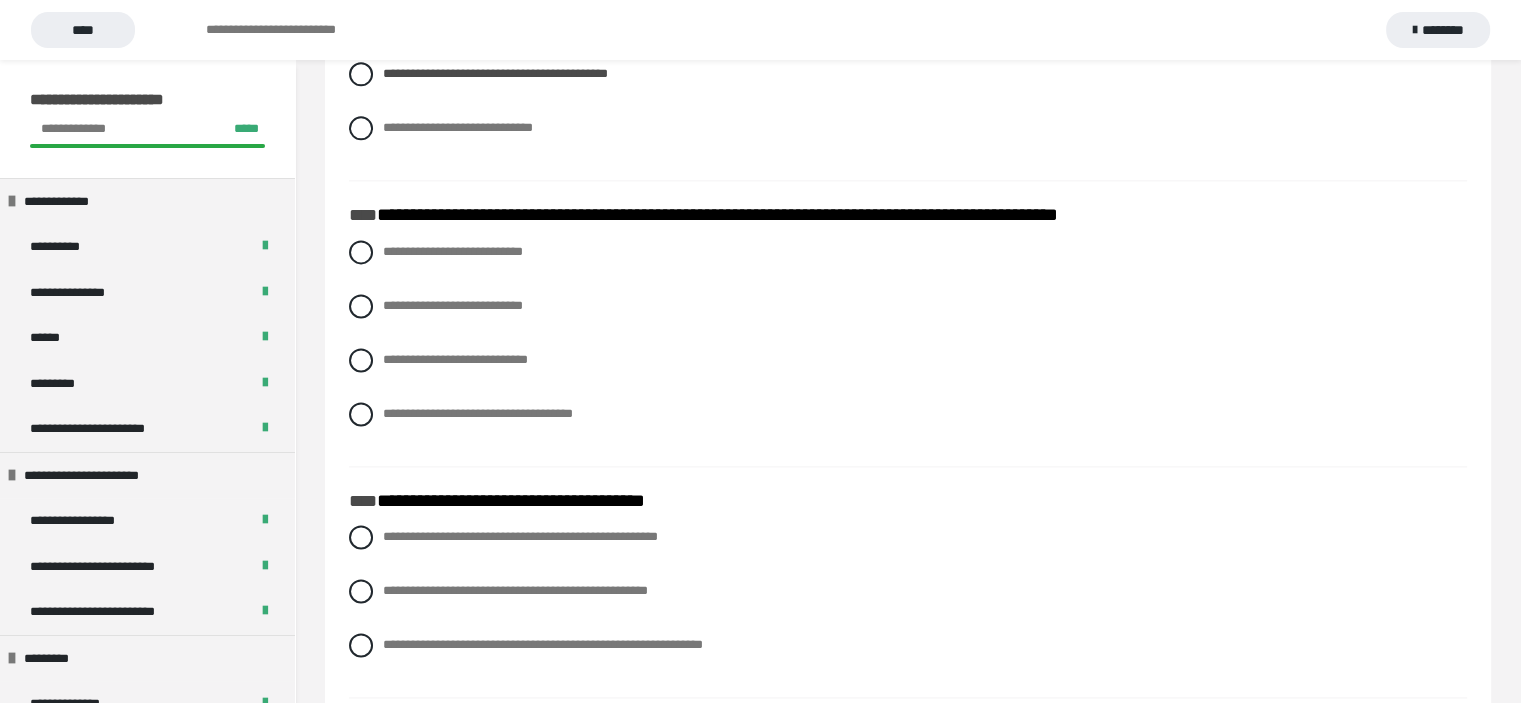 scroll, scrollTop: 2700, scrollLeft: 0, axis: vertical 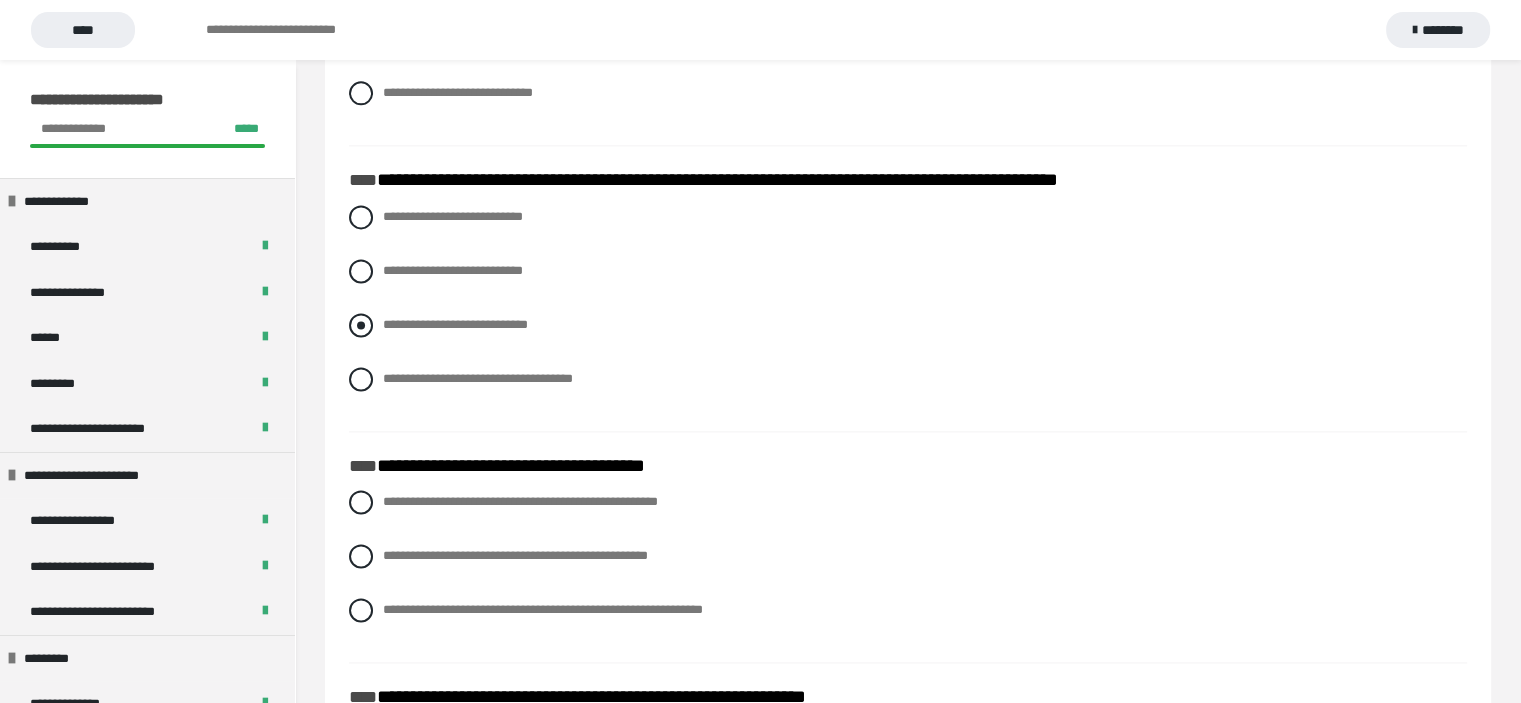 click at bounding box center [361, 325] 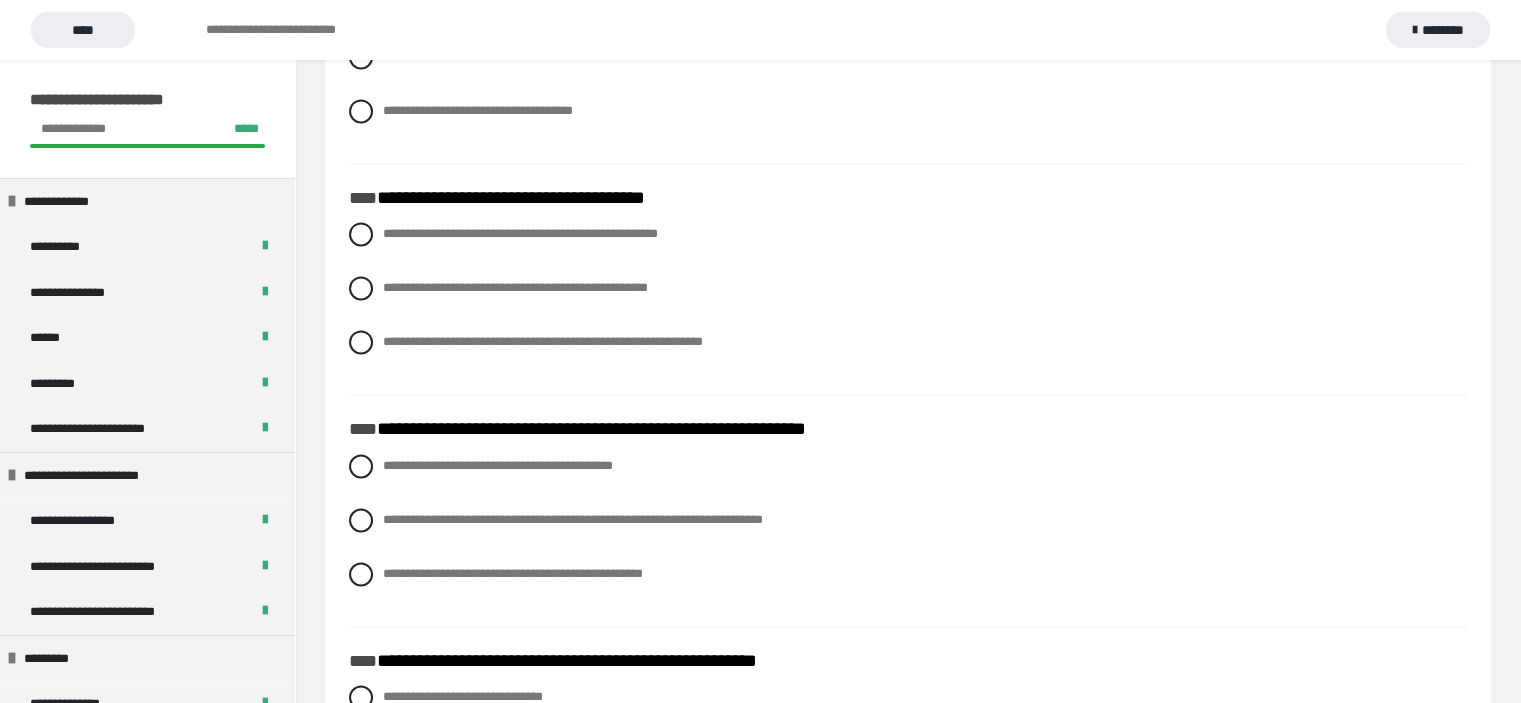scroll, scrollTop: 3000, scrollLeft: 0, axis: vertical 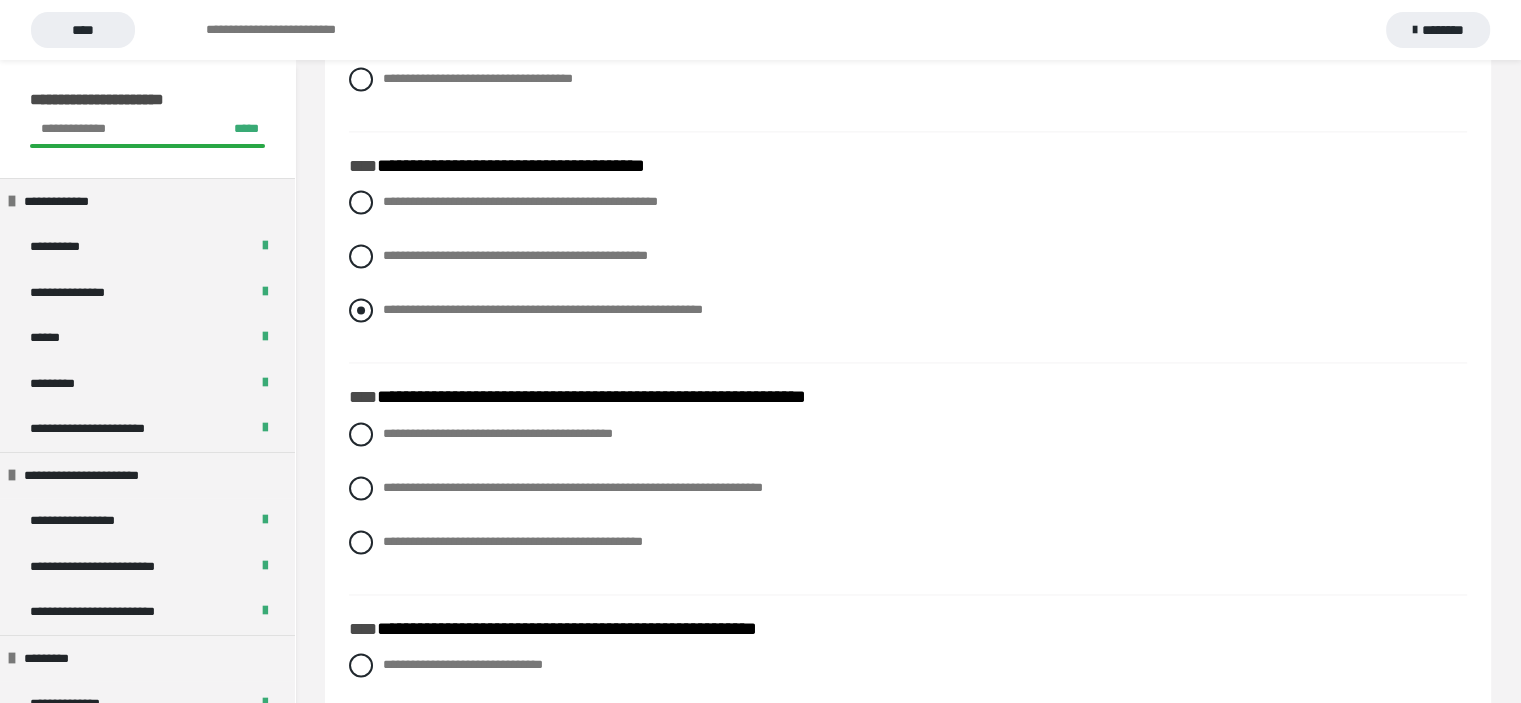 click at bounding box center (361, 310) 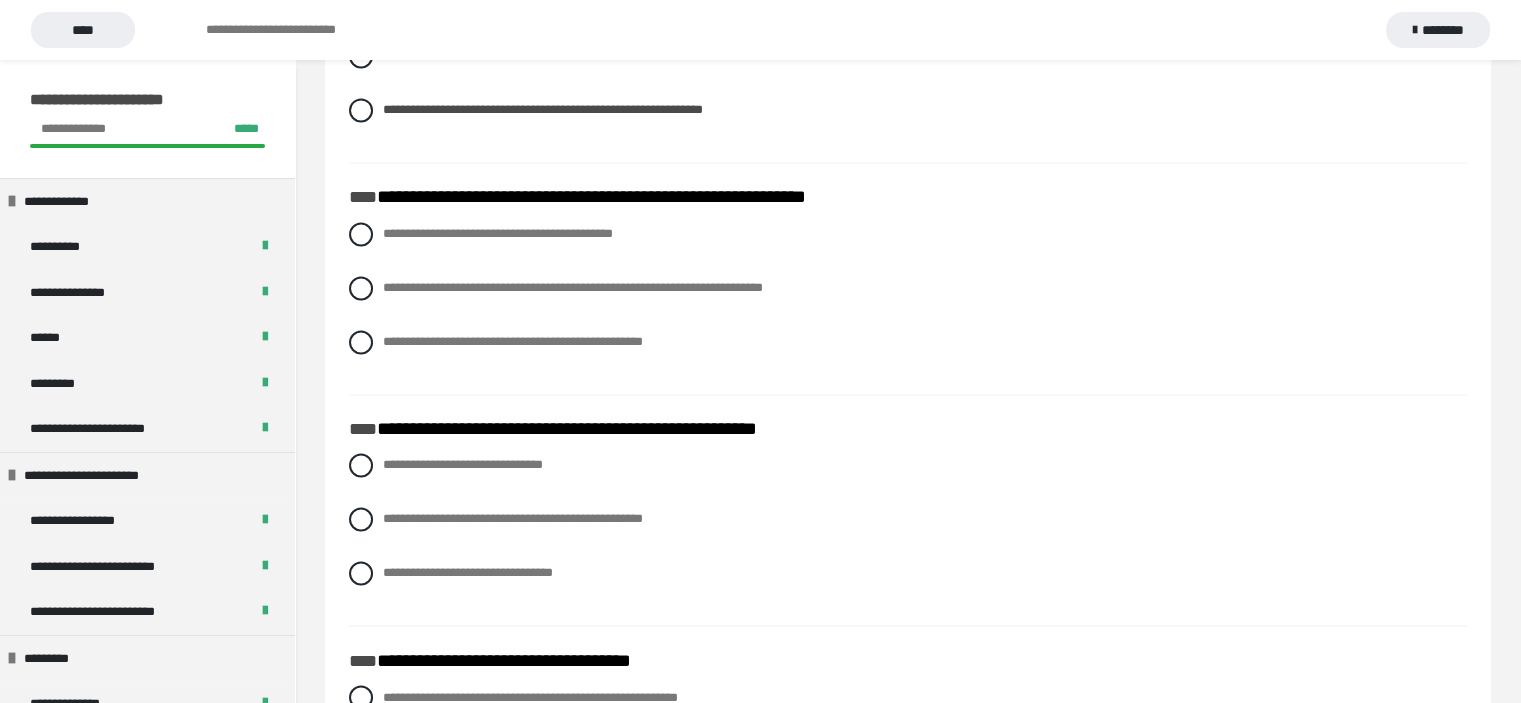 scroll, scrollTop: 3300, scrollLeft: 0, axis: vertical 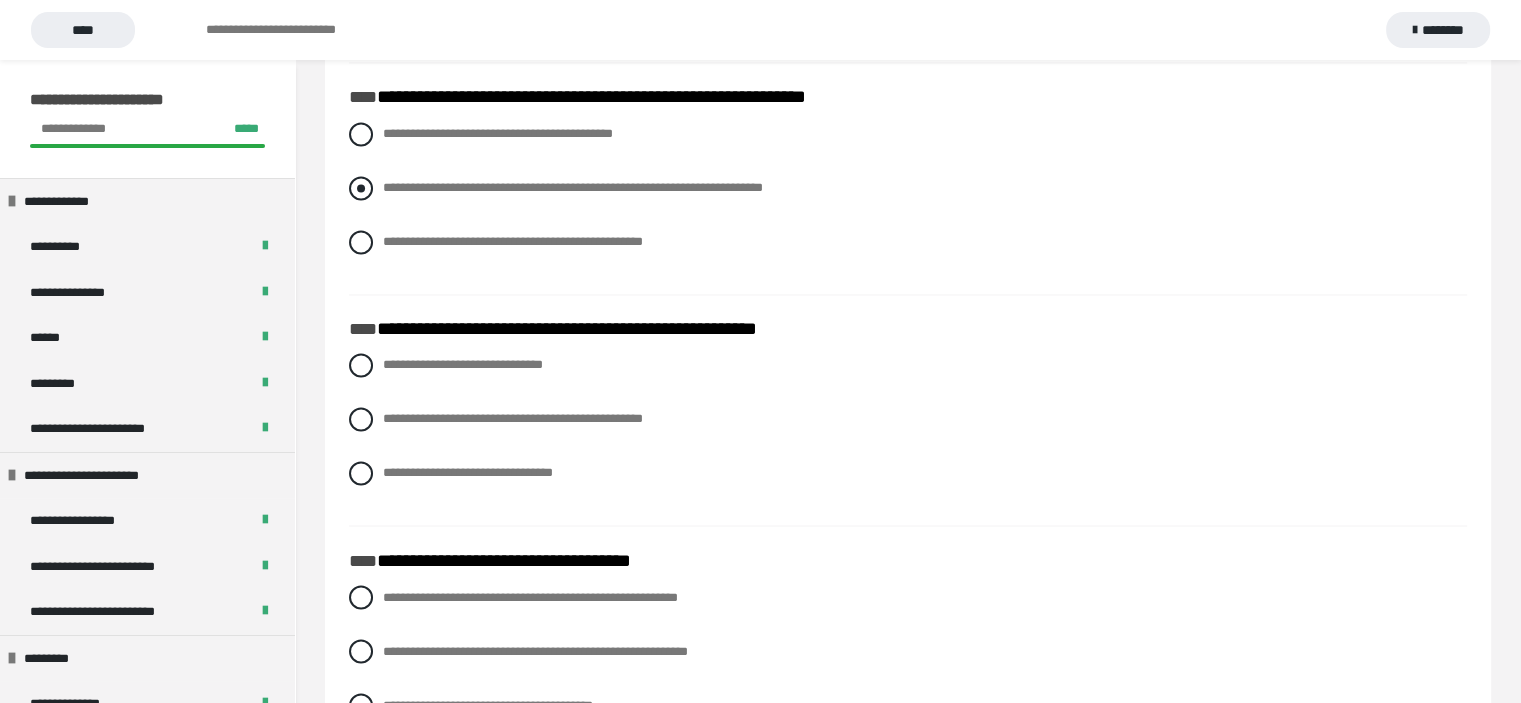click at bounding box center (361, 188) 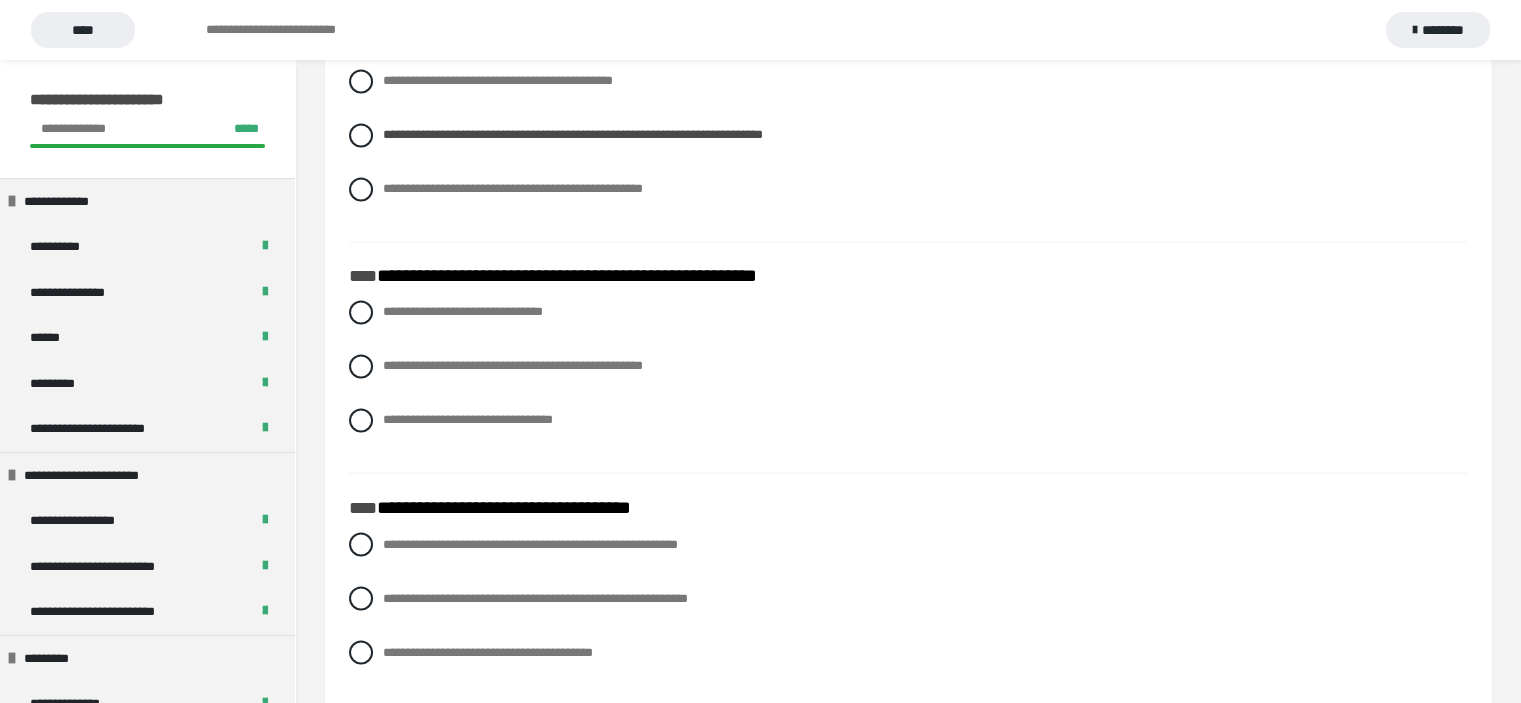 scroll, scrollTop: 3453, scrollLeft: 0, axis: vertical 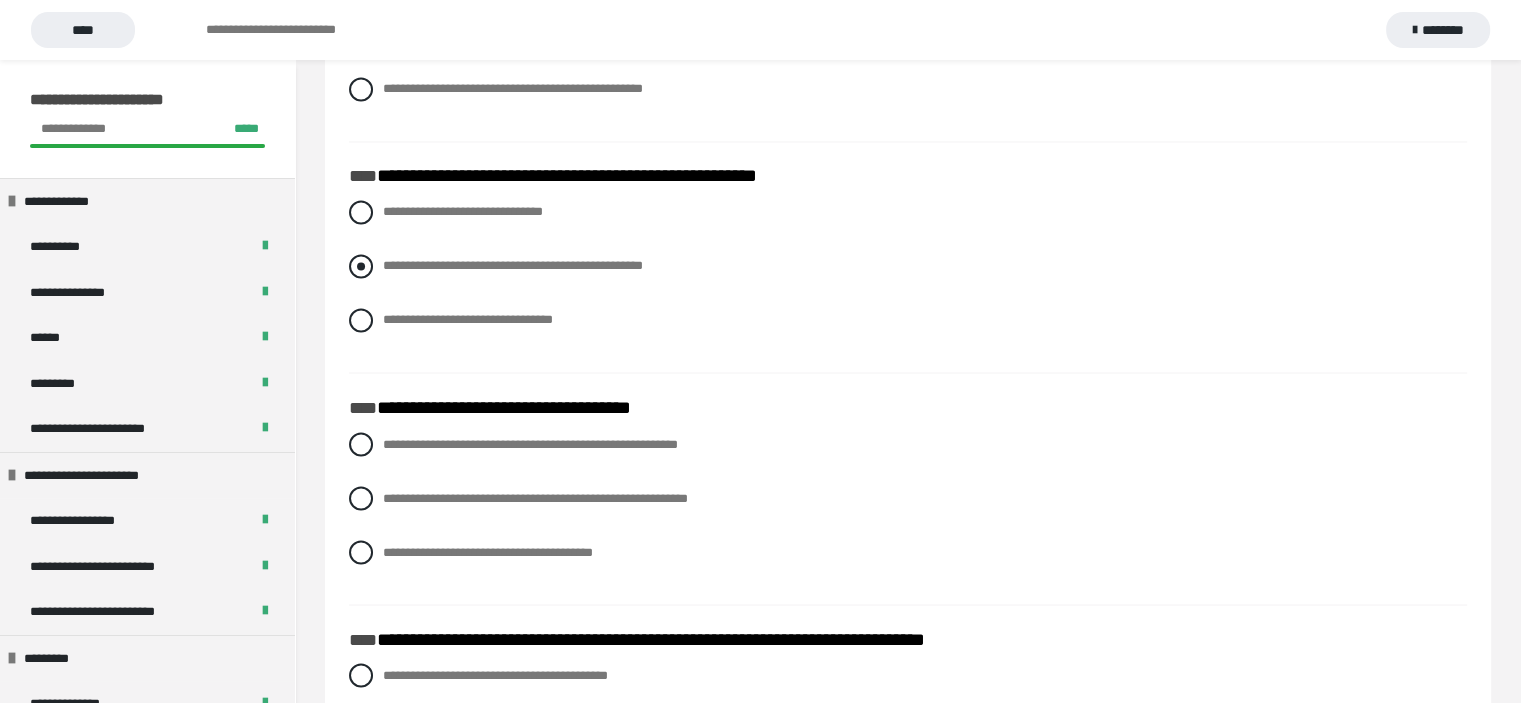 click at bounding box center (361, 266) 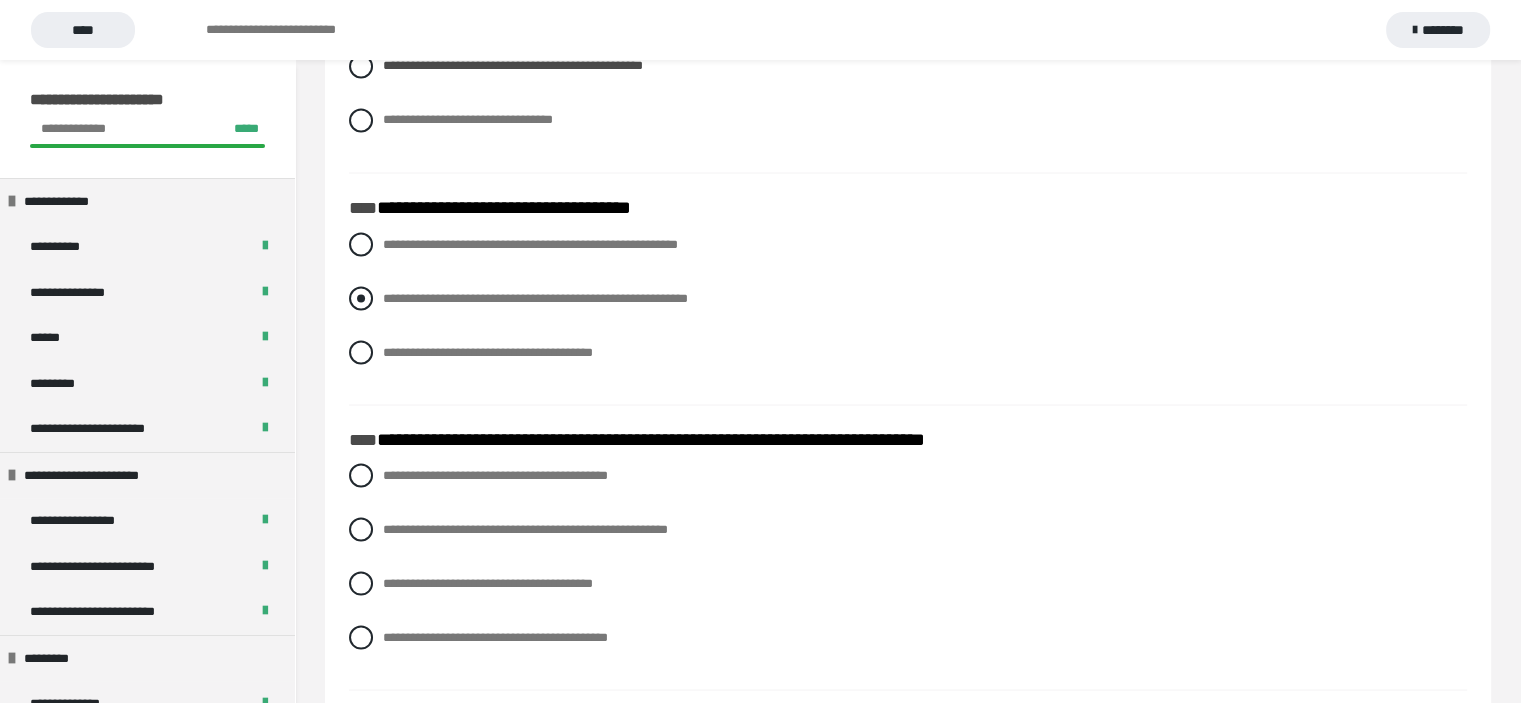 scroll, scrollTop: 3753, scrollLeft: 0, axis: vertical 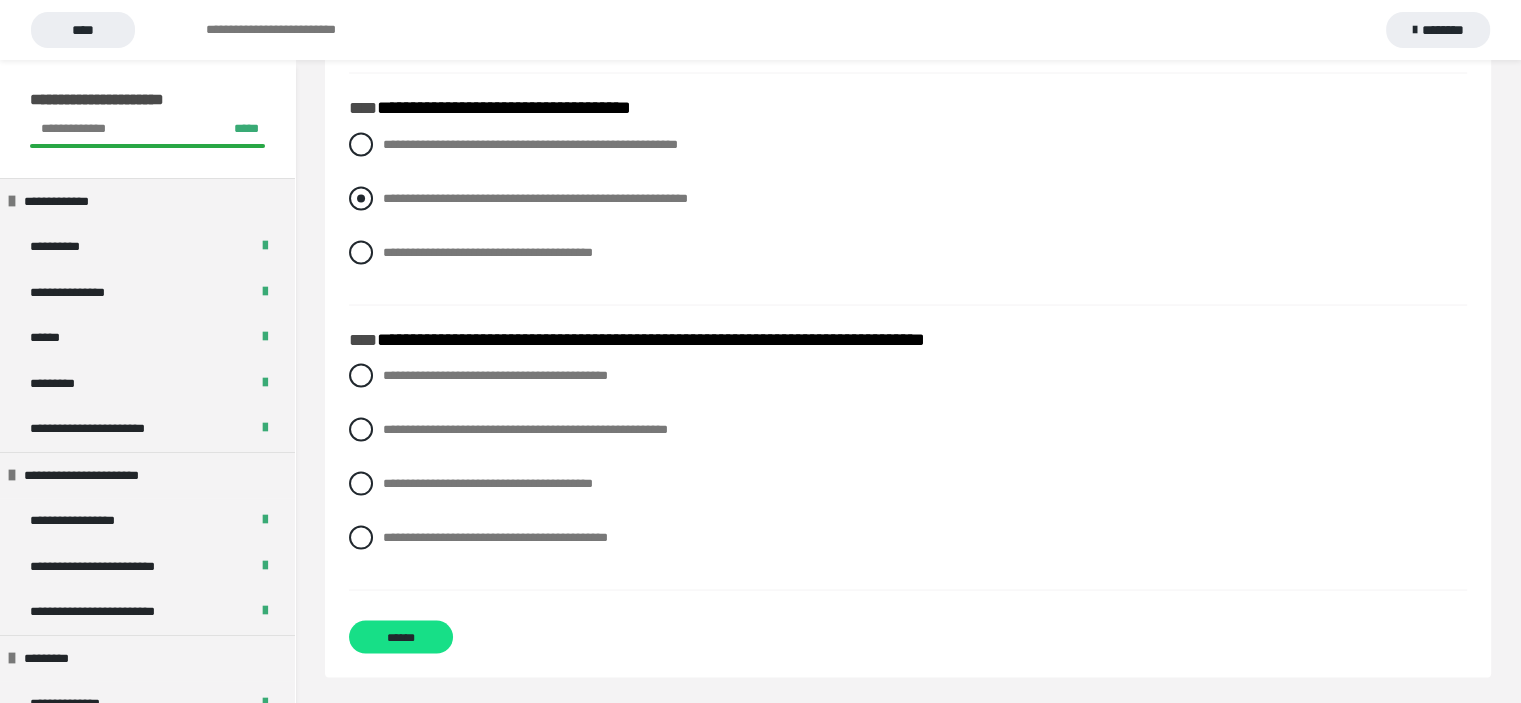 click at bounding box center [361, 198] 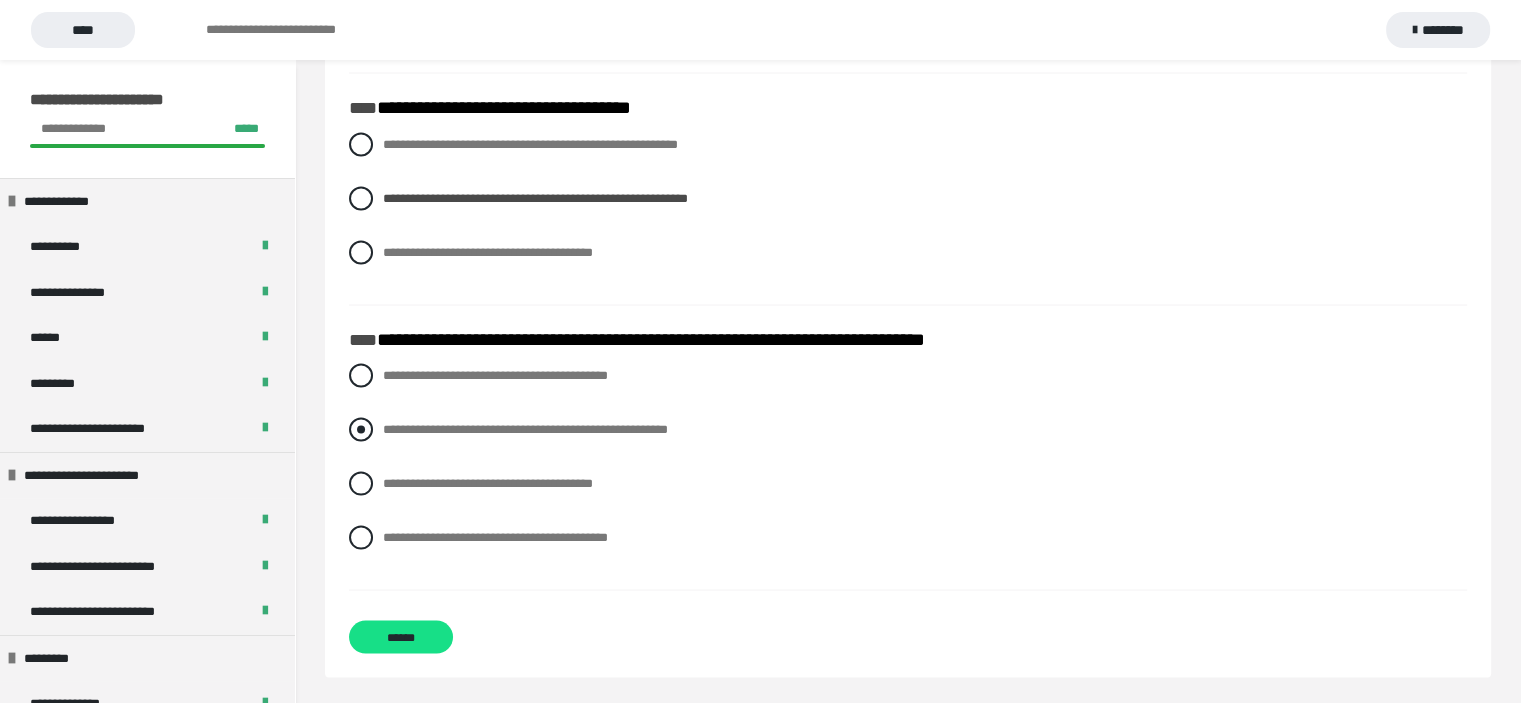 click at bounding box center (361, 429) 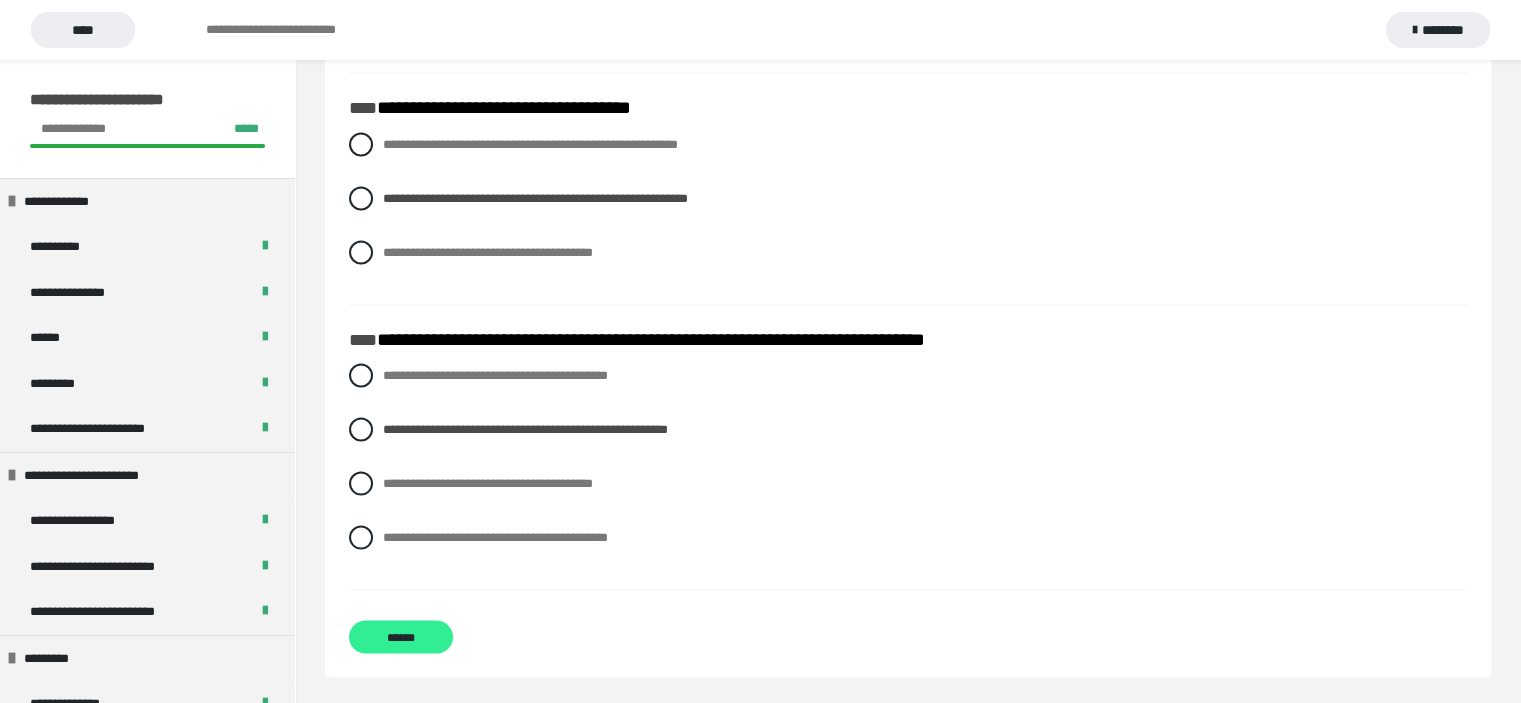 click on "******" at bounding box center (401, 636) 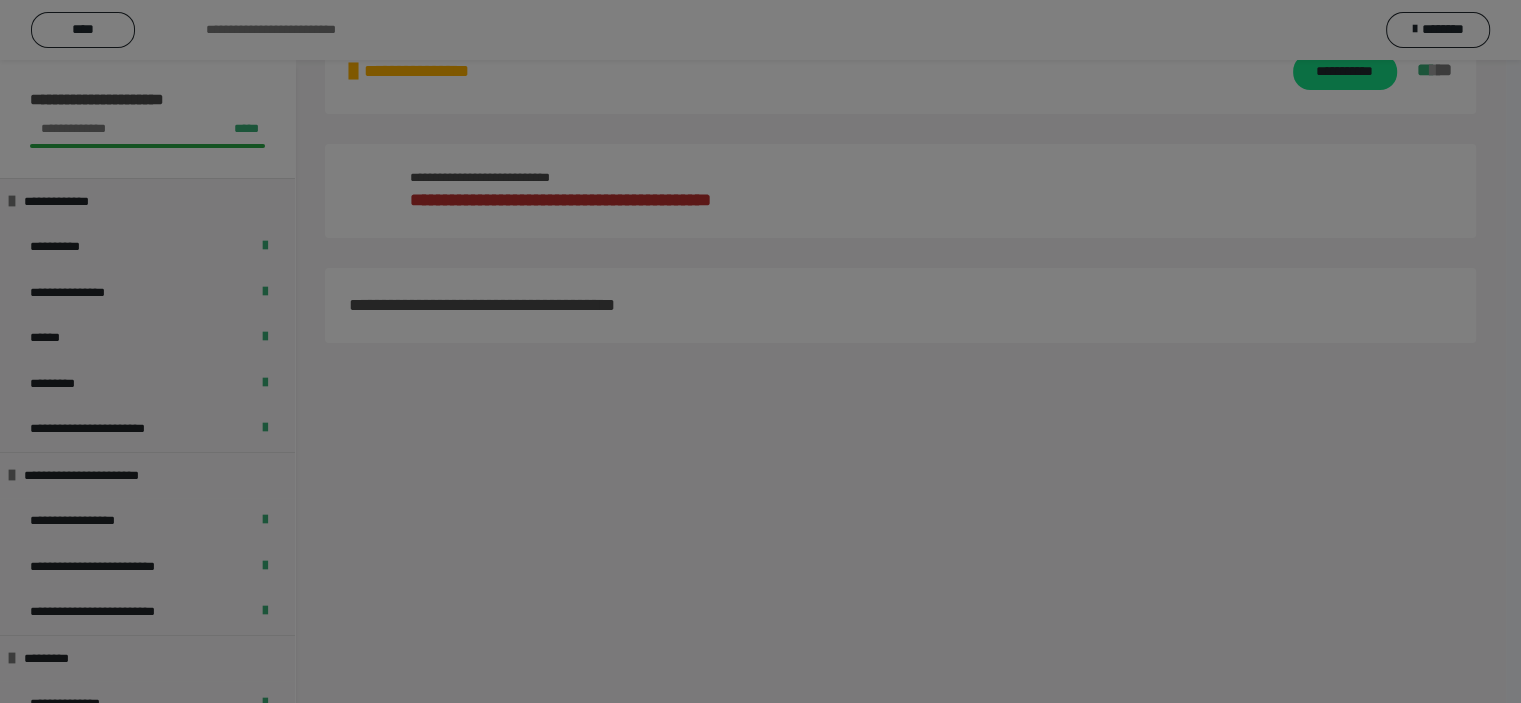 scroll, scrollTop: 946, scrollLeft: 0, axis: vertical 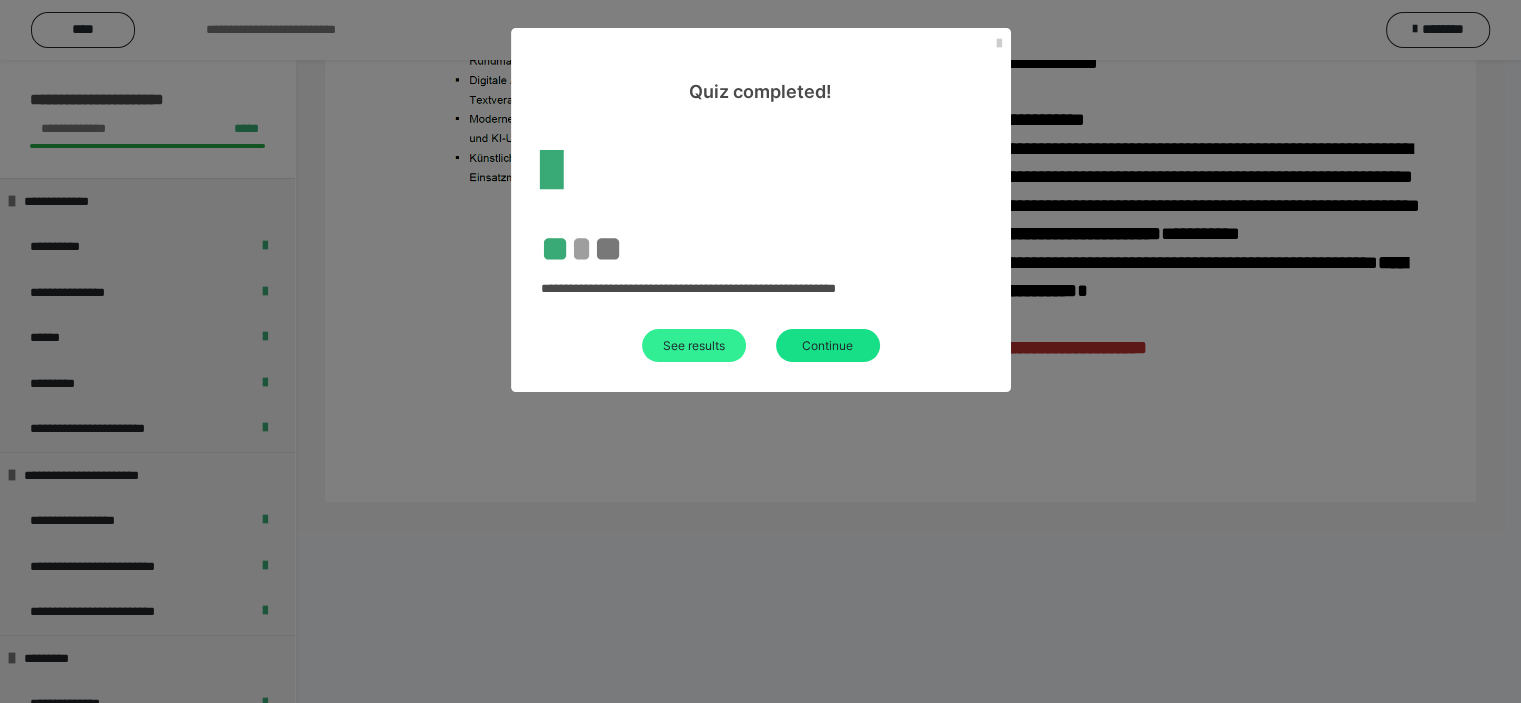 click on "See results" at bounding box center [694, 345] 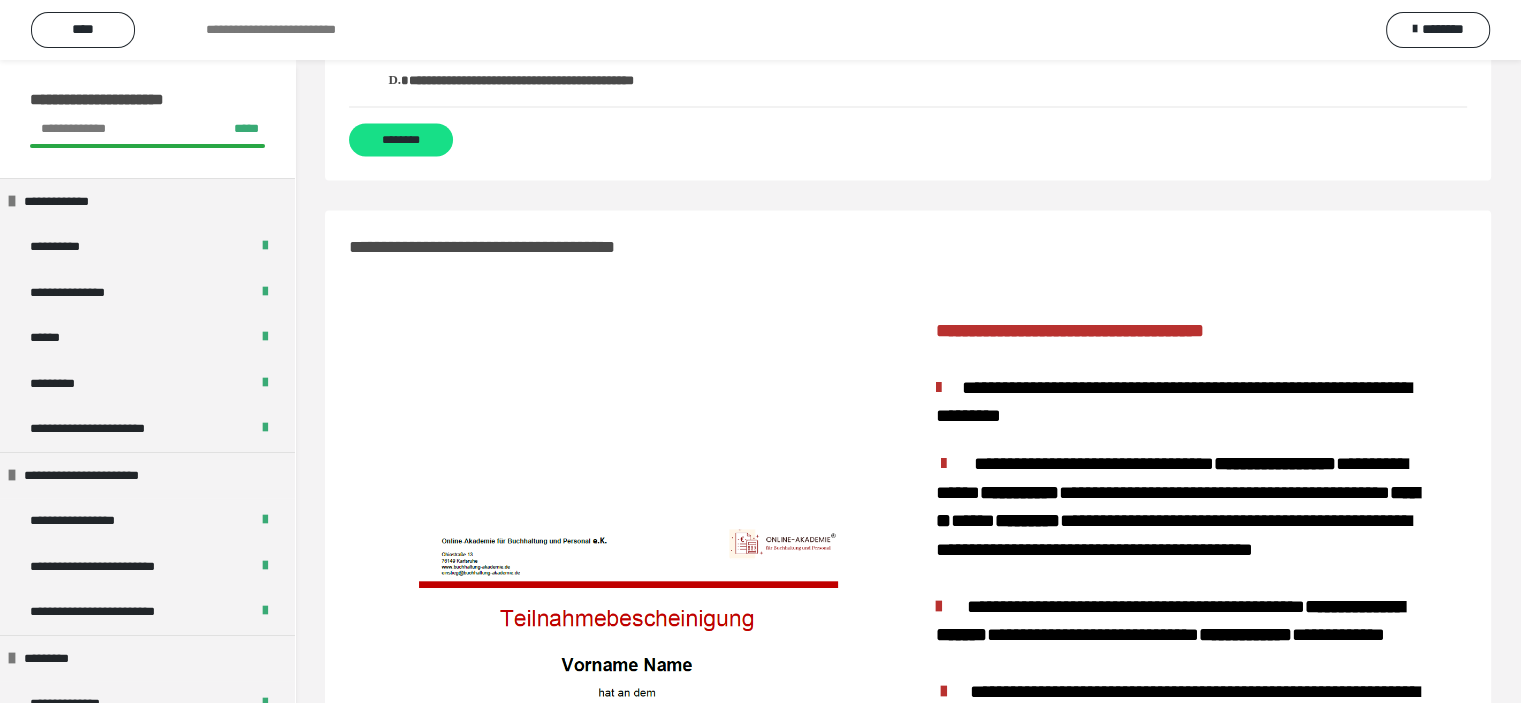 scroll, scrollTop: 2800, scrollLeft: 0, axis: vertical 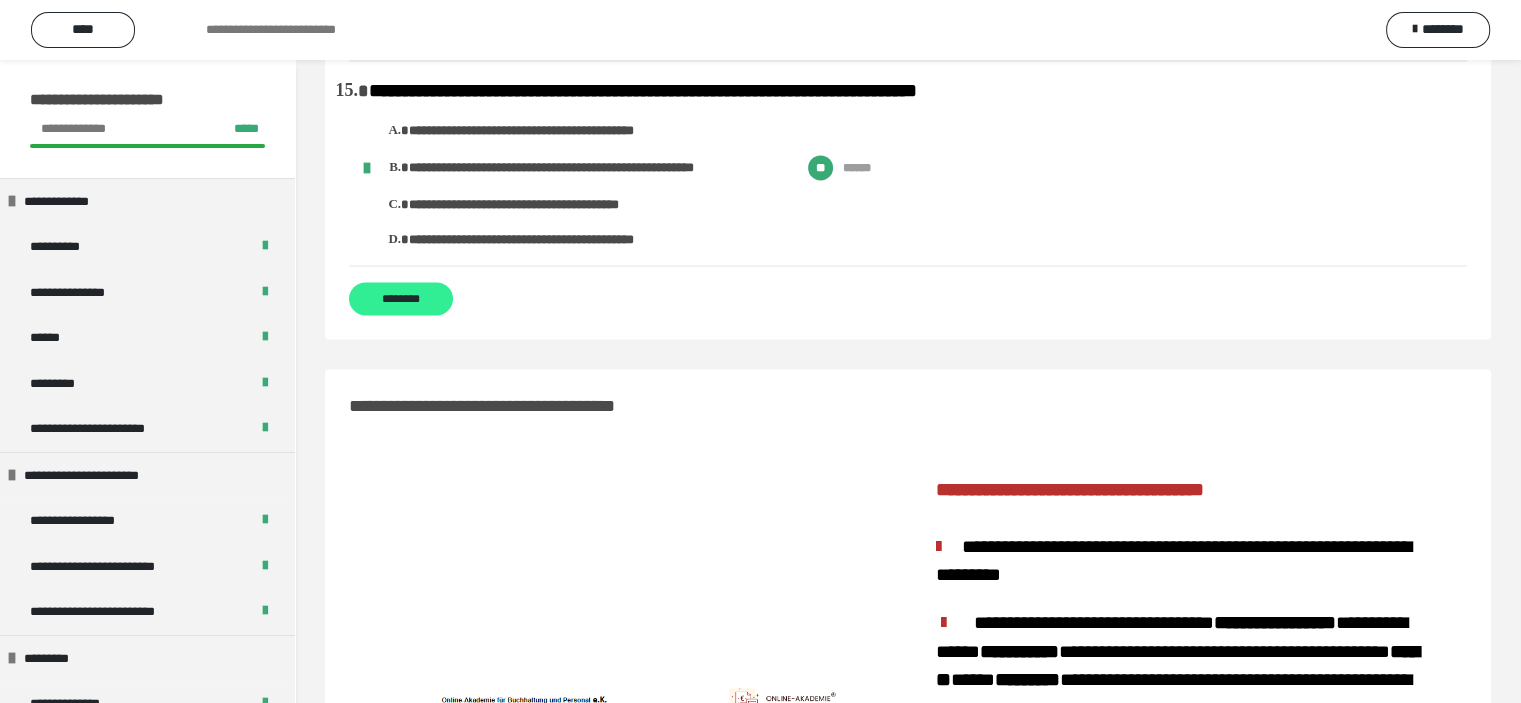 click on "********" at bounding box center (401, 298) 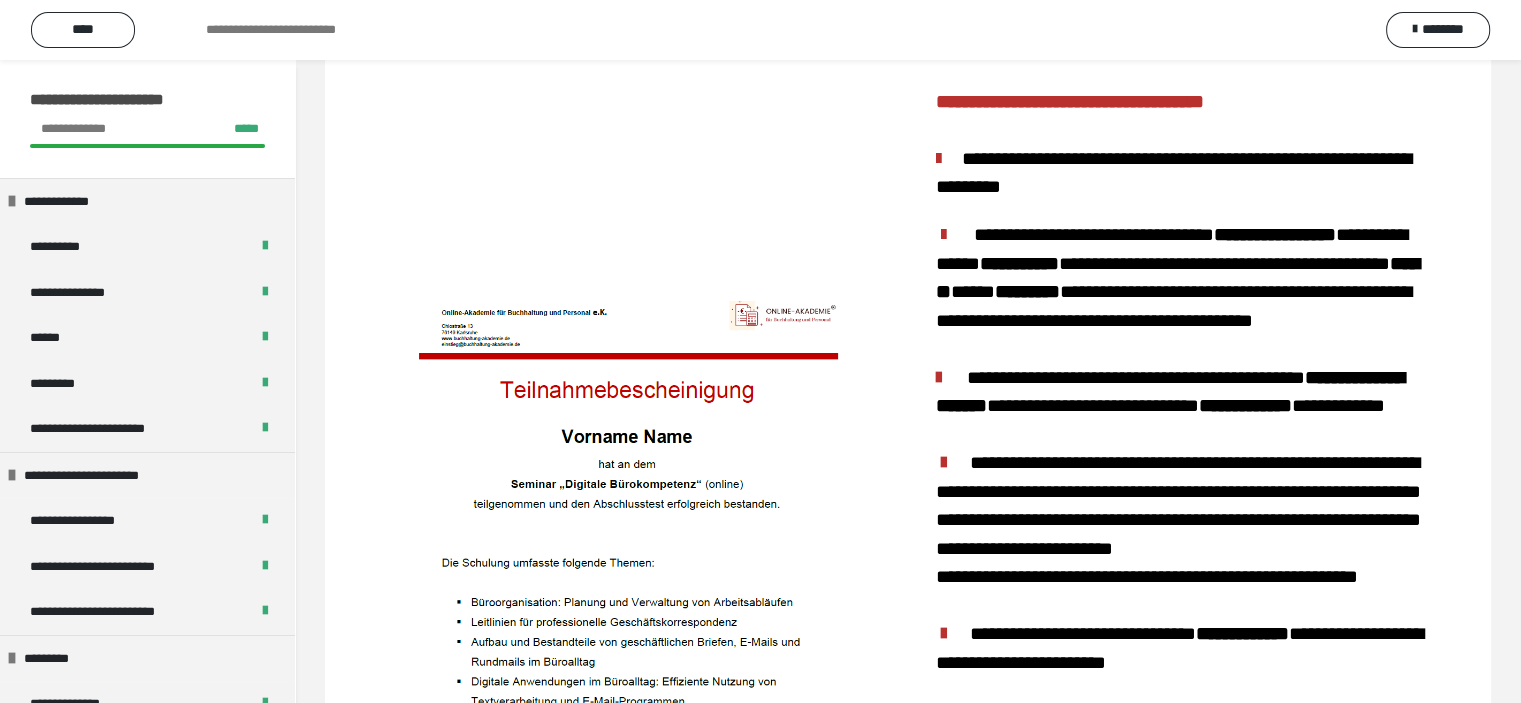 scroll, scrollTop: 0, scrollLeft: 0, axis: both 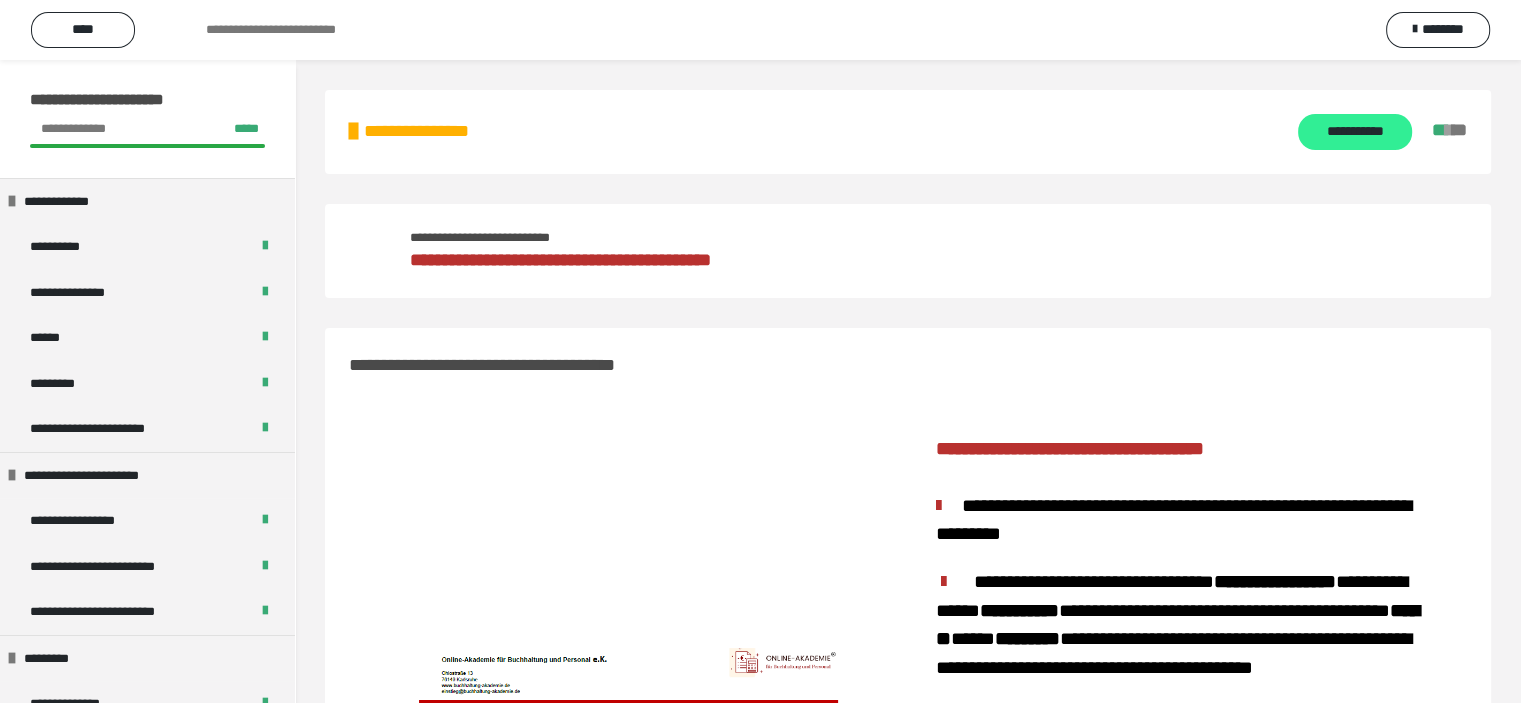 click on "**********" at bounding box center [1354, 132] 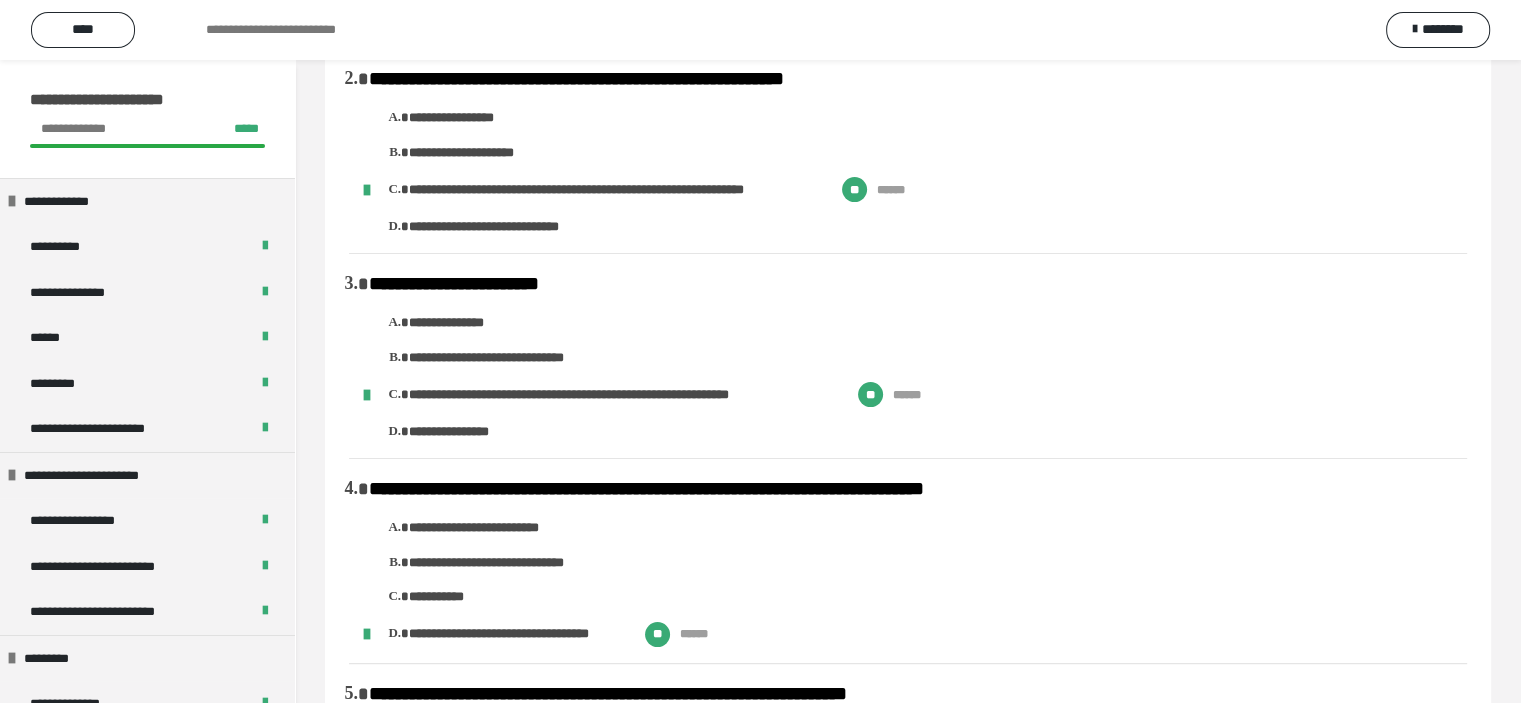 scroll, scrollTop: 0, scrollLeft: 0, axis: both 